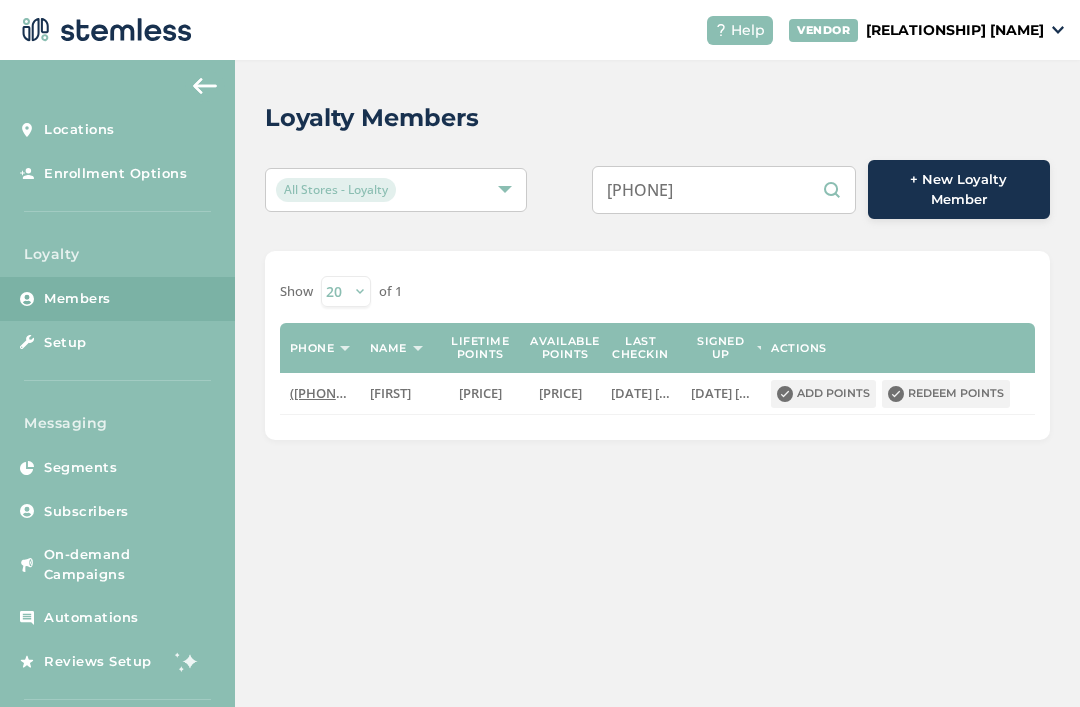 scroll, scrollTop: 0, scrollLeft: 0, axis: both 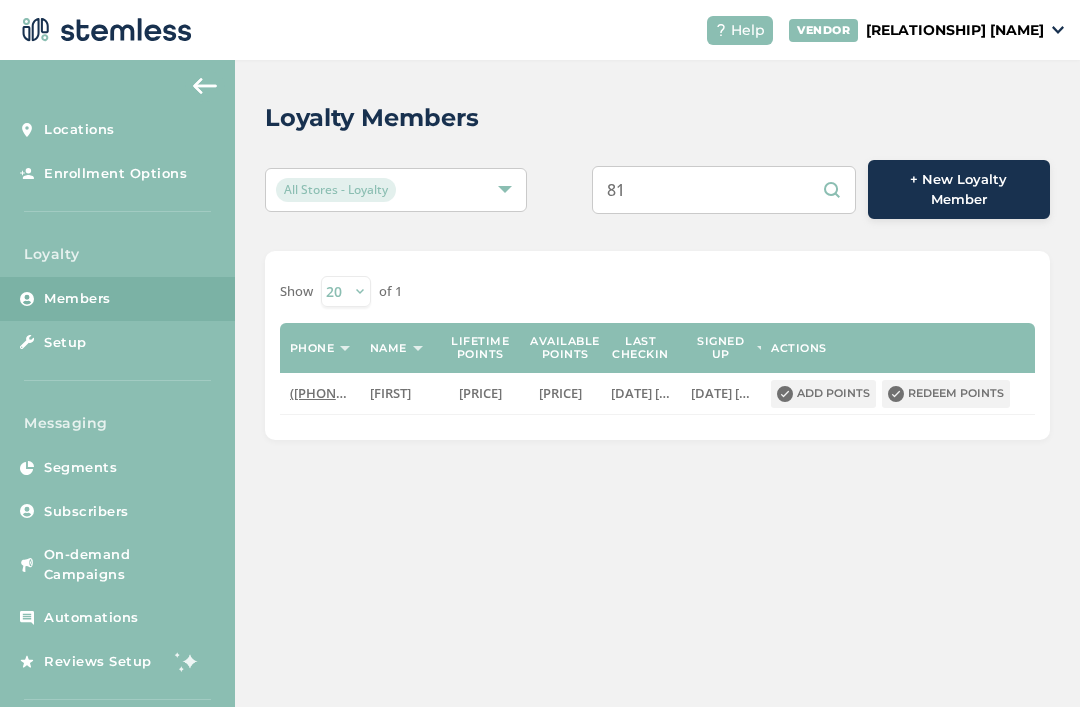 type on "8" 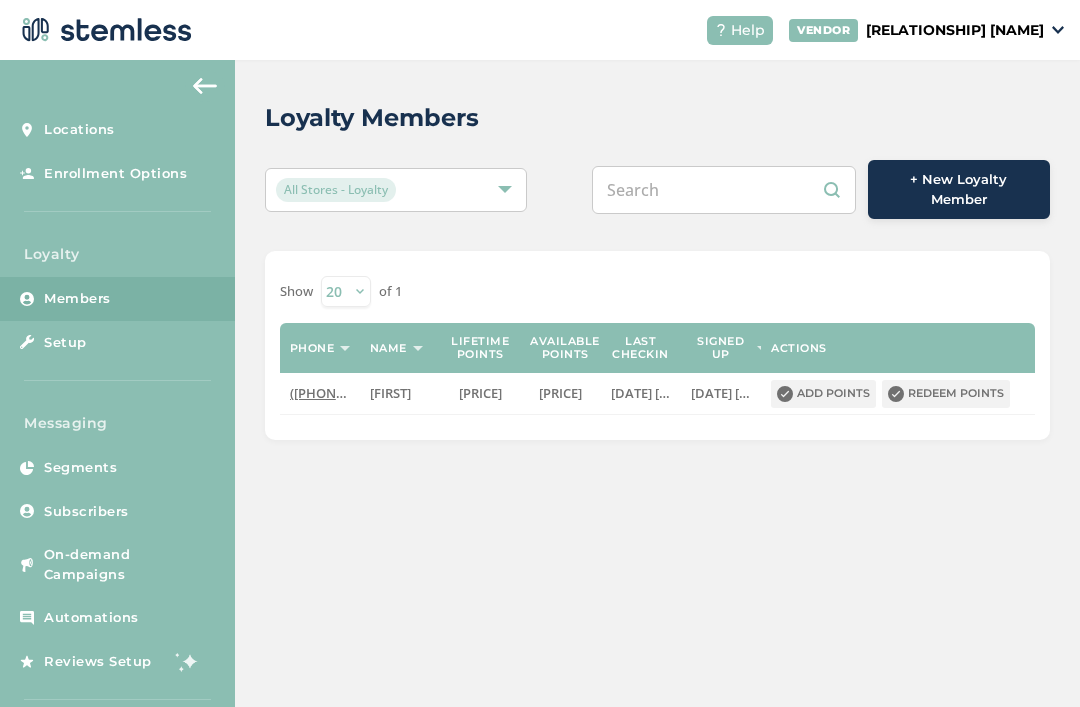 click at bounding box center [724, 190] 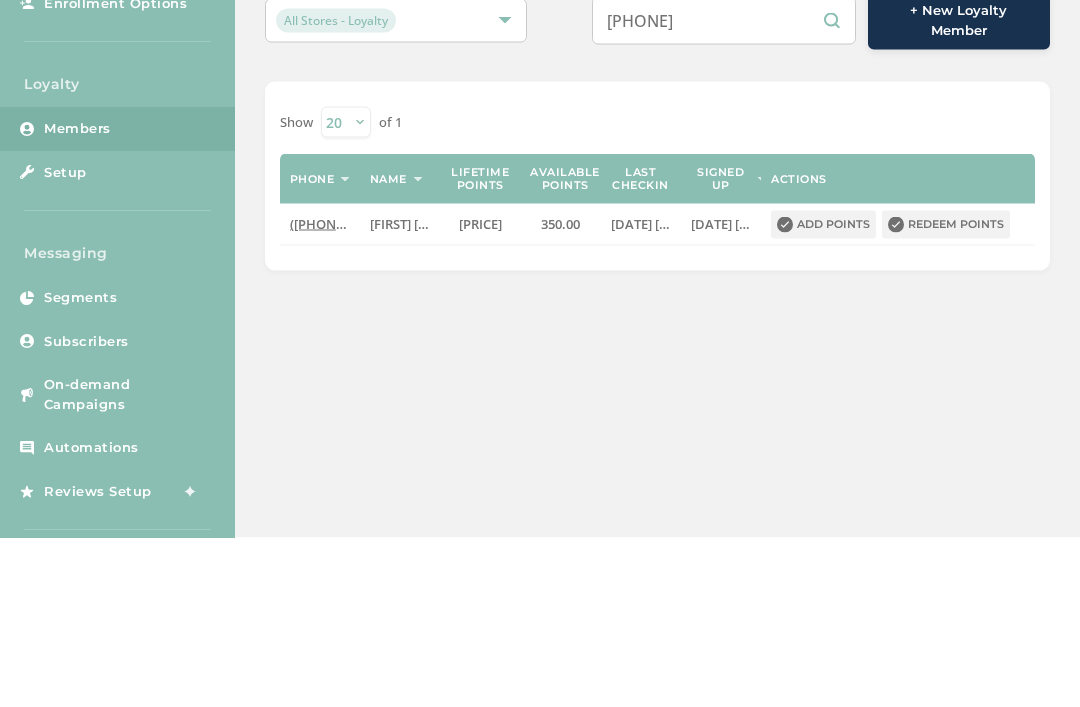 type on "9077201499" 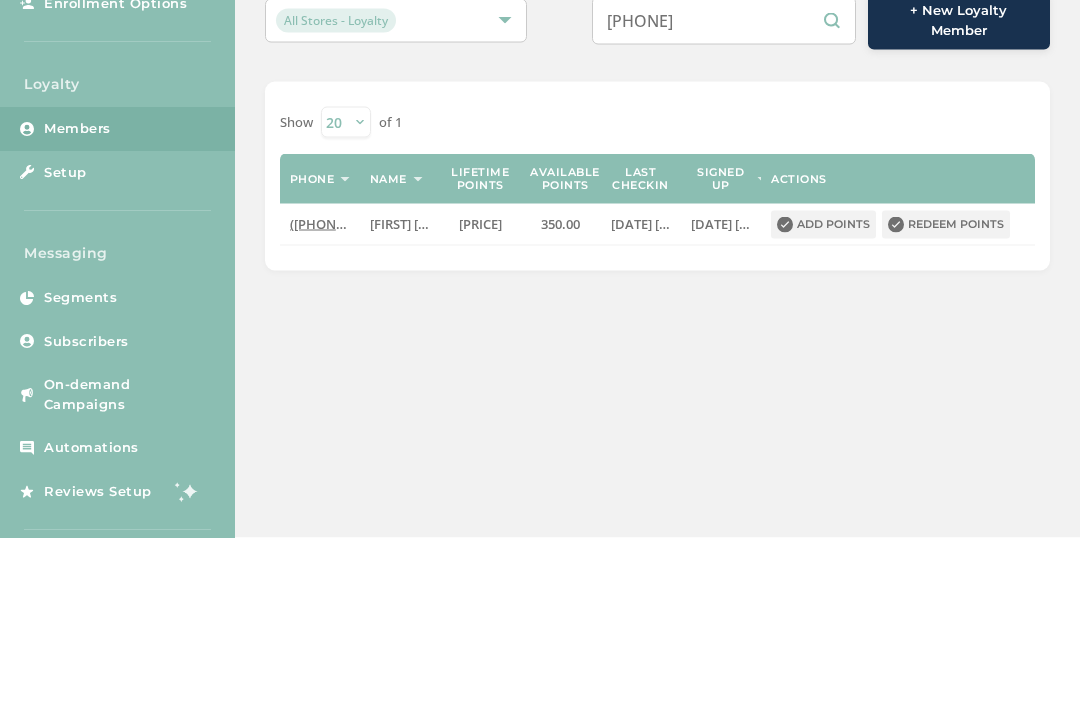 click on "Redeem points" at bounding box center (946, 394) 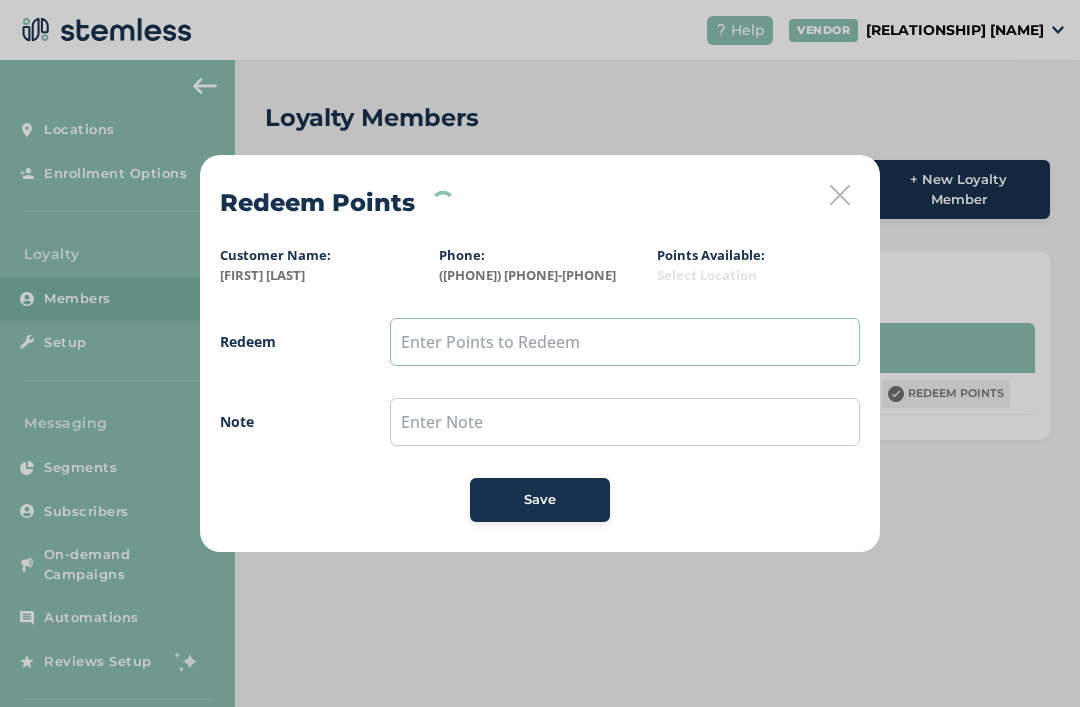 click at bounding box center (625, 342) 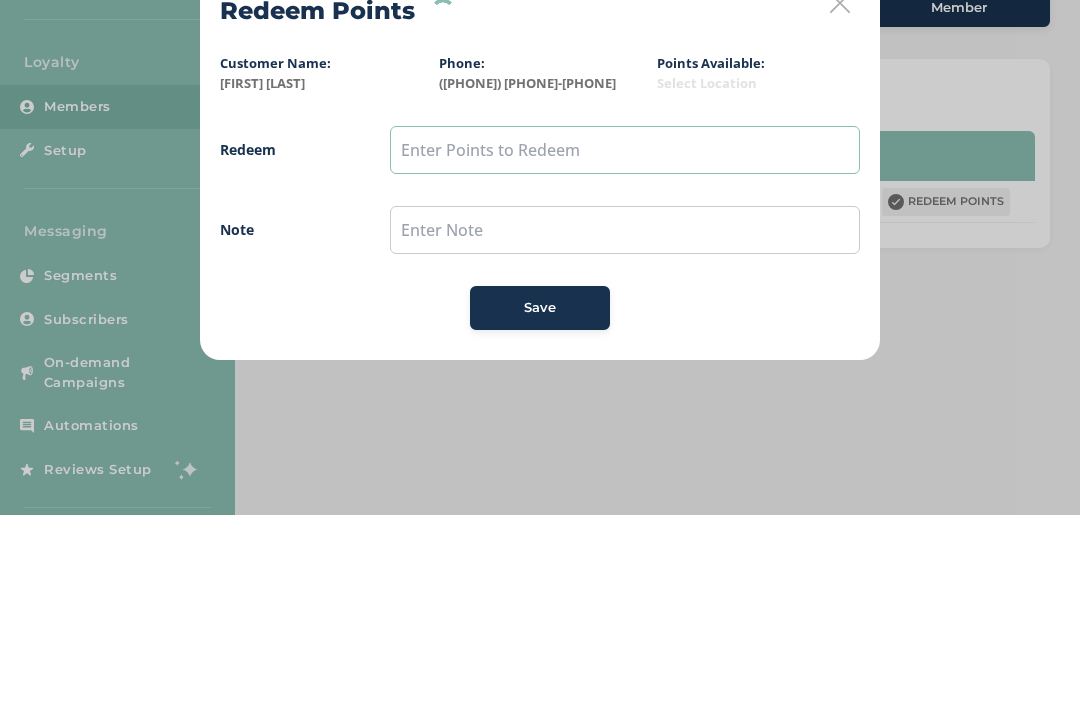 type on "q" 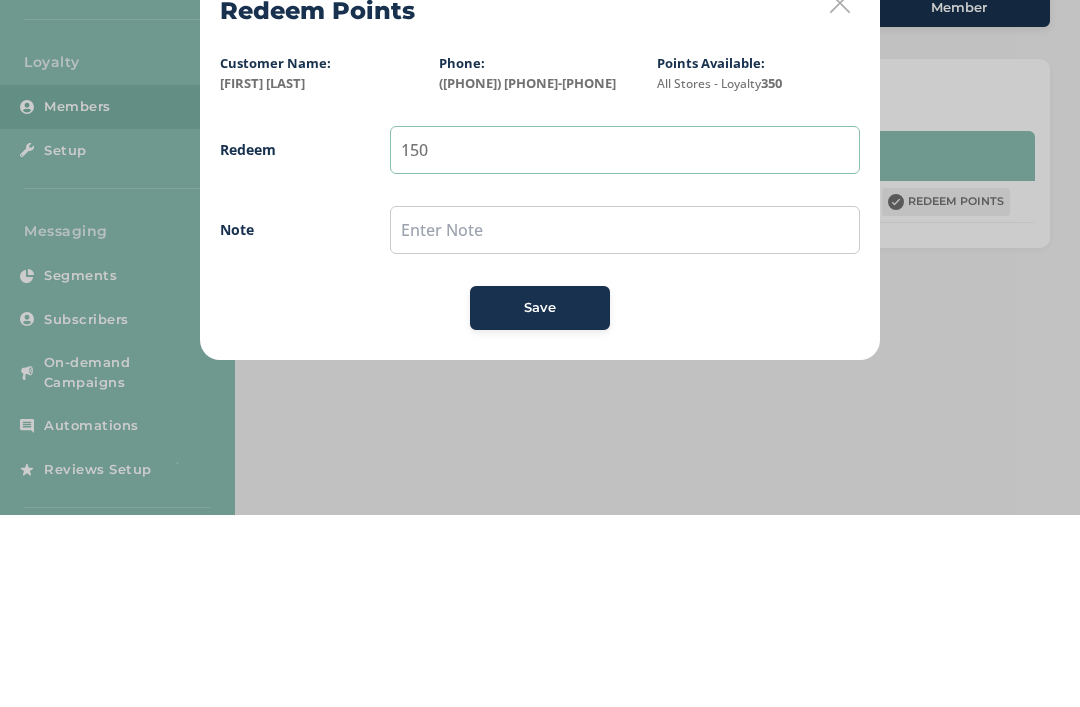type on "150" 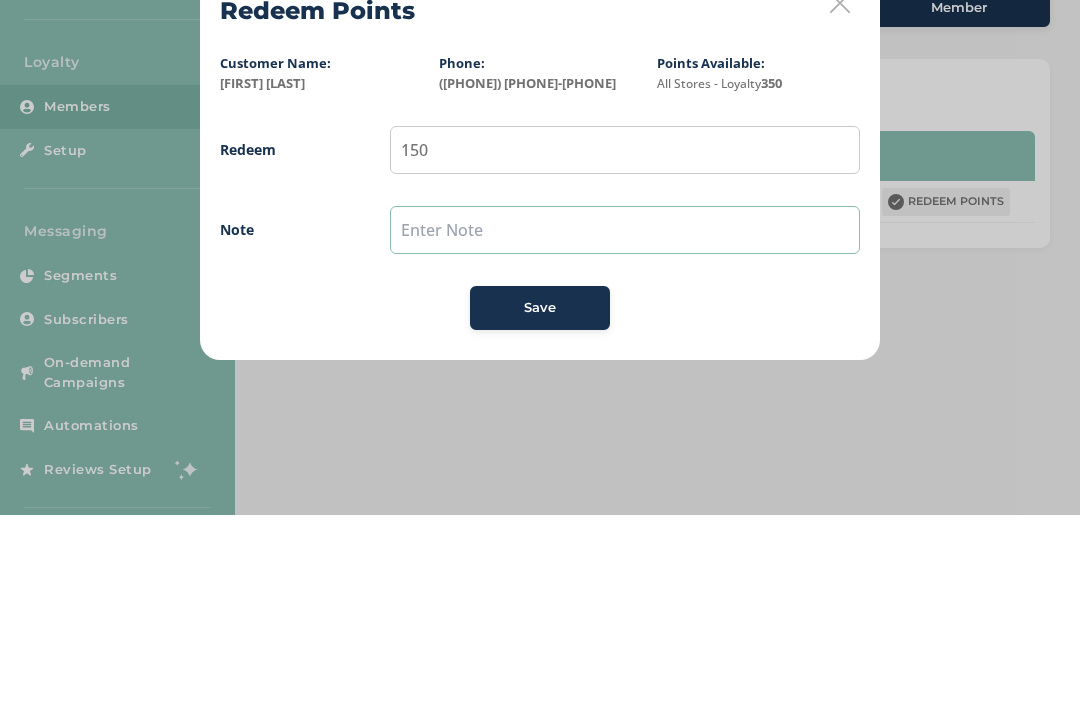 click at bounding box center [625, 422] 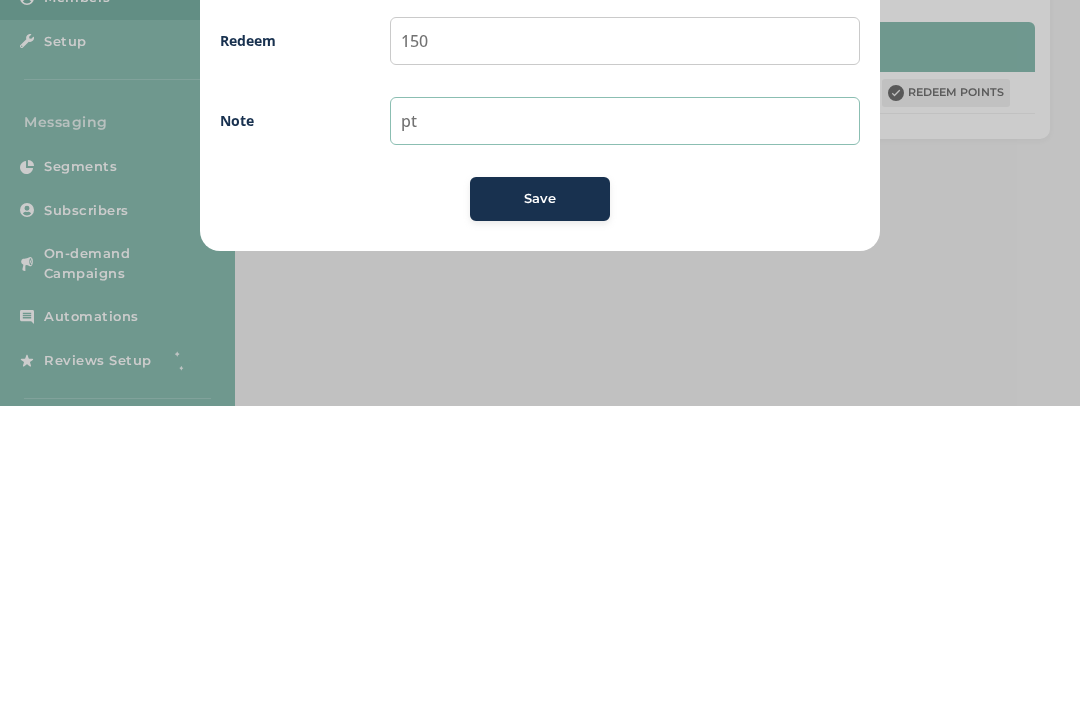 type on "p" 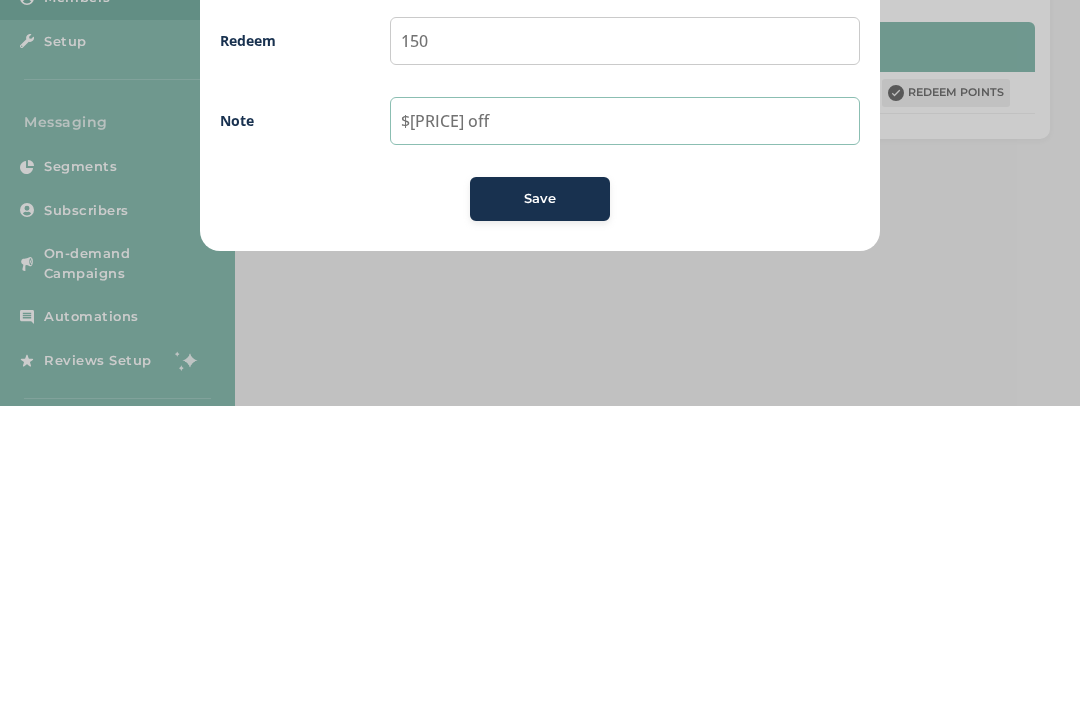 type on "$15 off" 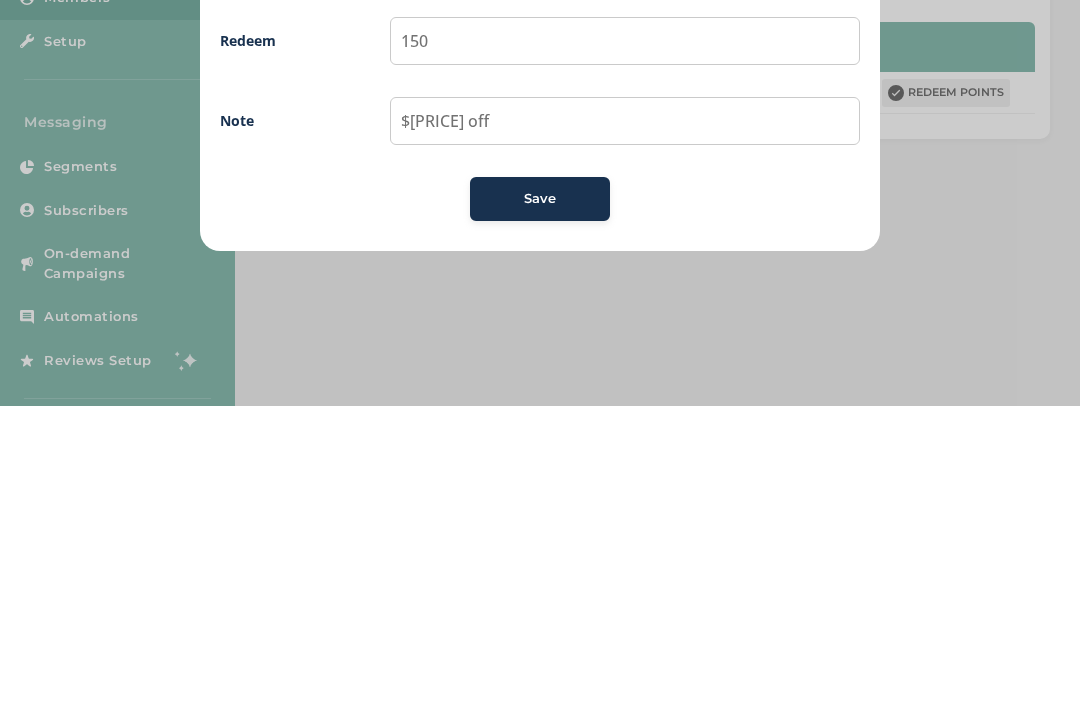 click on "Save" at bounding box center [540, 500] 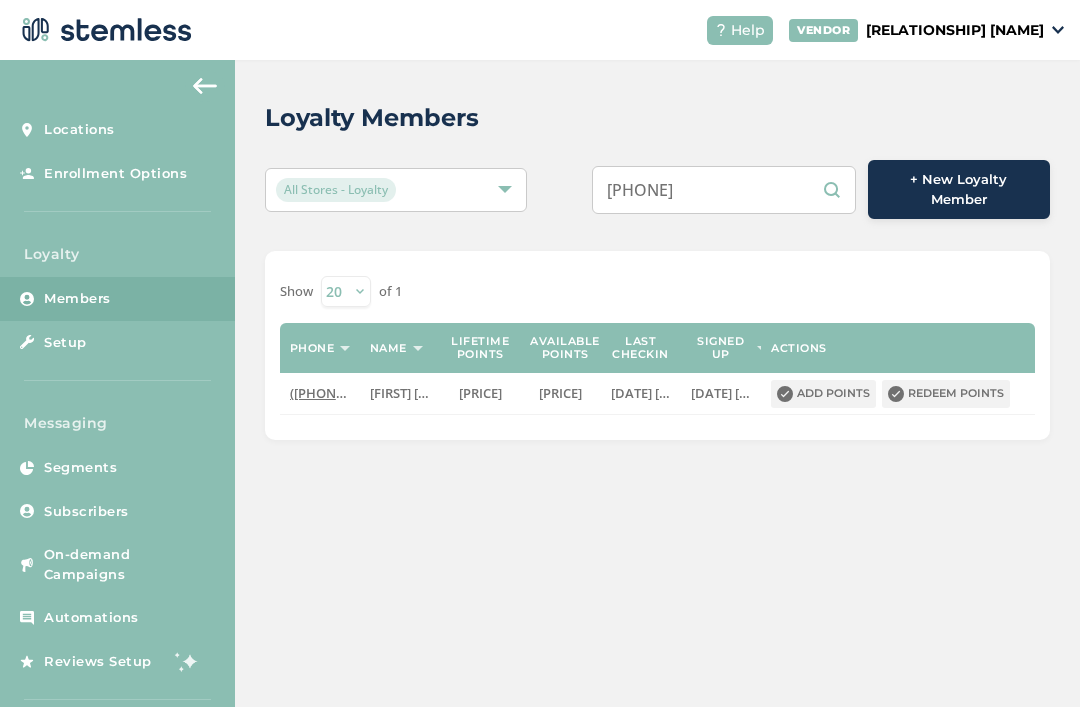 click on "9077201499" at bounding box center (724, 190) 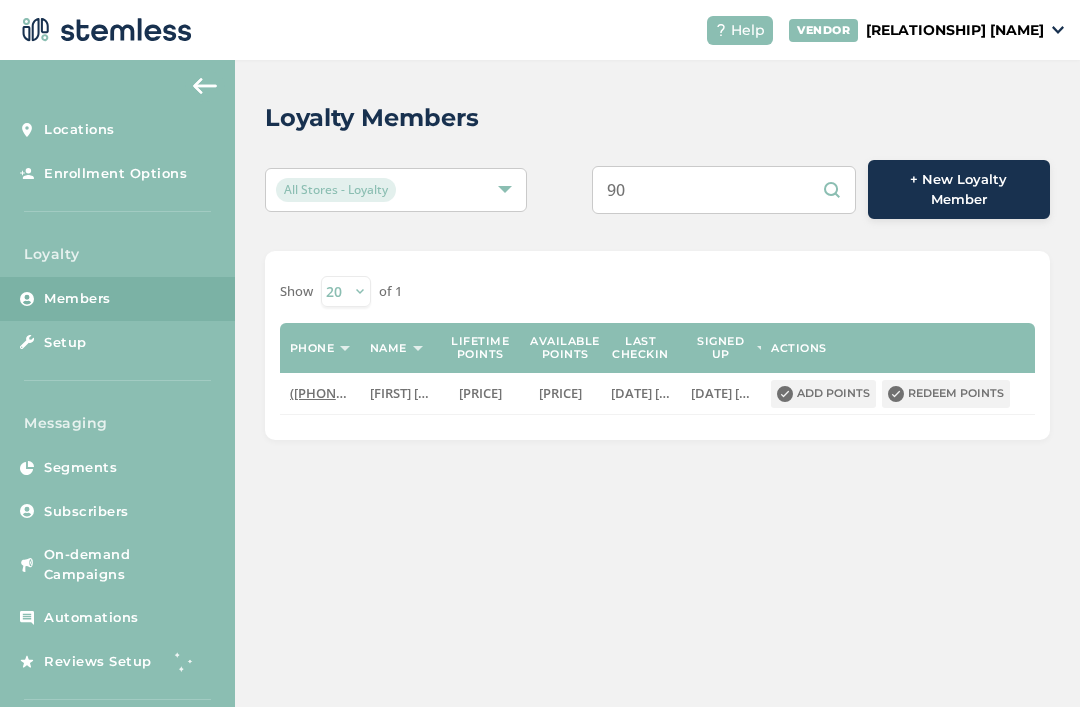 type on "9" 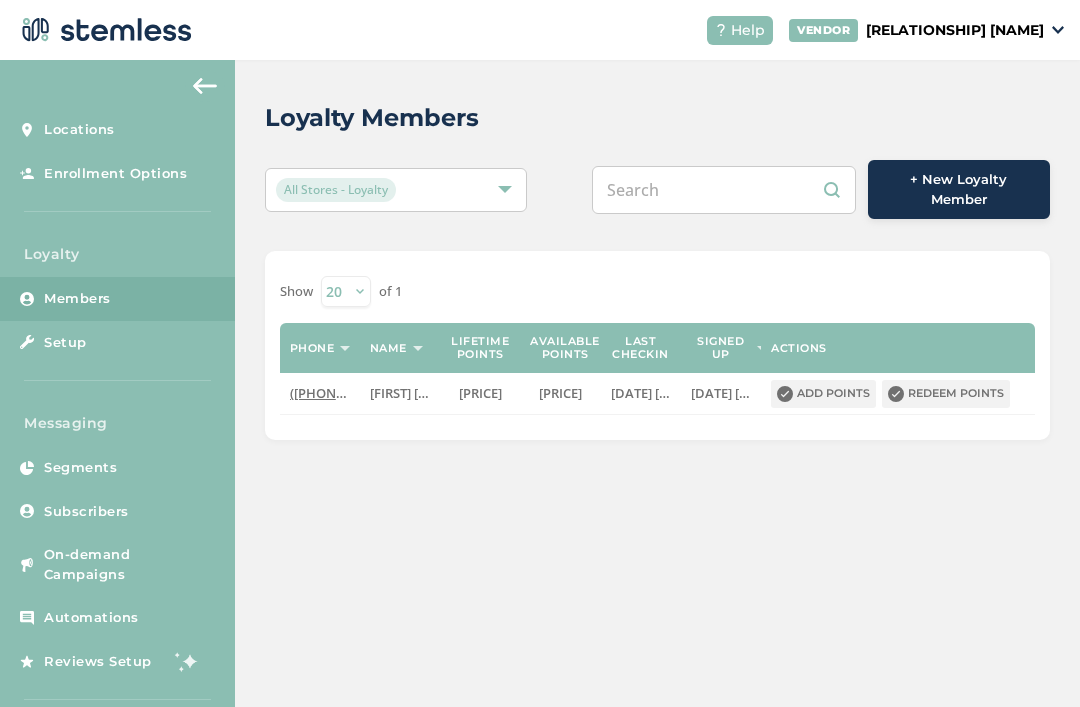 click at bounding box center (724, 190) 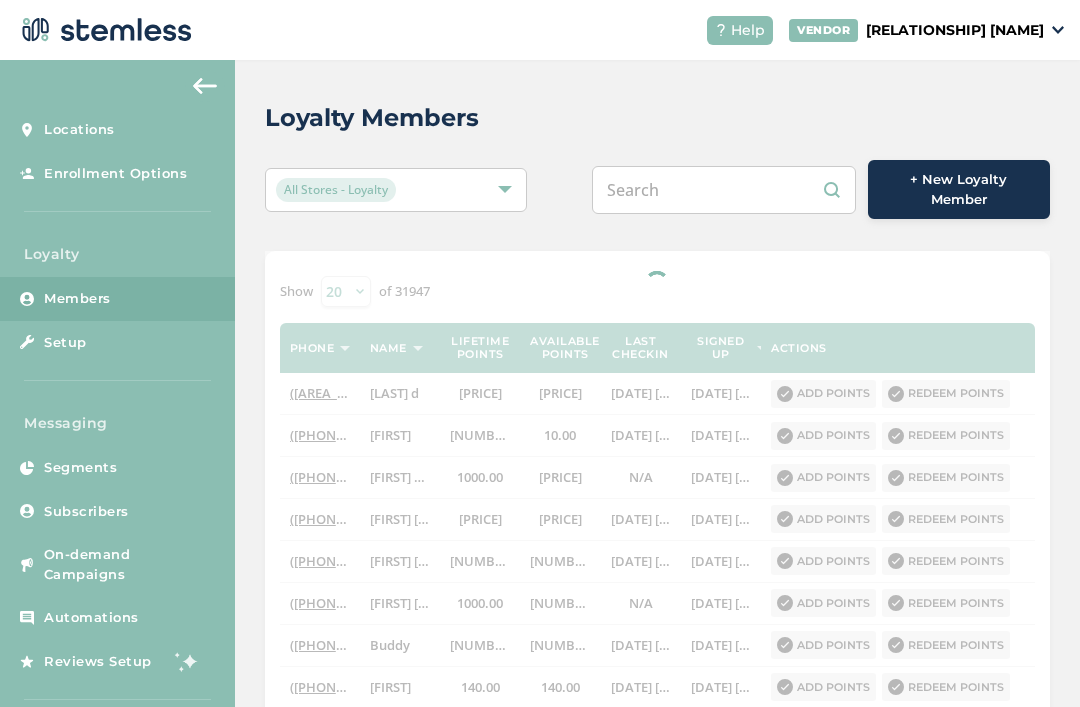 paste on "9073108253" 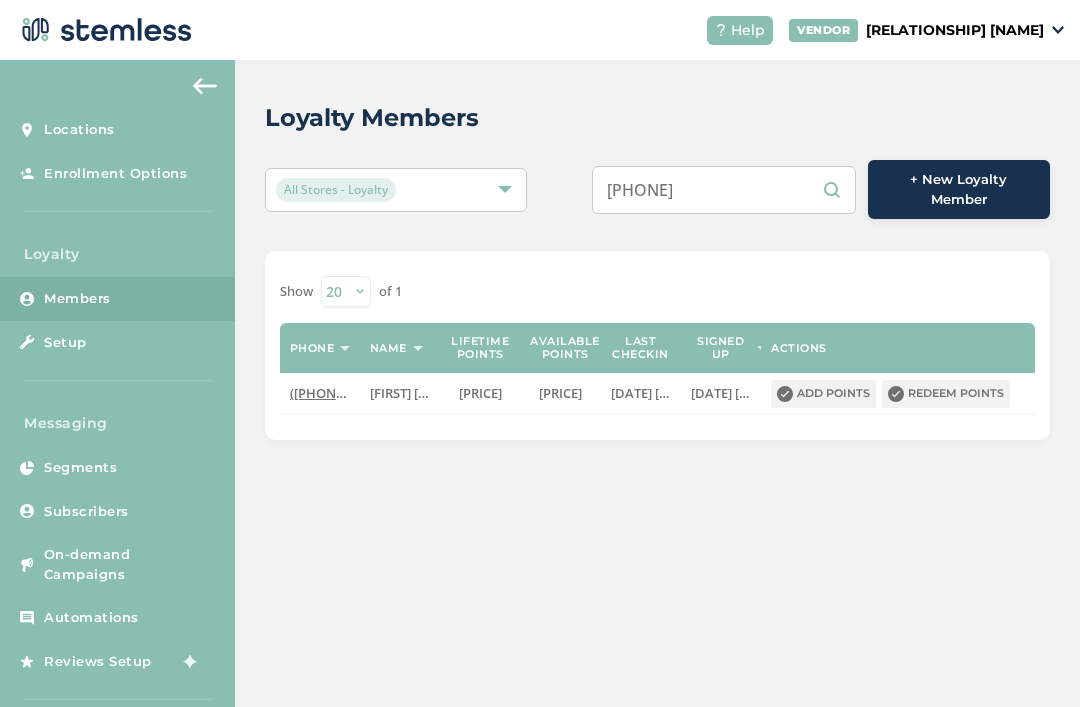 type on "9073108253" 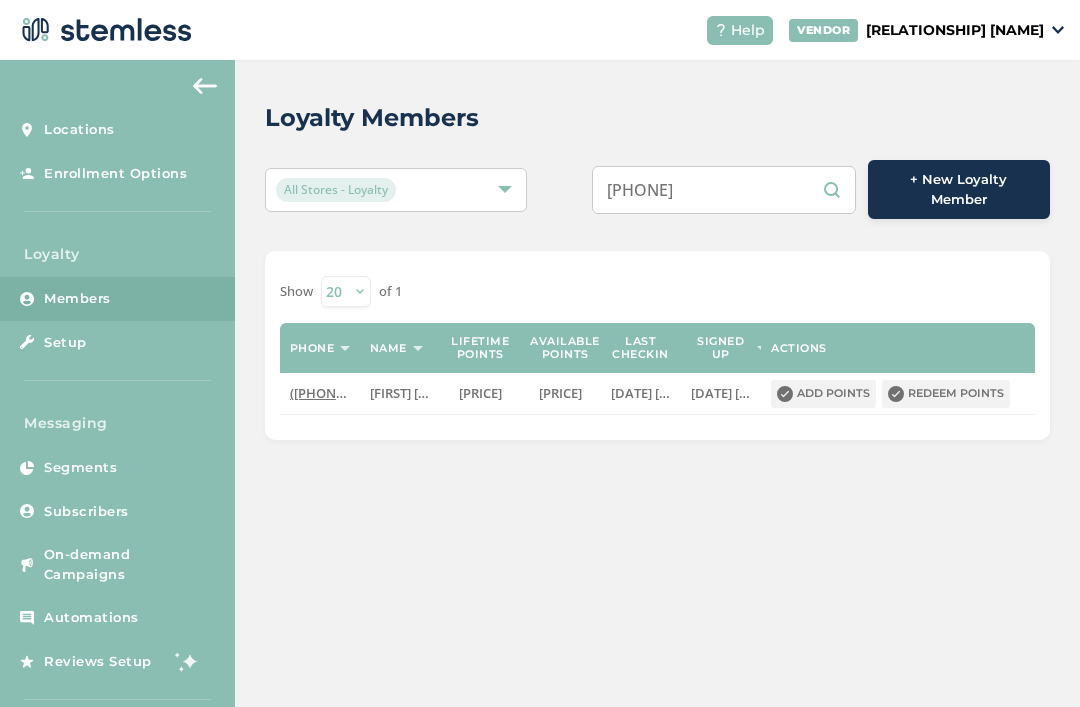 click on "Redeem points" at bounding box center (946, 394) 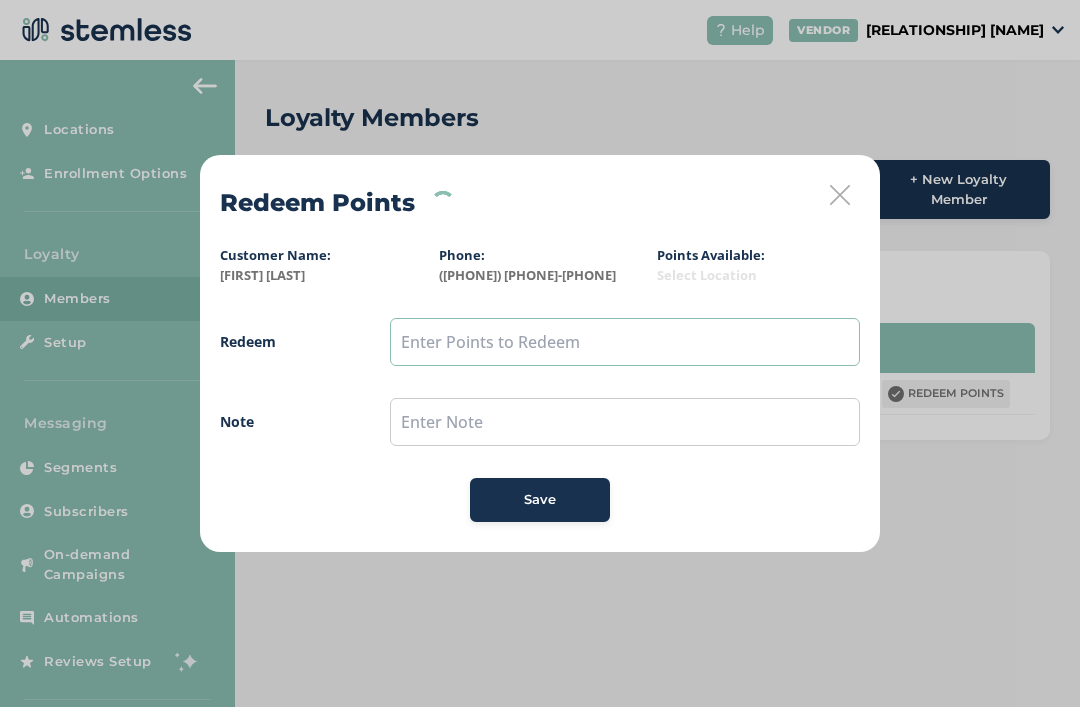 click at bounding box center [625, 342] 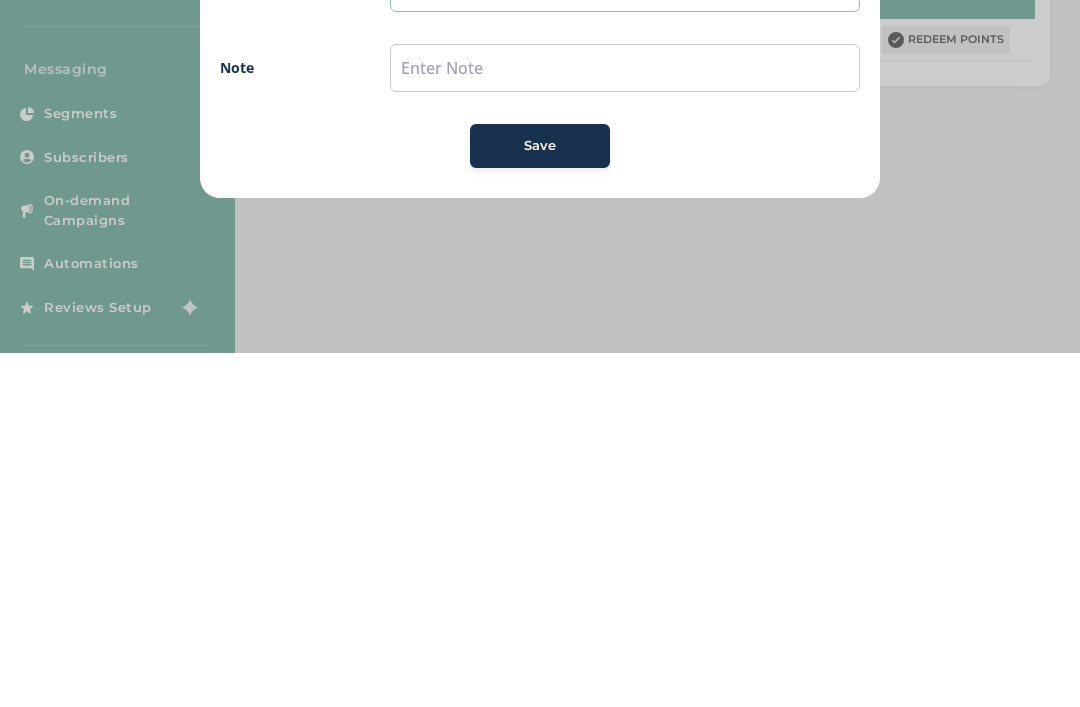 type on "250" 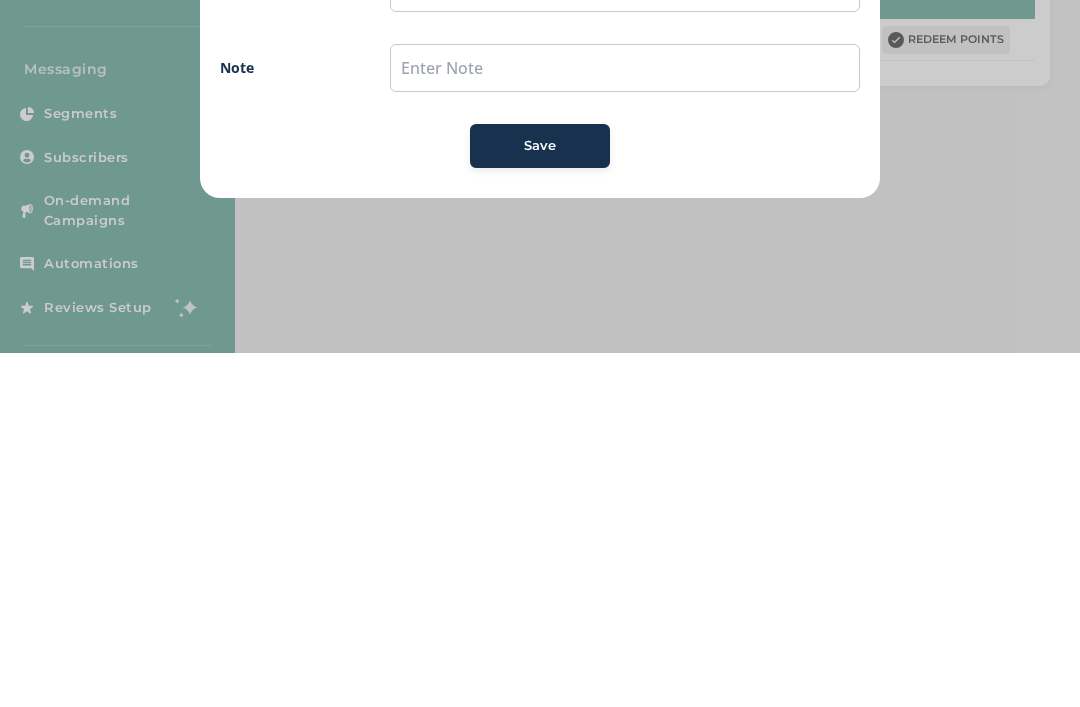 click on "Save" at bounding box center (540, 500) 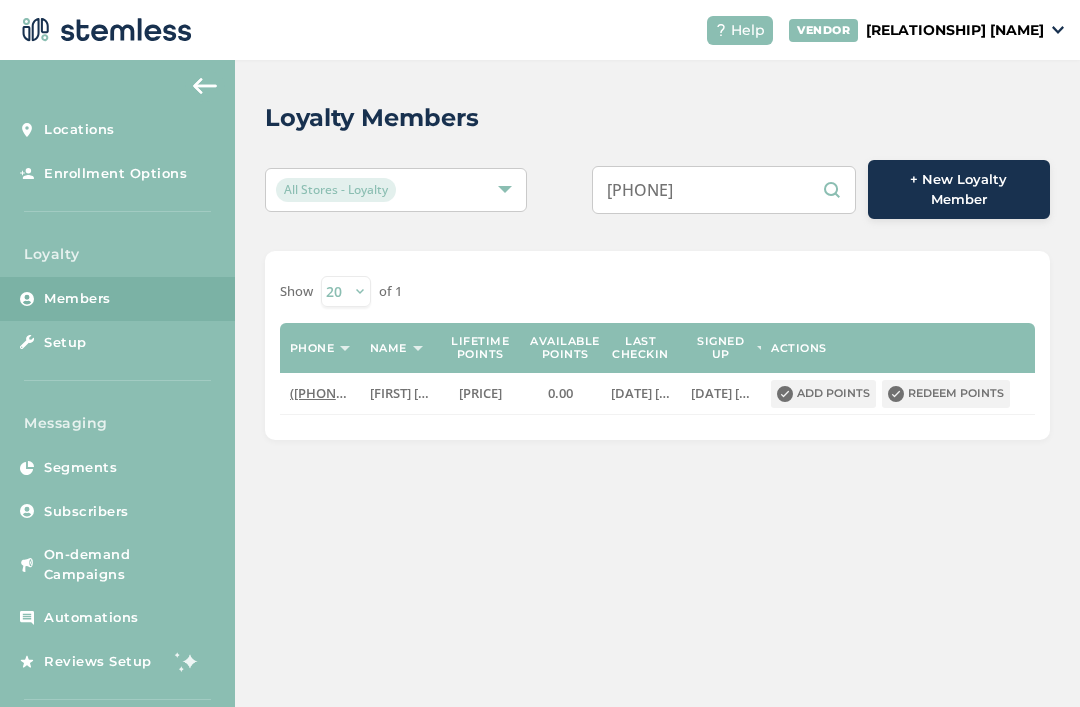 click on "9073108253" at bounding box center (724, 190) 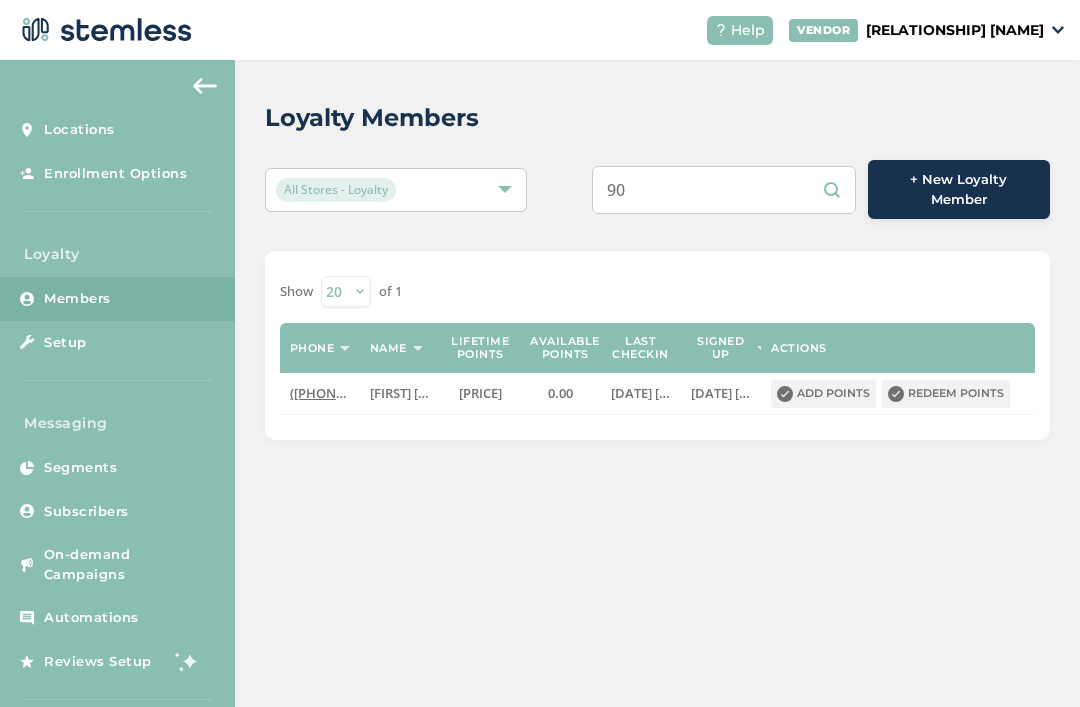 type on "9" 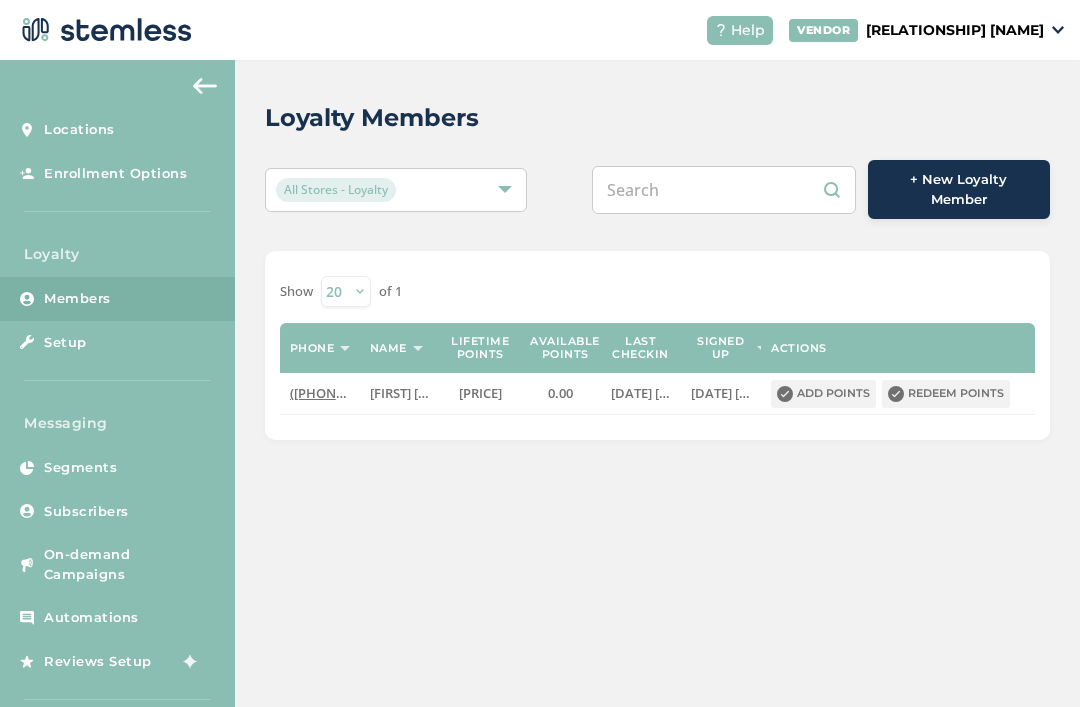 click at bounding box center (724, 190) 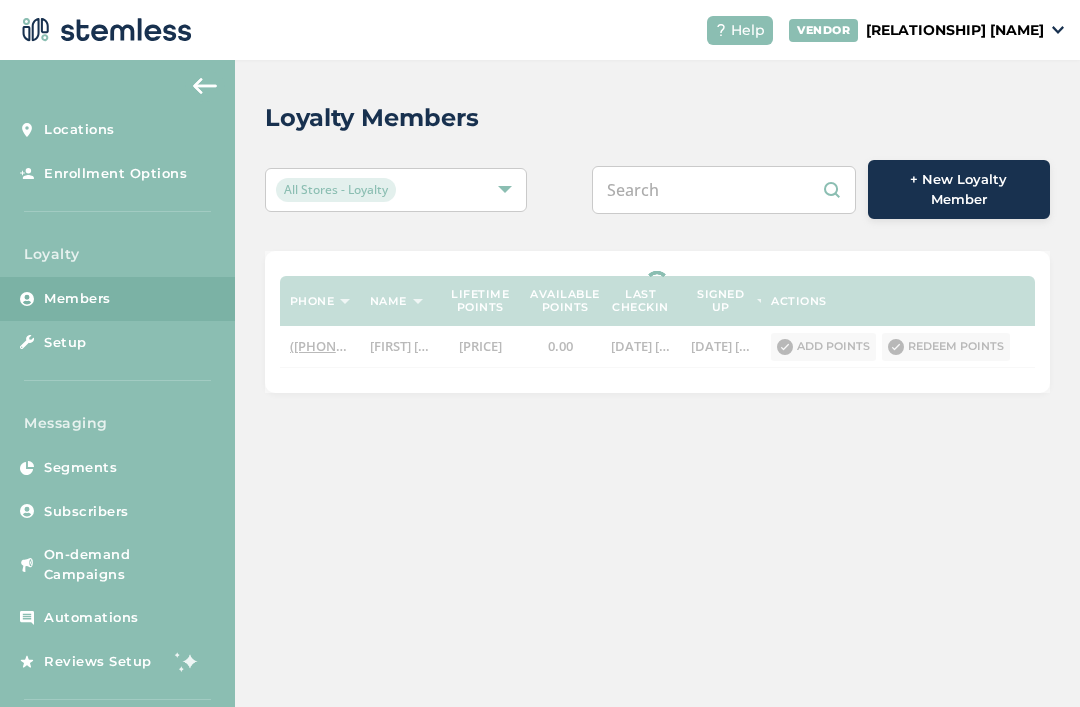 paste on "9109770170" 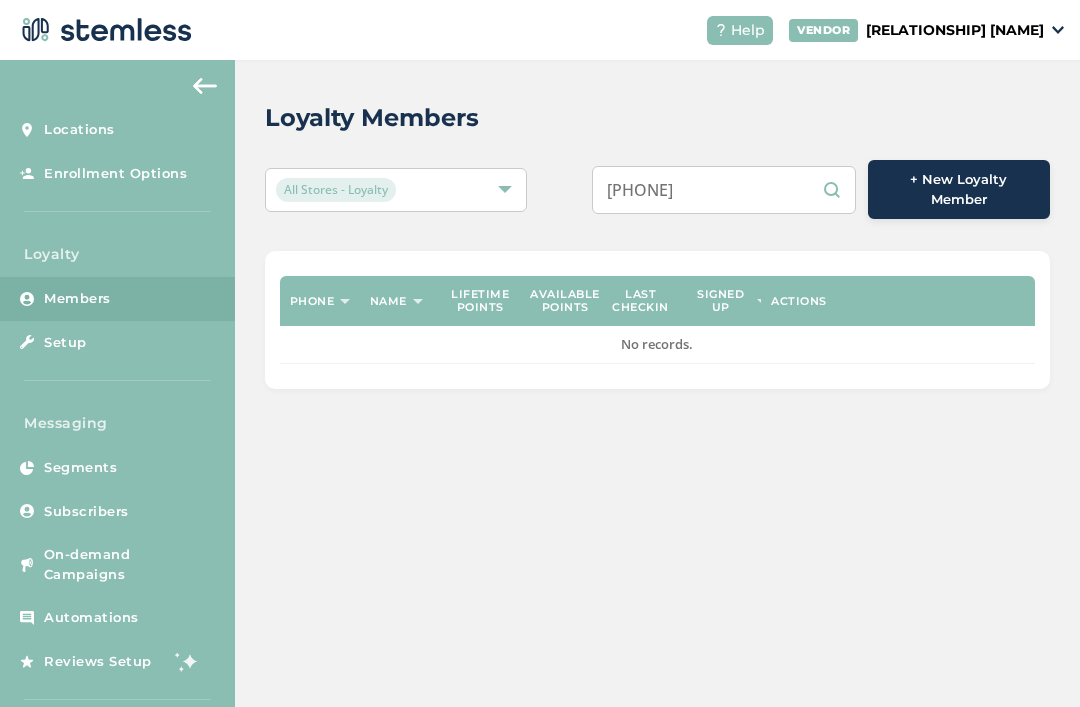 scroll, scrollTop: 0, scrollLeft: 0, axis: both 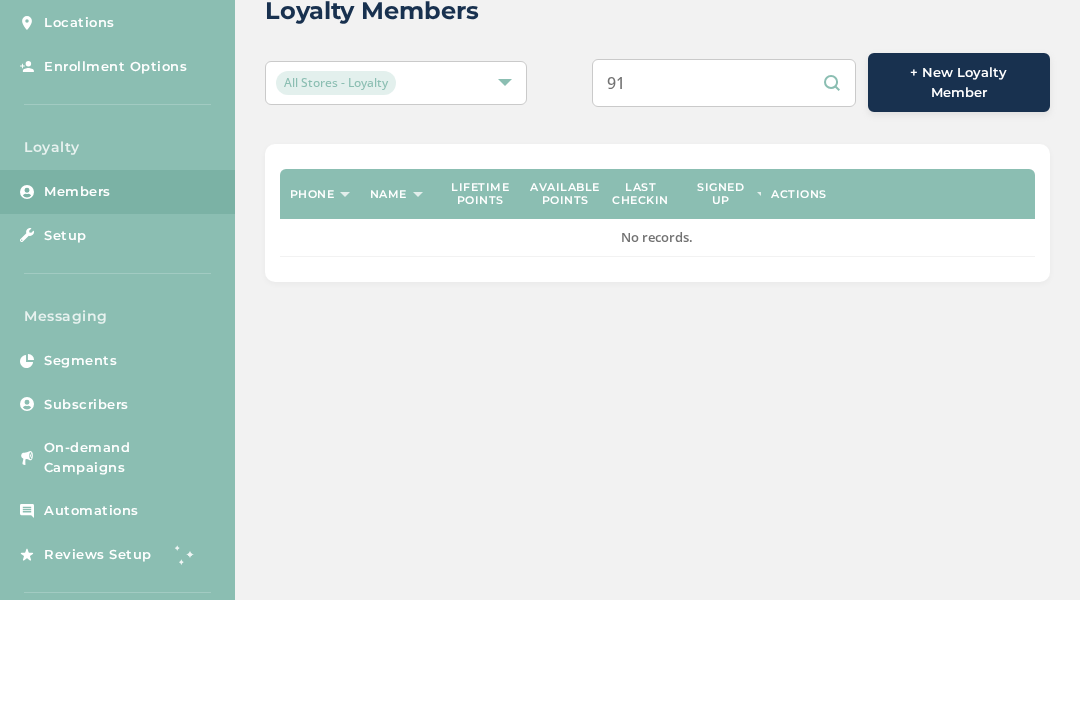 type on "9" 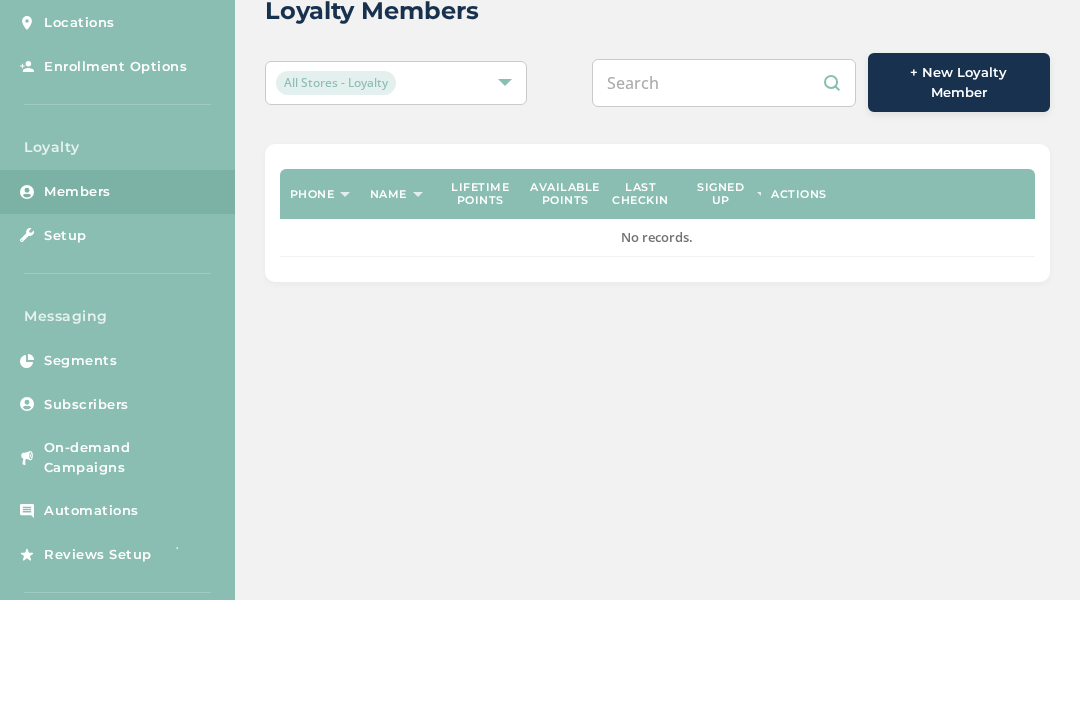 type 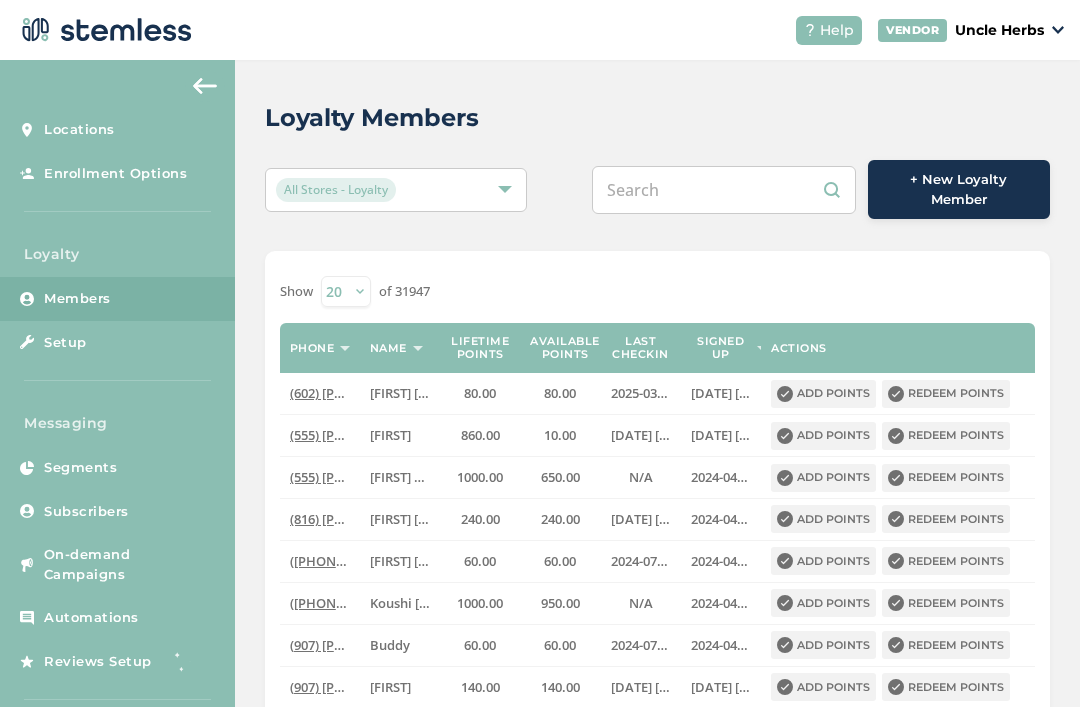 scroll, scrollTop: 0, scrollLeft: 0, axis: both 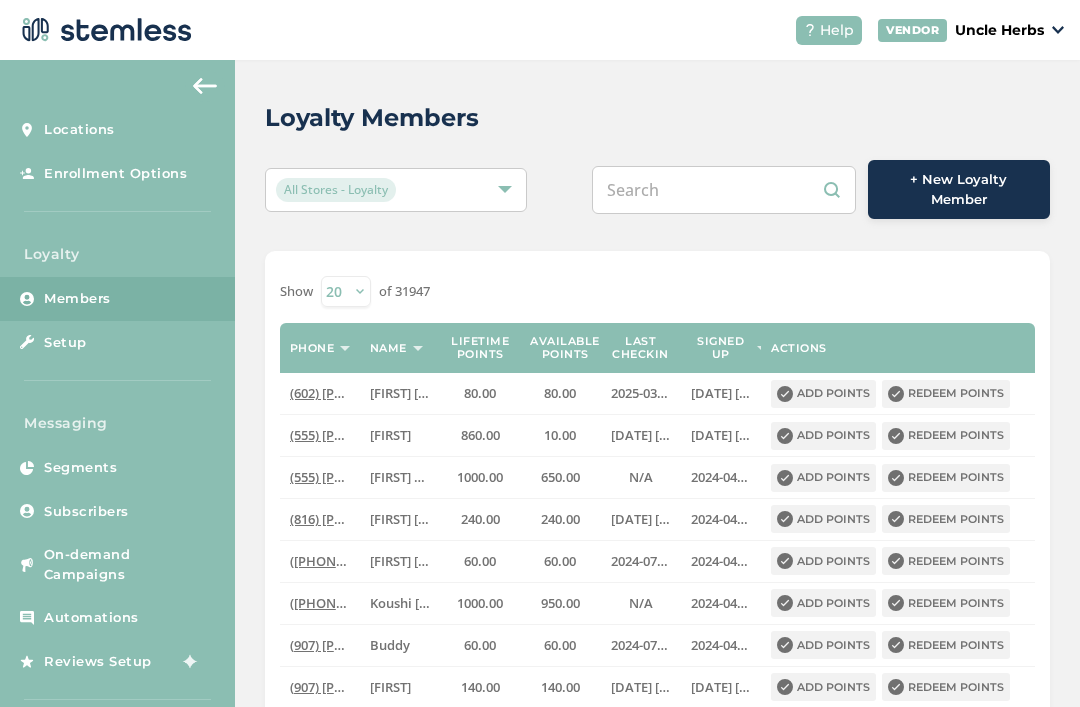 click at bounding box center [724, 190] 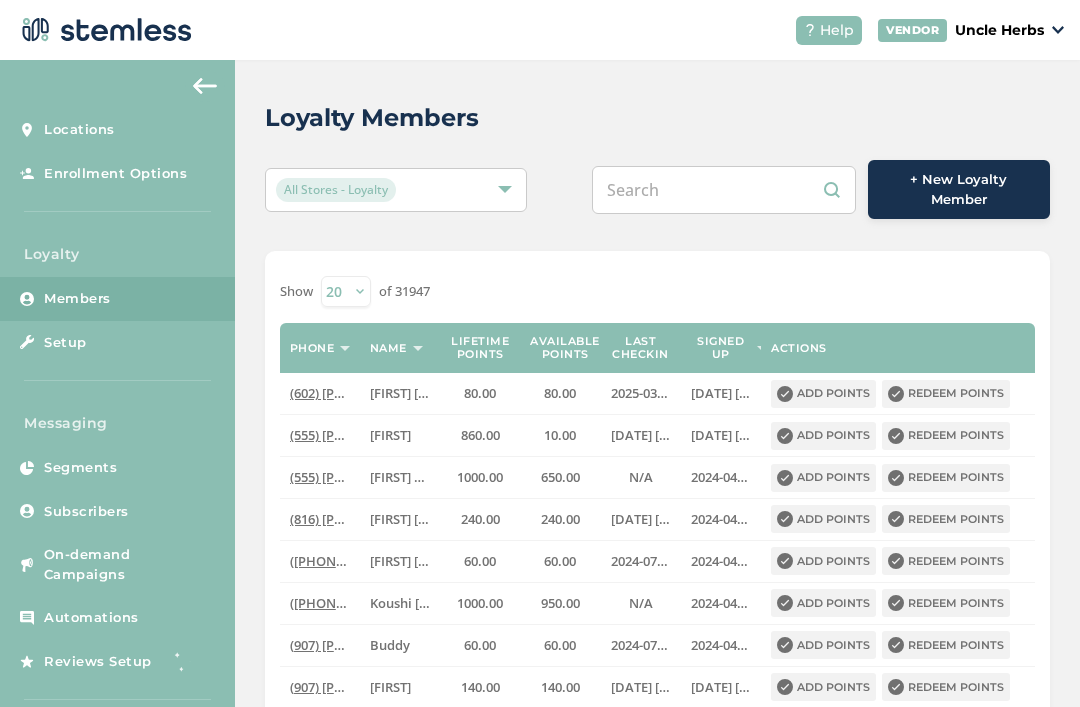 click at bounding box center [724, 190] 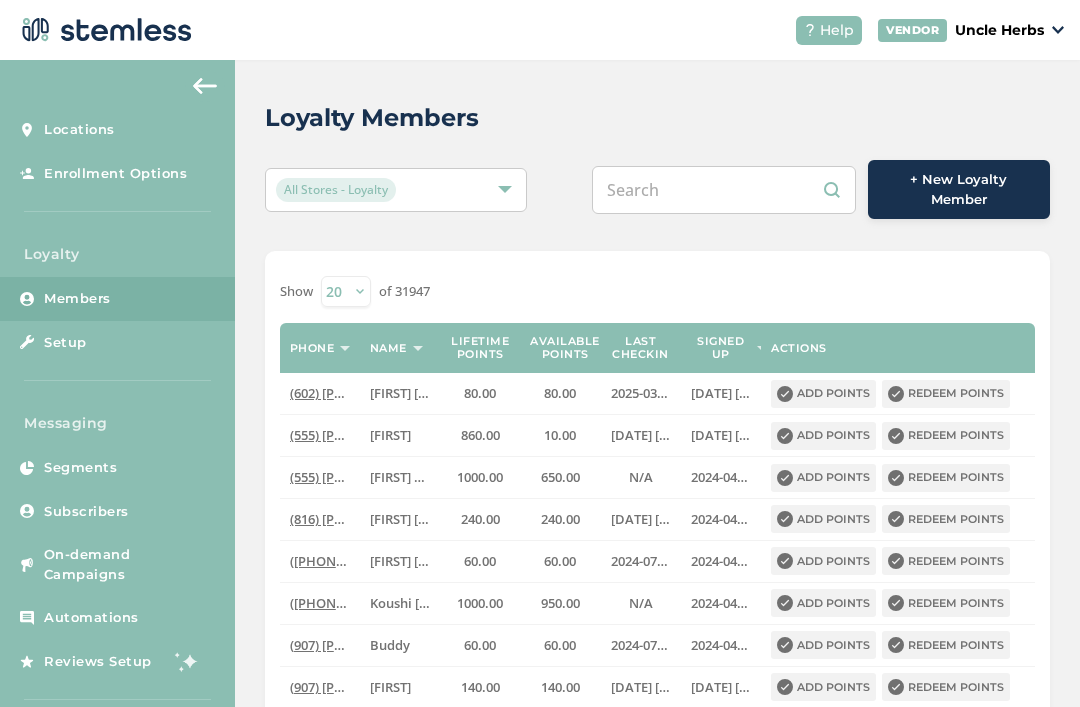 click at bounding box center [724, 190] 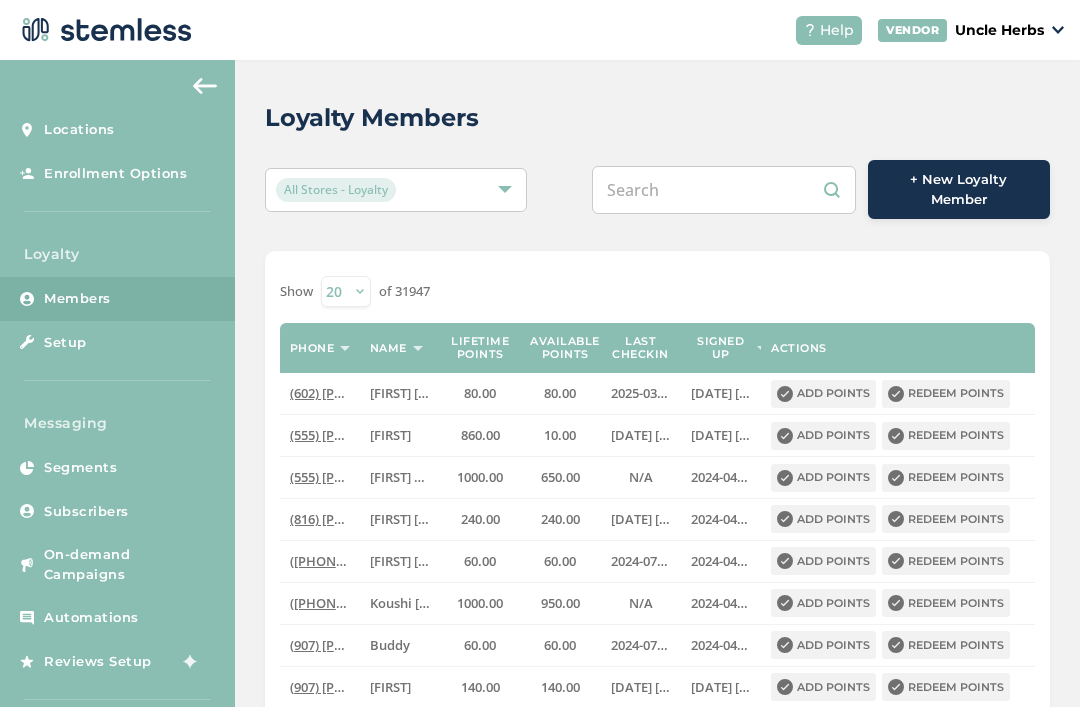 paste on "7278548" 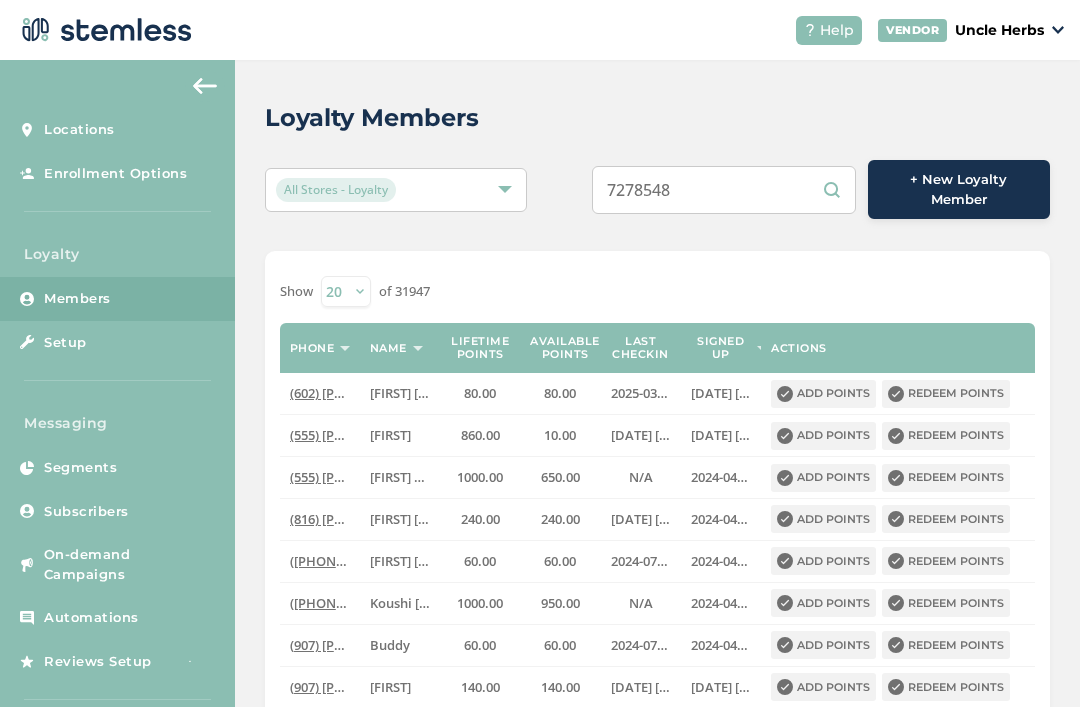 click on "7278548" at bounding box center (724, 190) 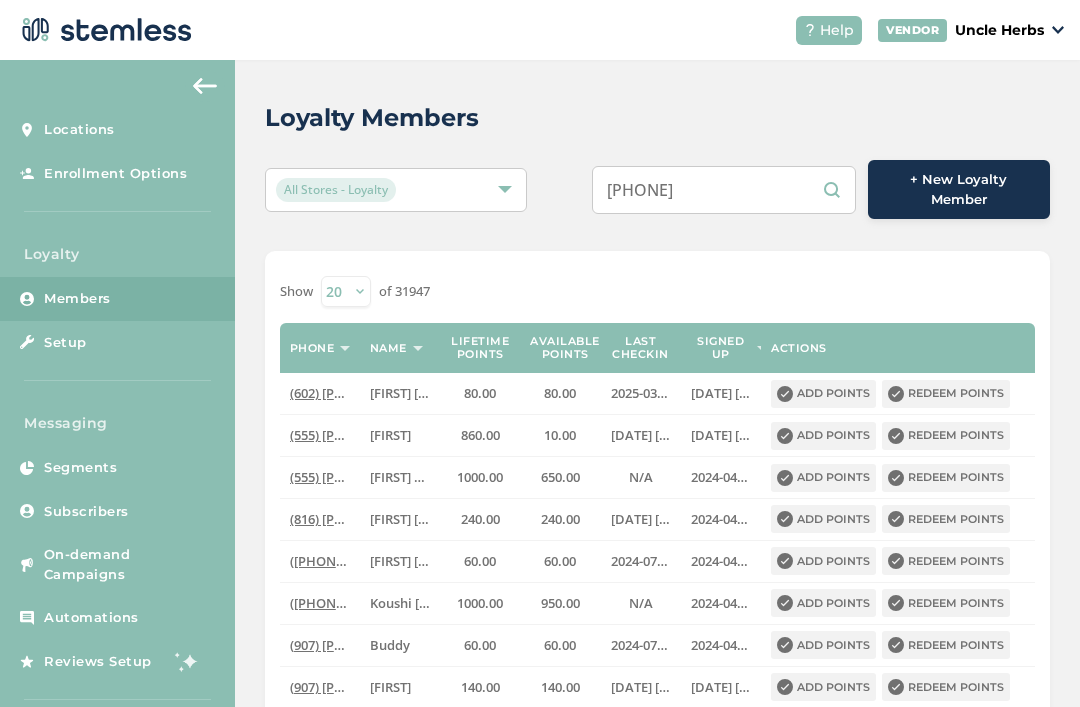 type on "9077278548" 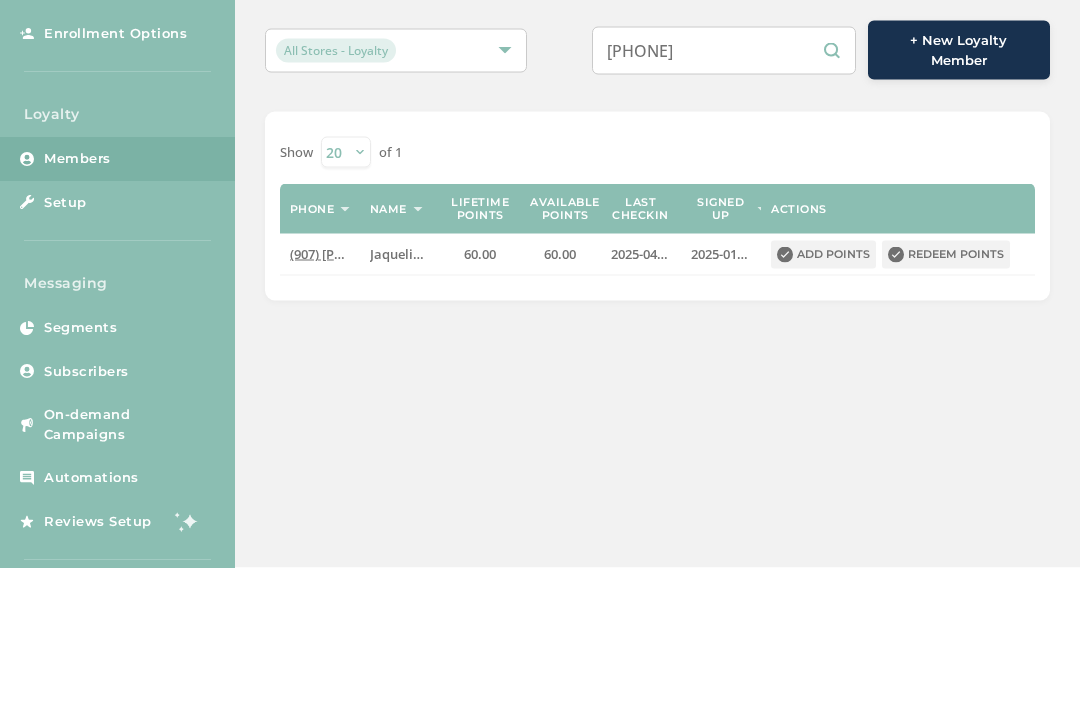 scroll, scrollTop: 34, scrollLeft: 0, axis: vertical 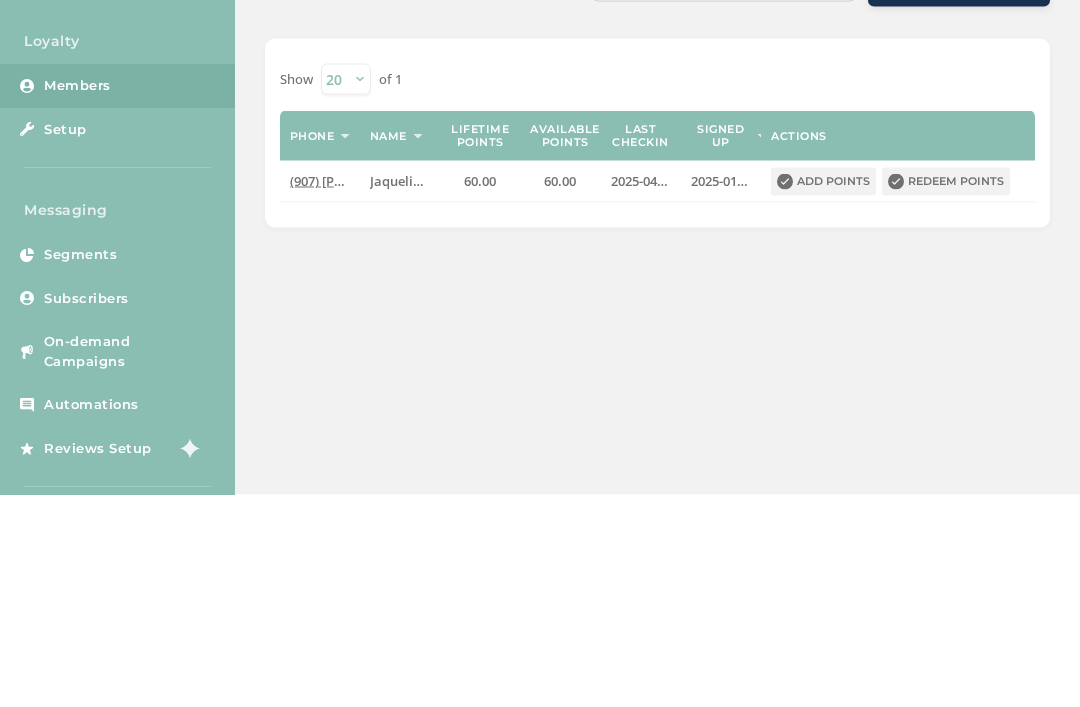 click on "Redeem points" at bounding box center (946, 394) 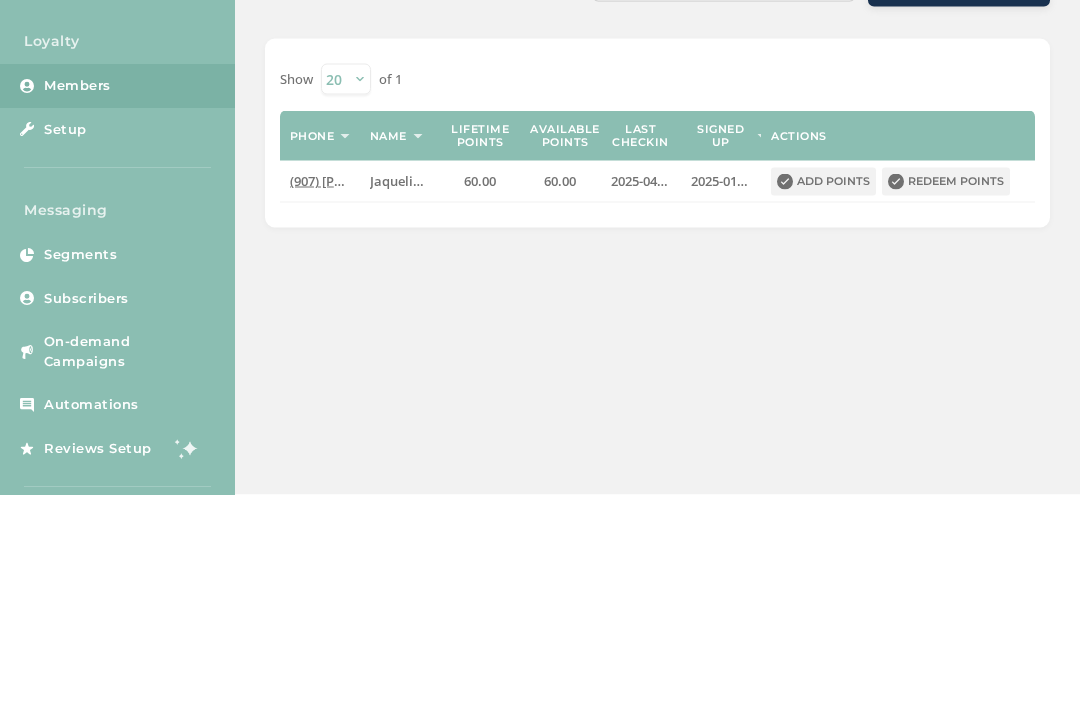 scroll, scrollTop: 0, scrollLeft: 0, axis: both 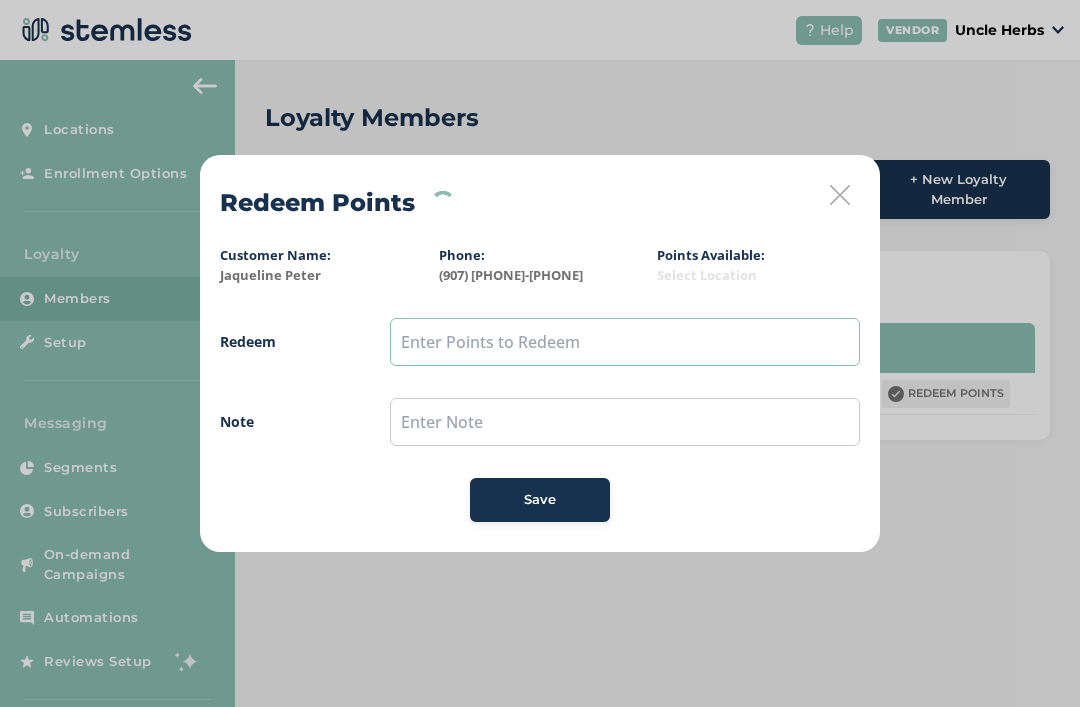 click at bounding box center [625, 342] 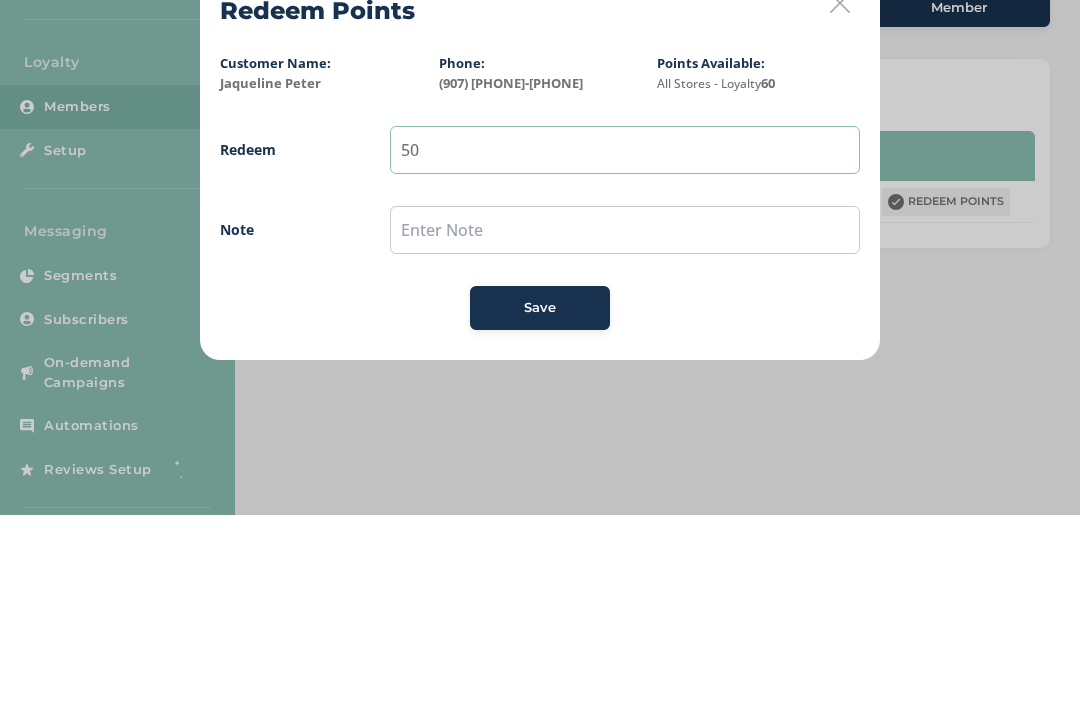 type on "50" 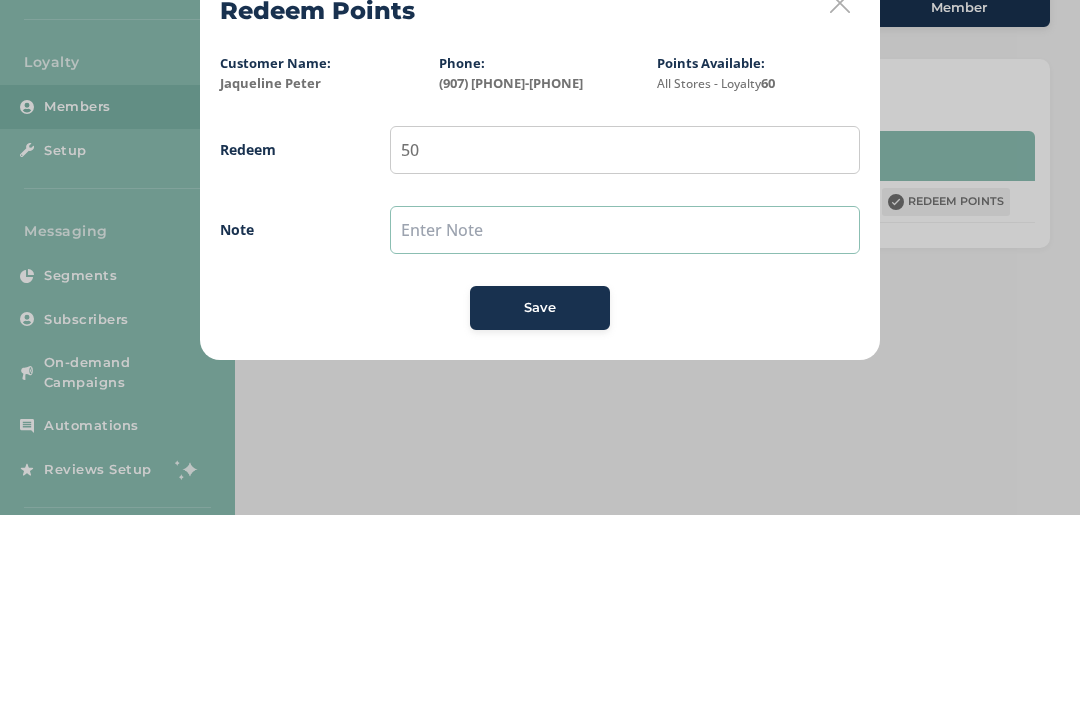 click at bounding box center [625, 422] 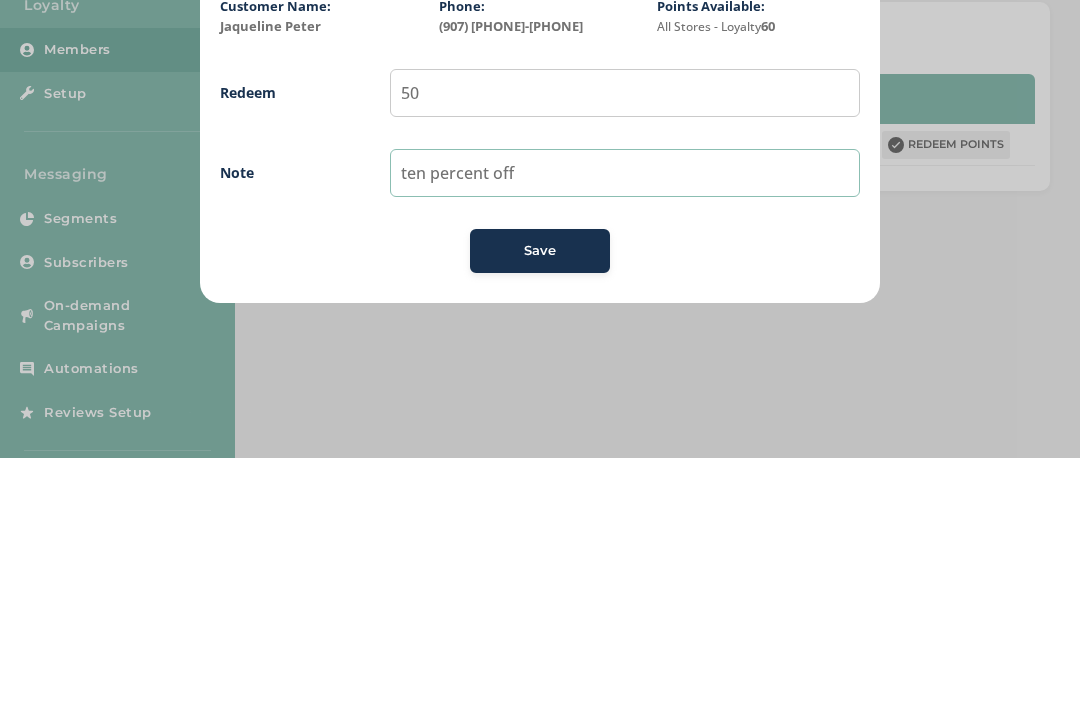 type on "ten percent off" 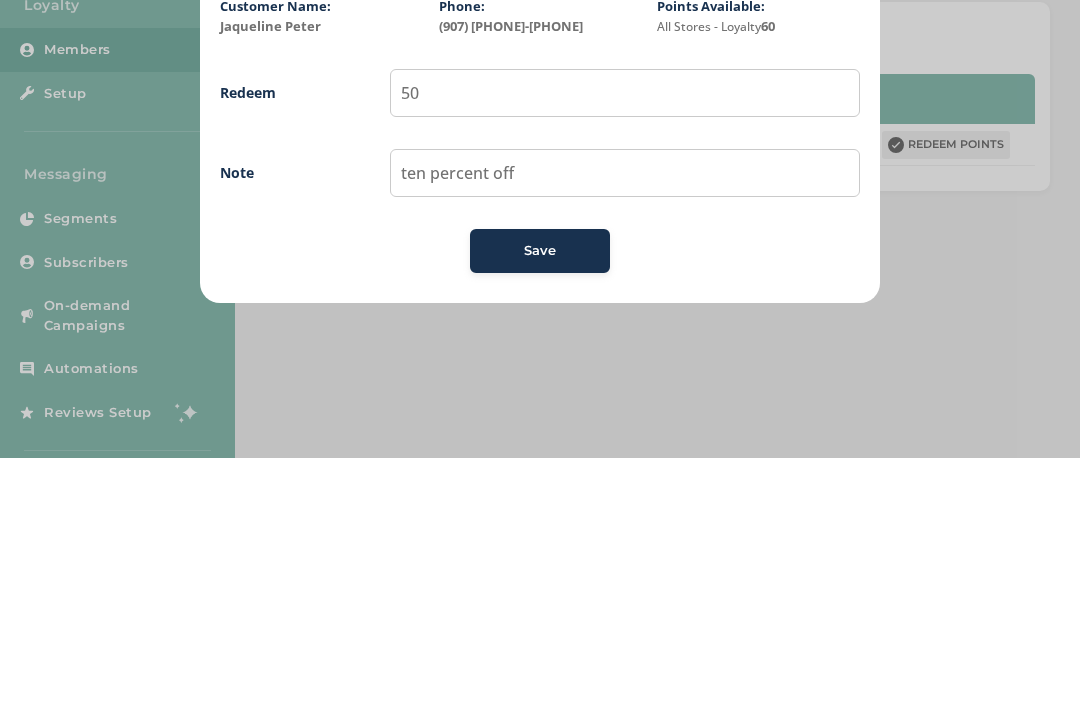 click on "Save" at bounding box center [540, 500] 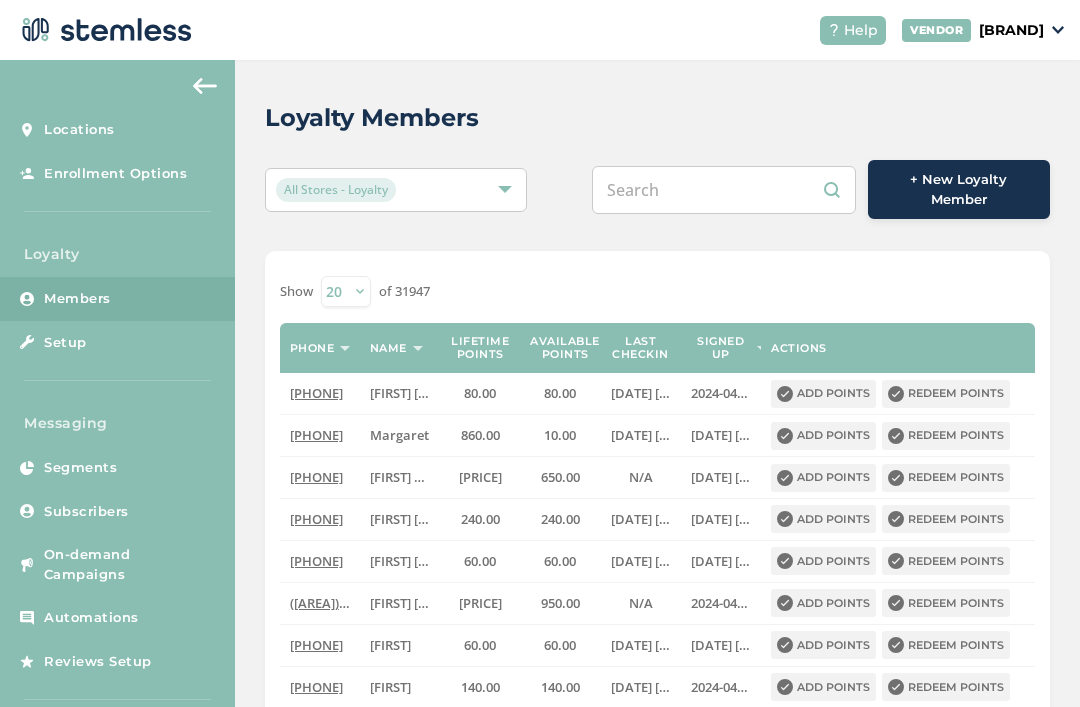 scroll, scrollTop: 0, scrollLeft: 0, axis: both 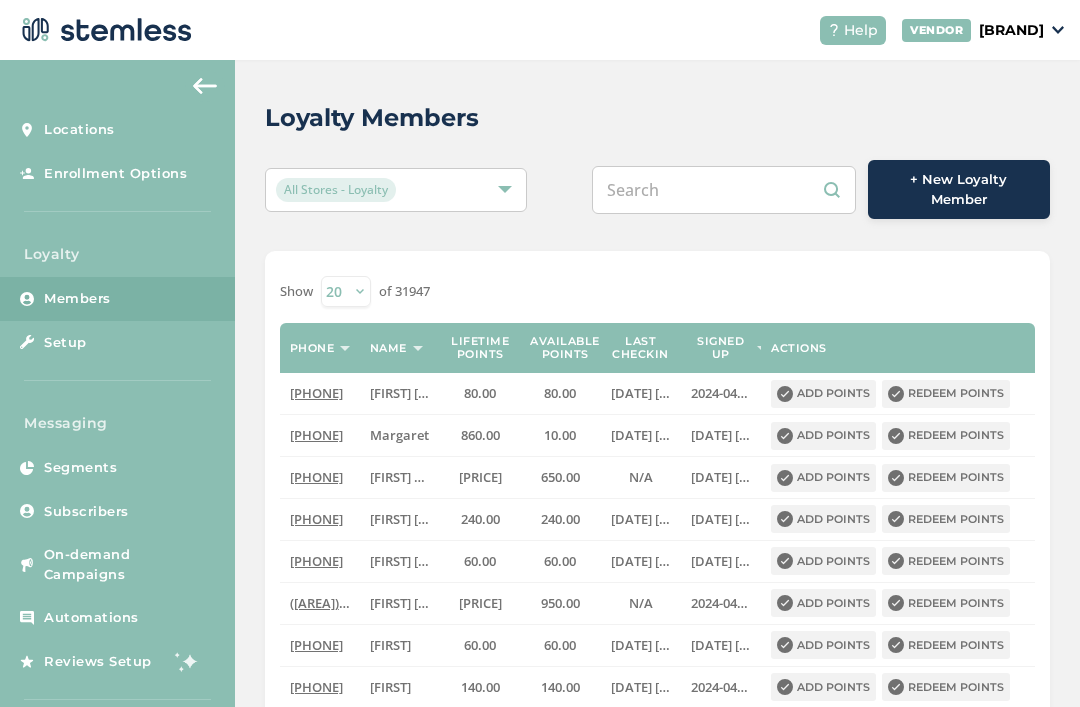 click at bounding box center (724, 190) 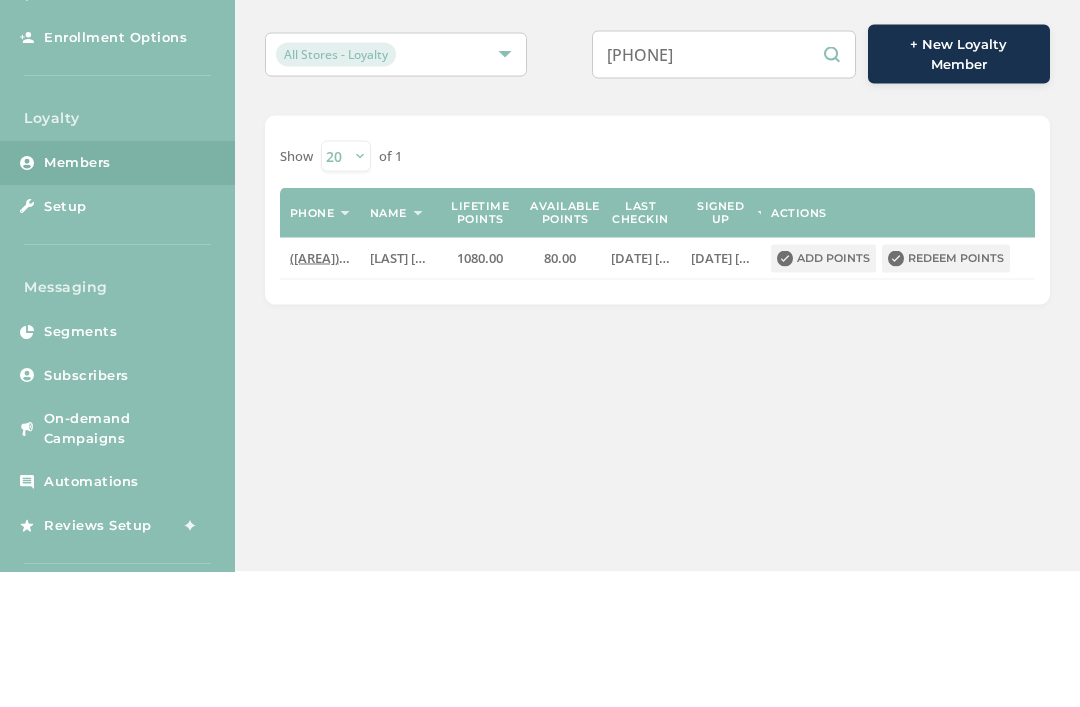 scroll, scrollTop: 0, scrollLeft: 0, axis: both 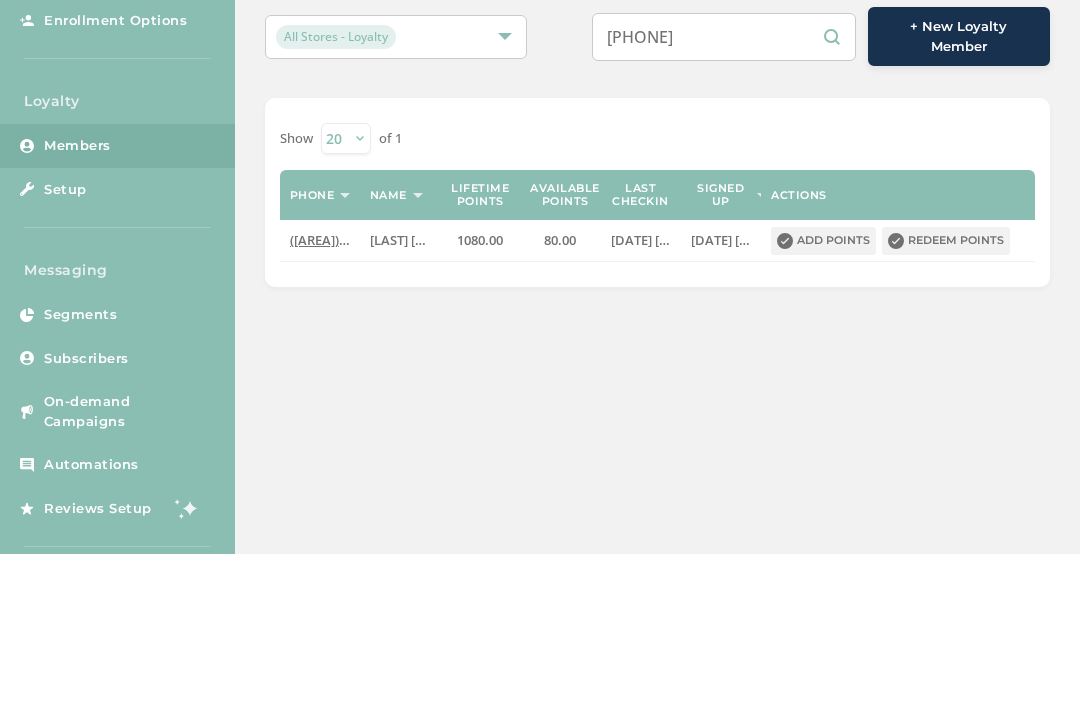 type on "9072014422" 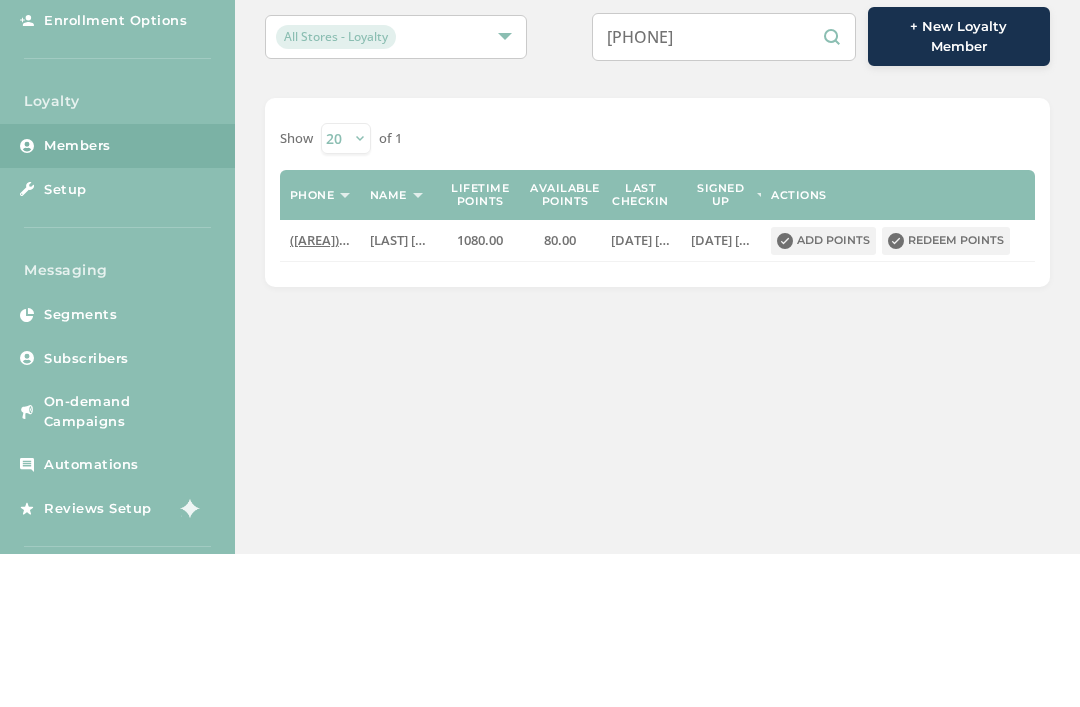 click on "Redeem points" at bounding box center (946, 394) 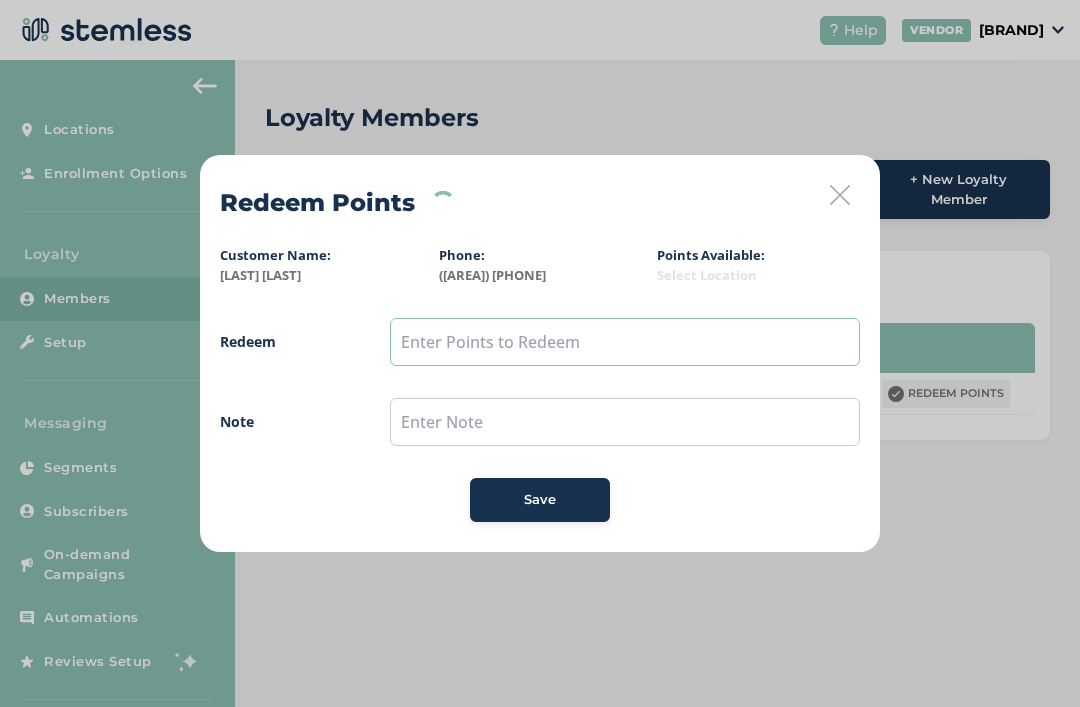 click at bounding box center (625, 342) 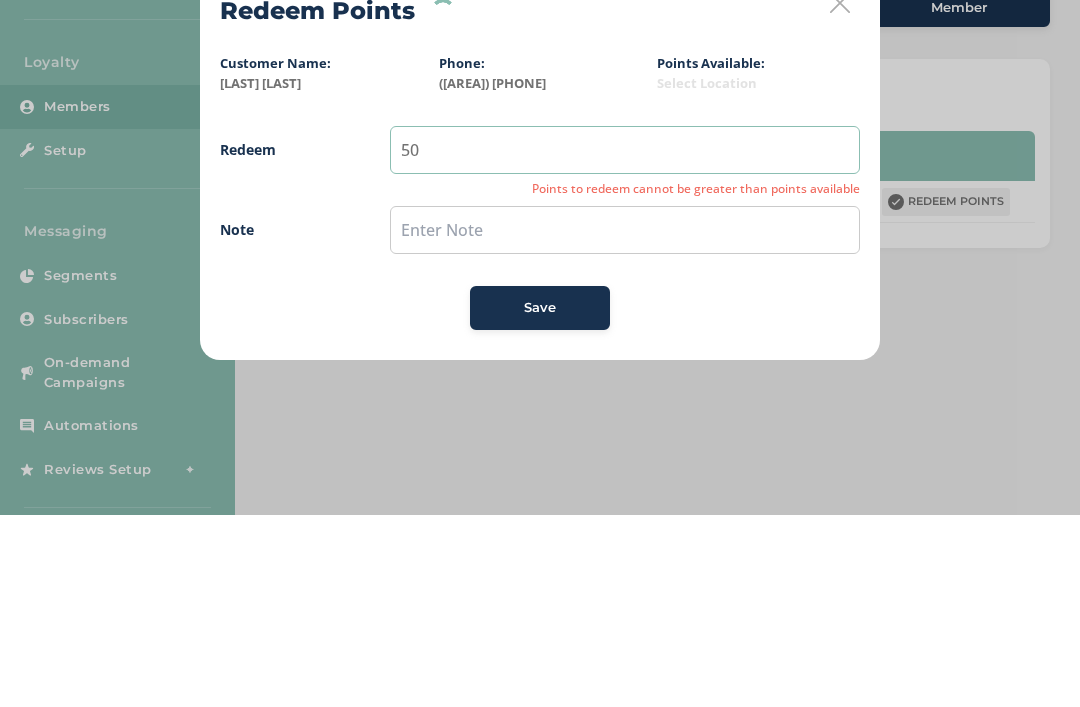 type on "50" 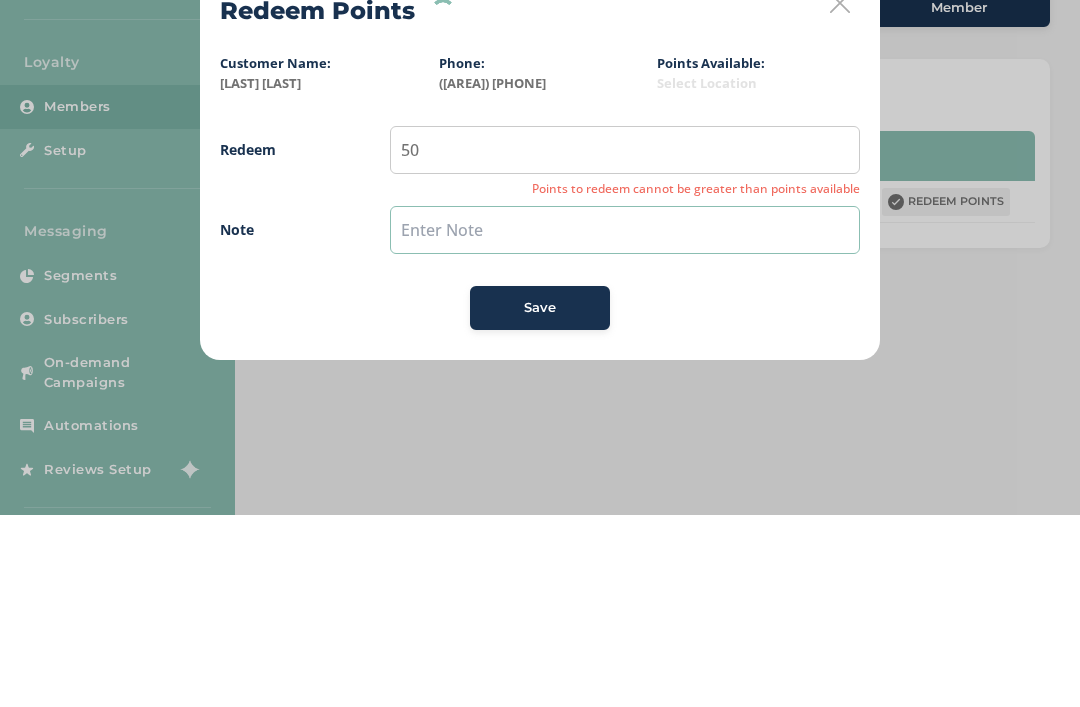 click at bounding box center (625, 422) 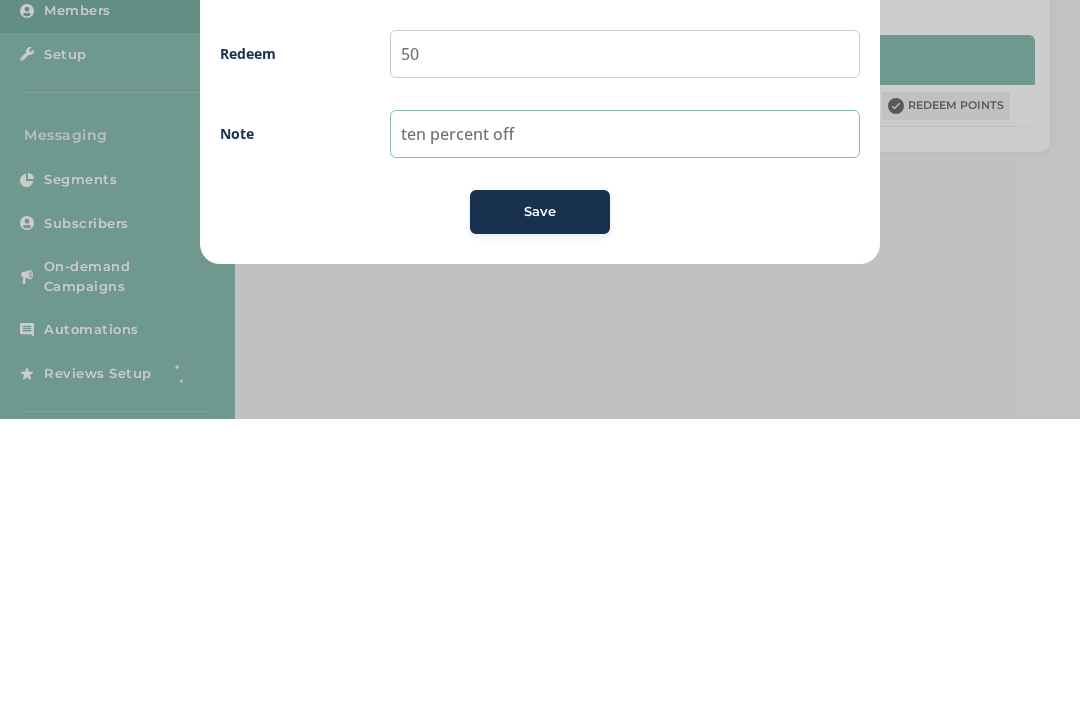type on "ten percent off" 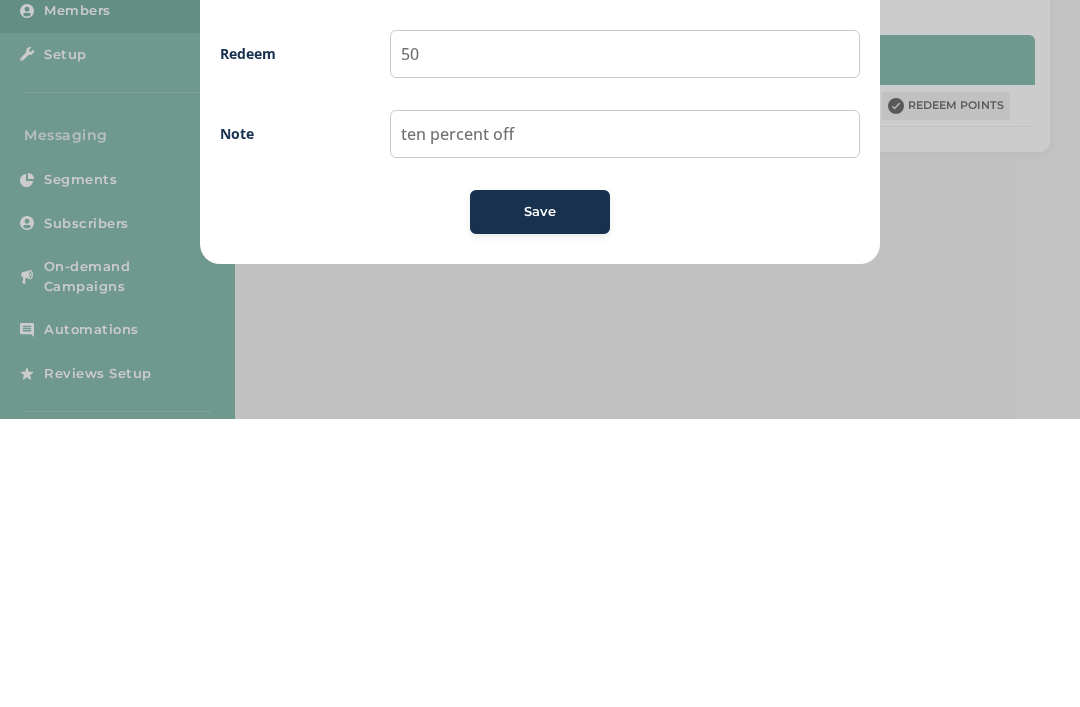 click on "Save" at bounding box center (540, 500) 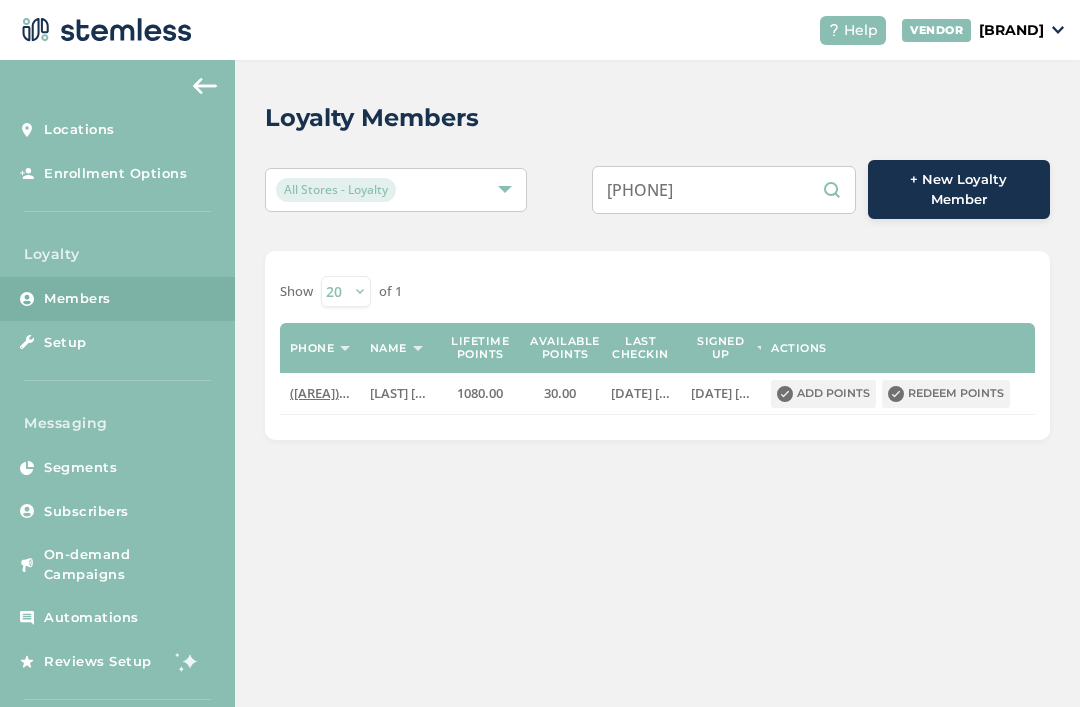 click on "9072014422" at bounding box center (724, 190) 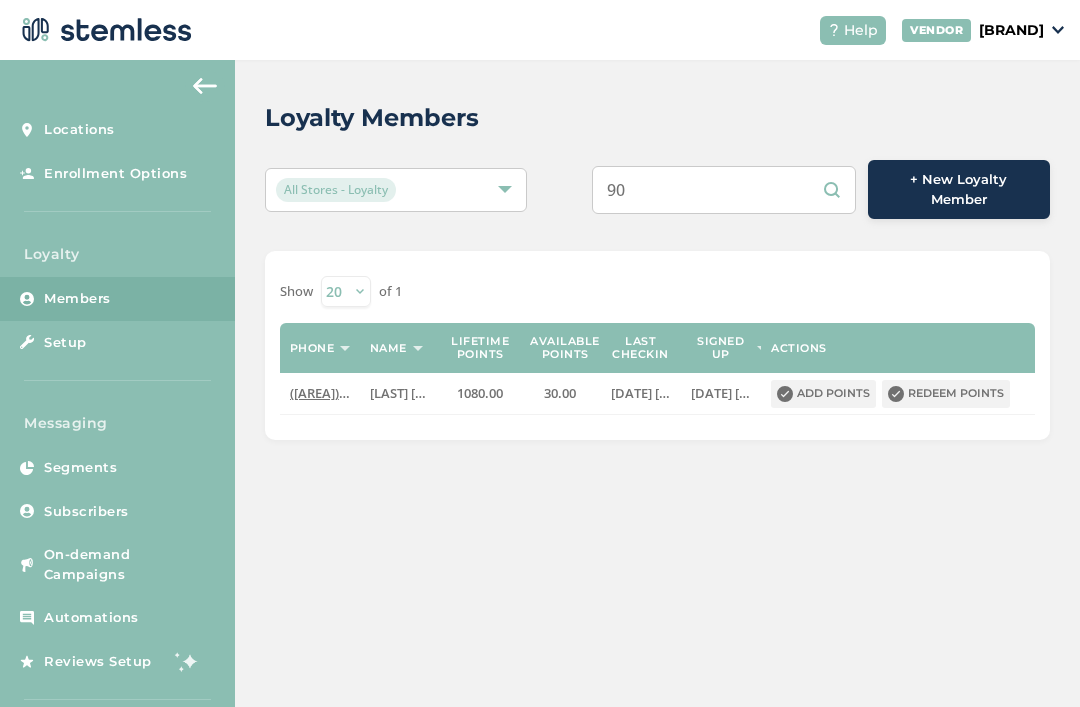type on "9" 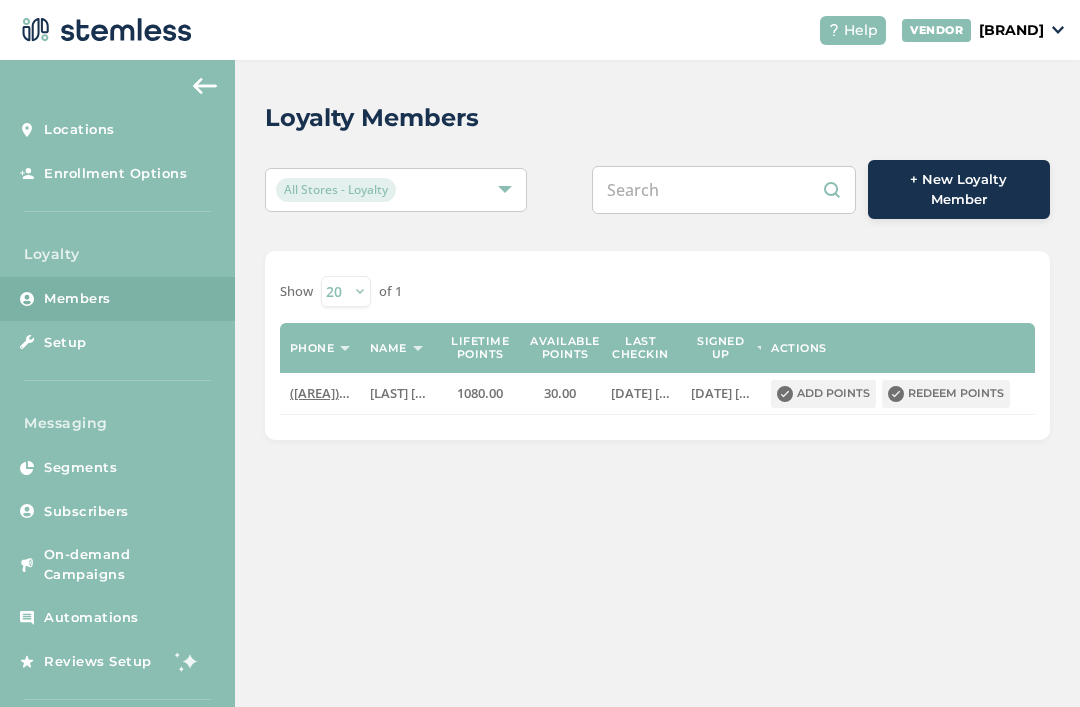 click at bounding box center (724, 190) 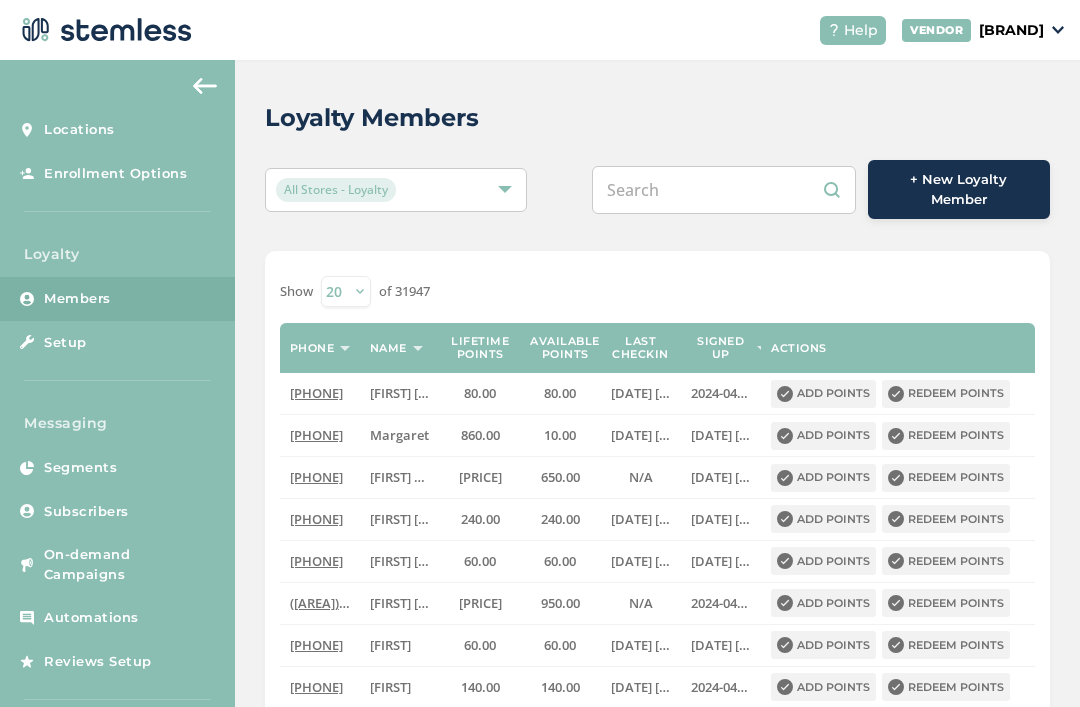 paste on "9075298264" 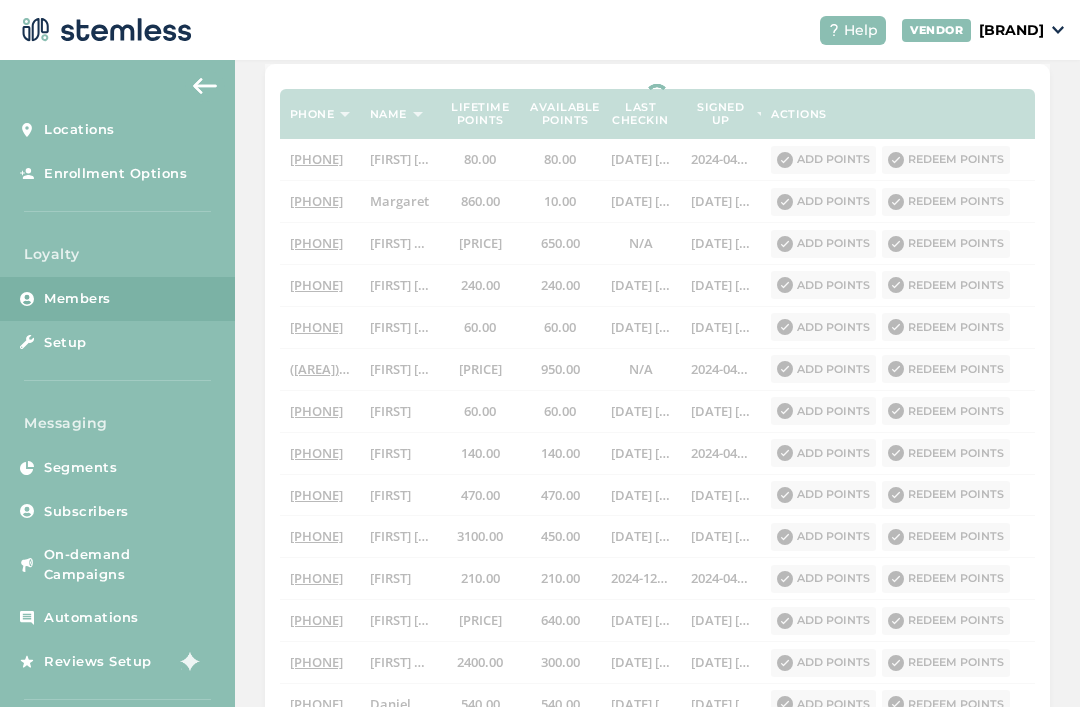 scroll, scrollTop: 0, scrollLeft: 0, axis: both 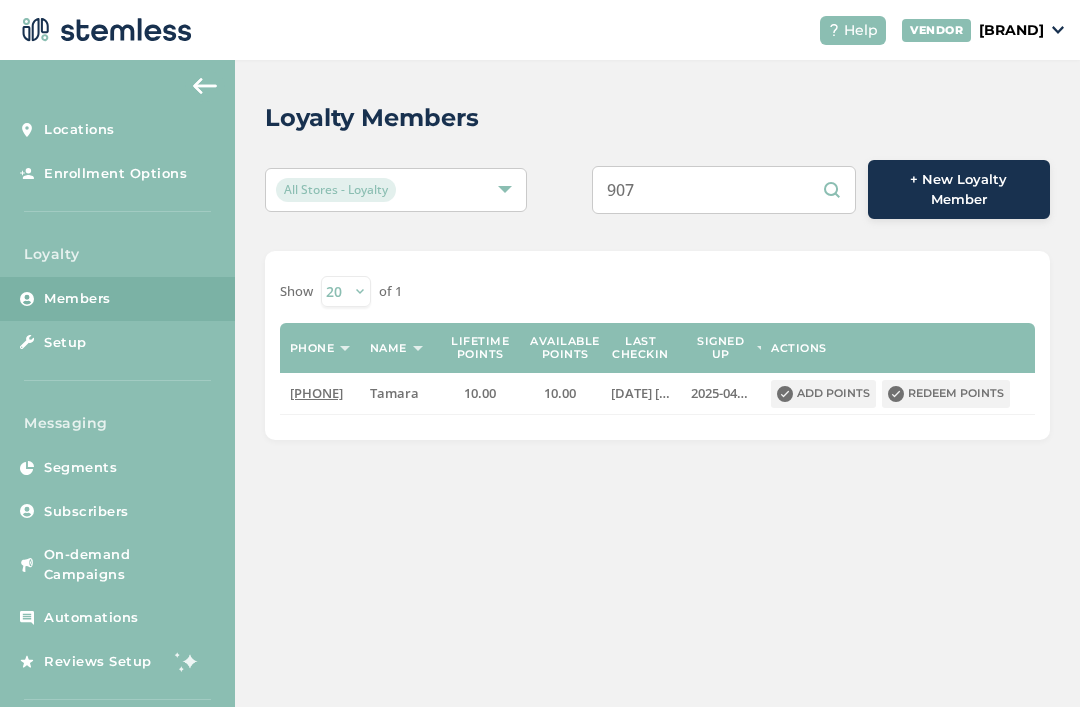 click on "907" at bounding box center [724, 190] 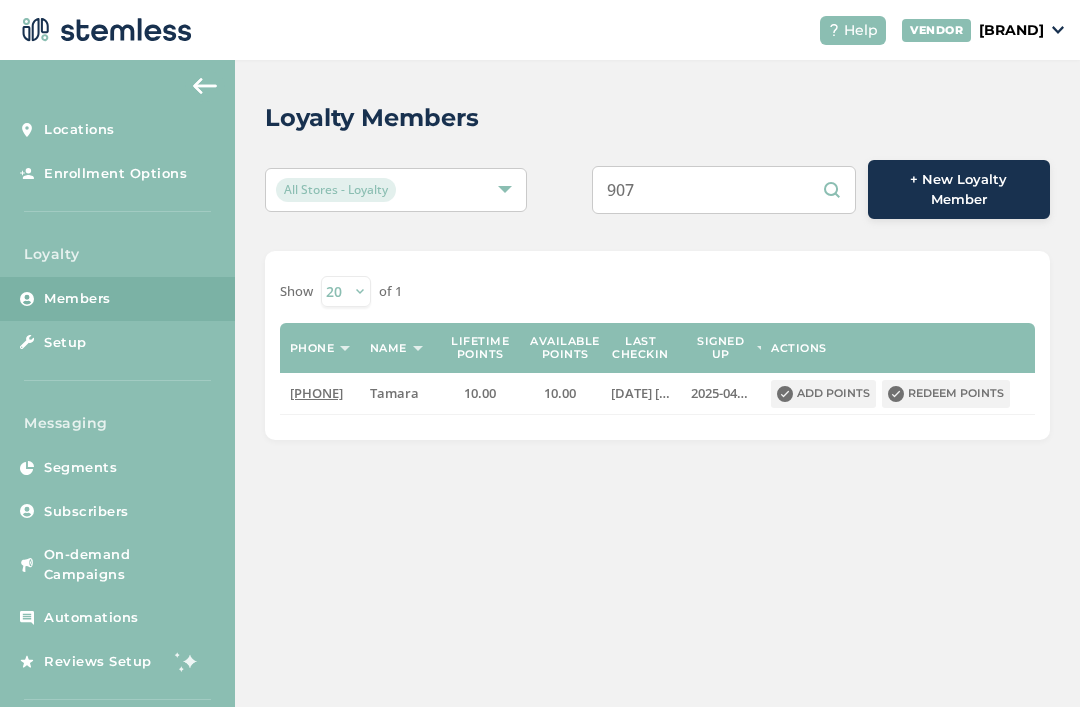 paste on "2300278" 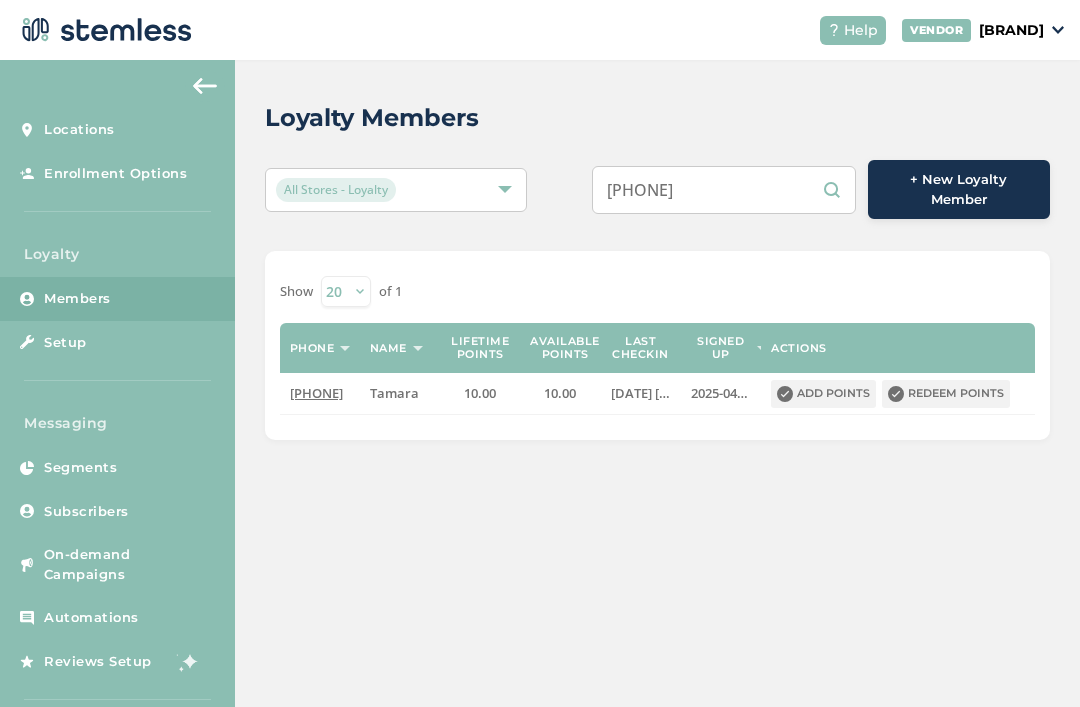 click on "907 2300278" at bounding box center [724, 190] 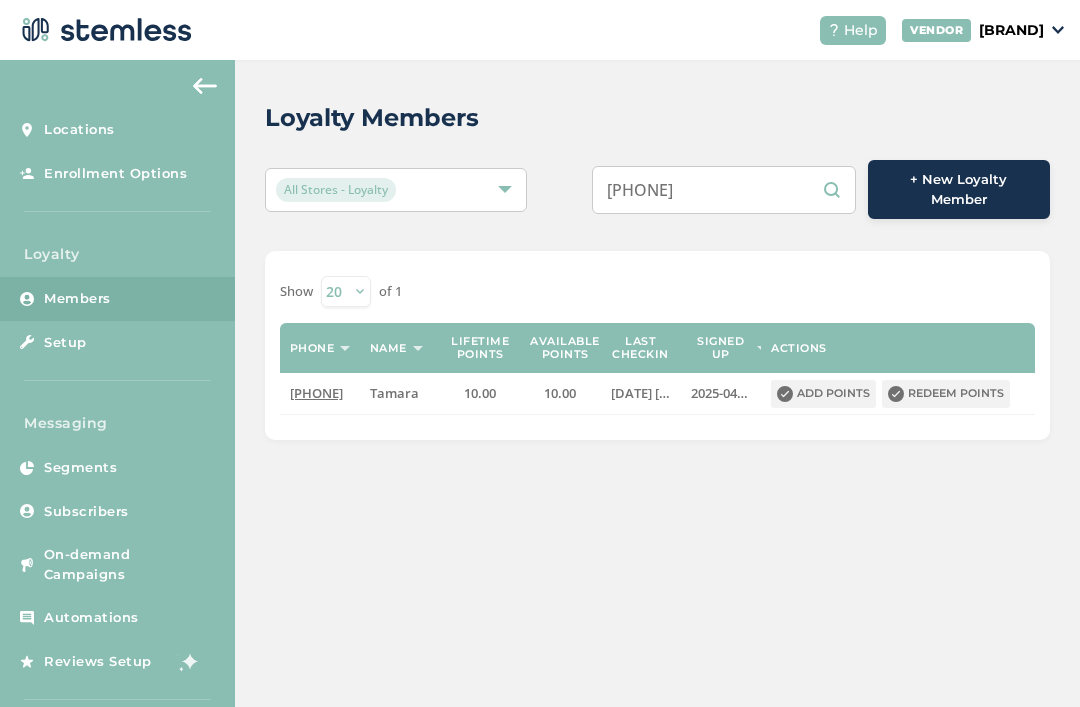 click on "907 2300278" at bounding box center [724, 190] 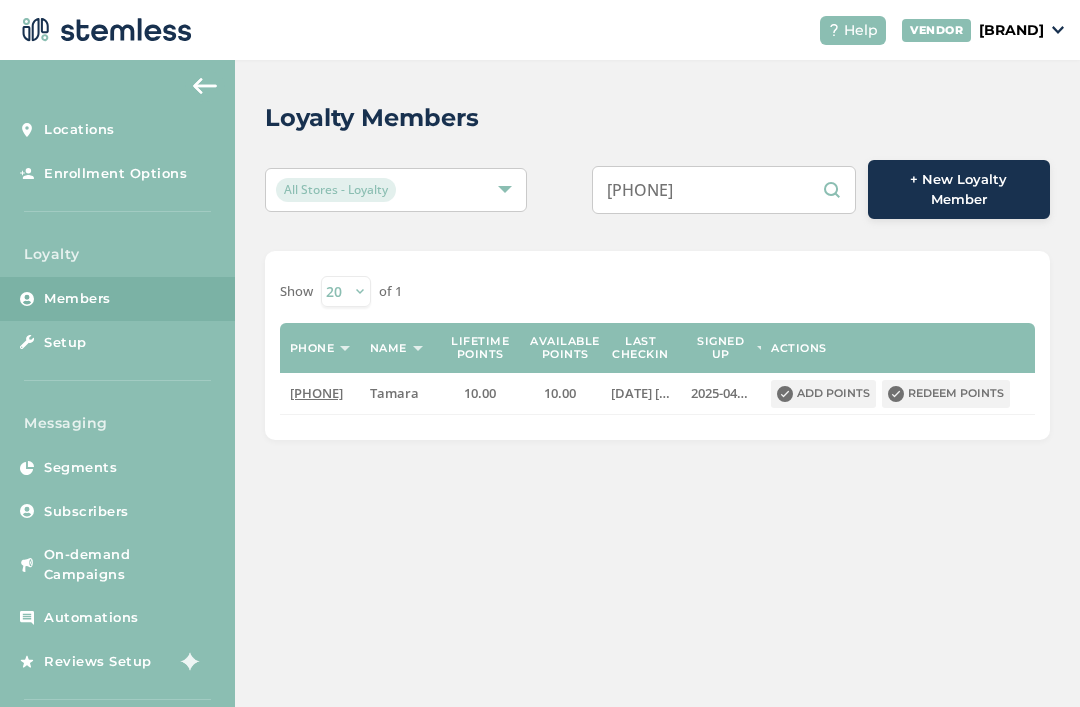click on "907 2300278" at bounding box center (724, 190) 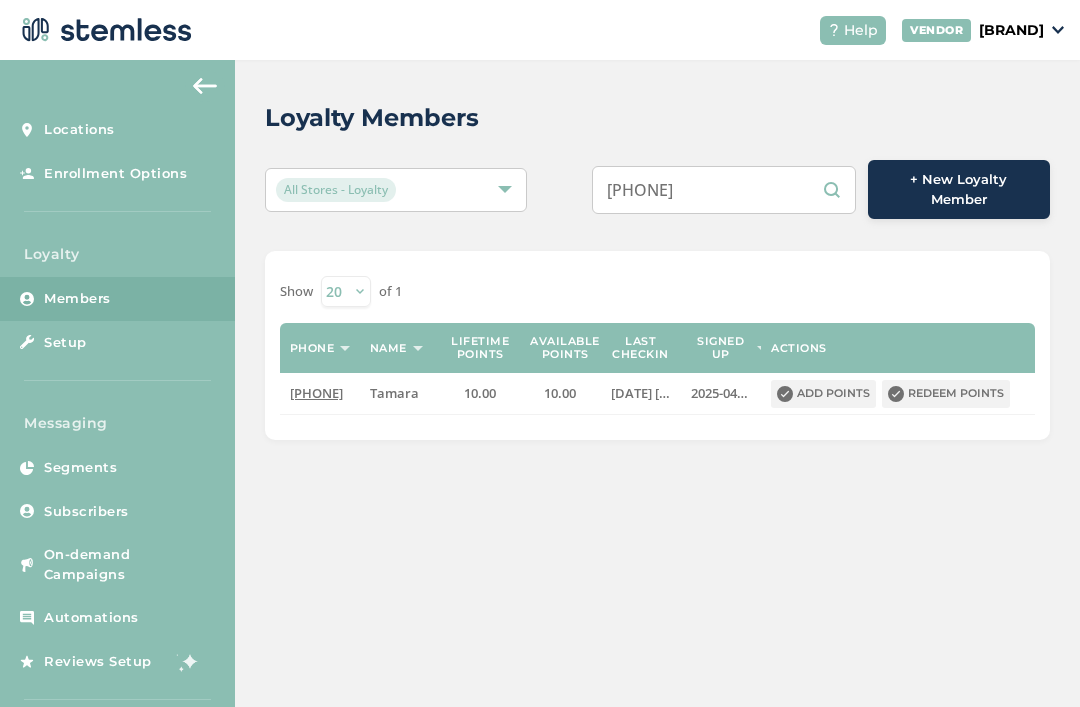click on "907 2300278" at bounding box center (724, 190) 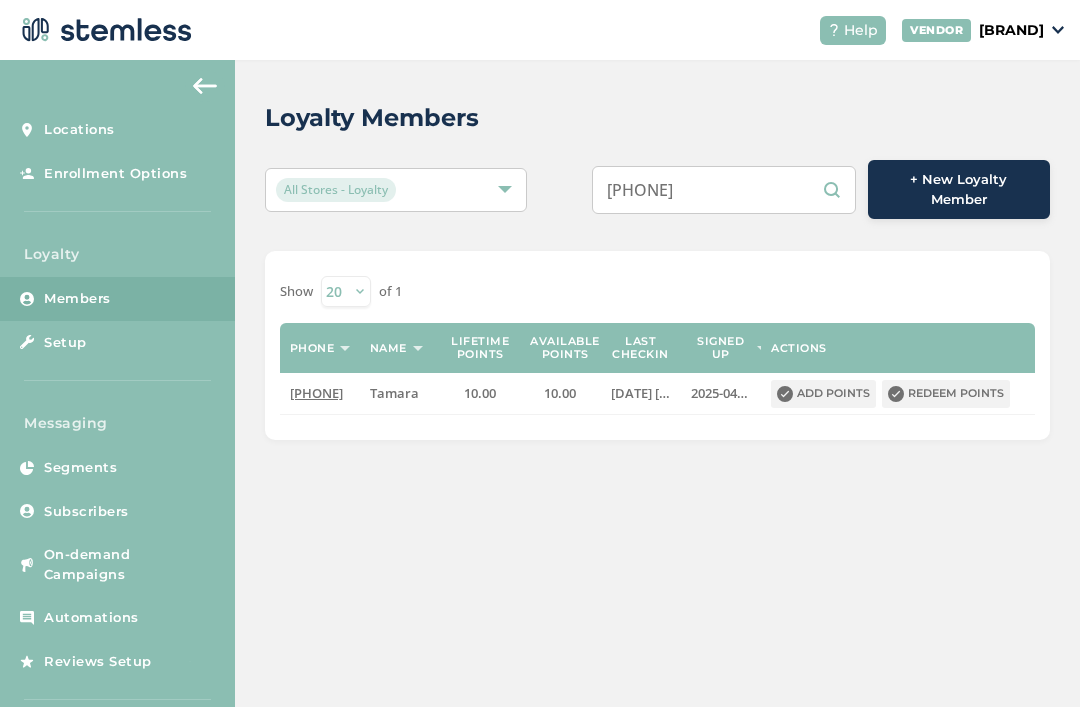 click on "907 2300278" at bounding box center (724, 190) 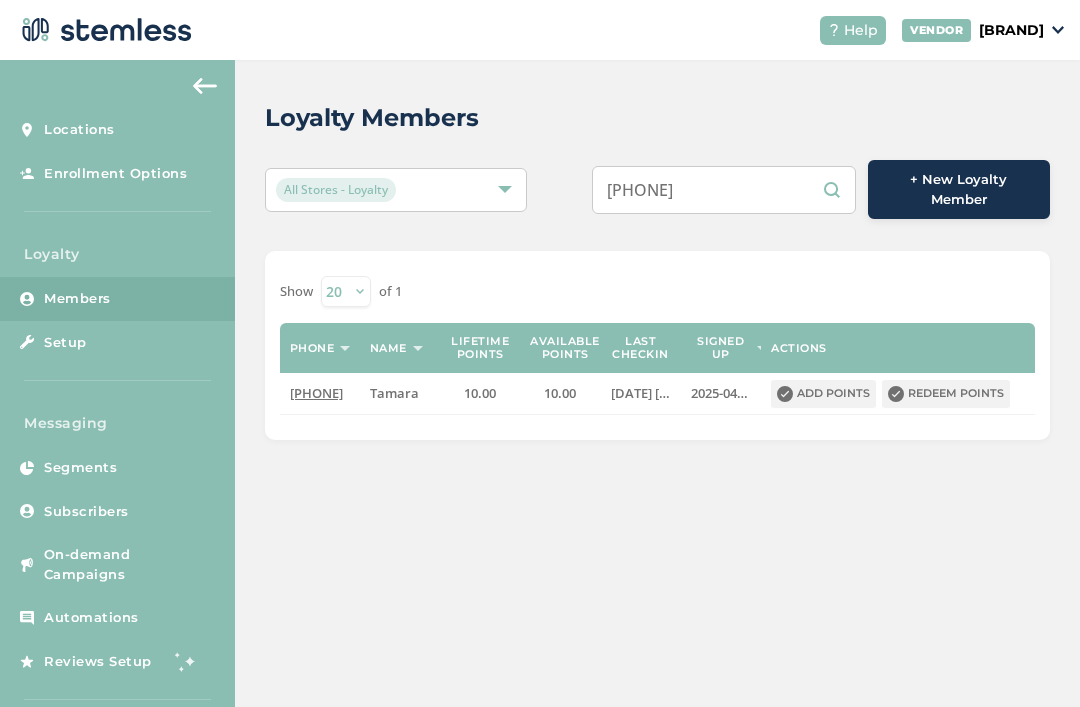 click on "907 2300278" at bounding box center [724, 190] 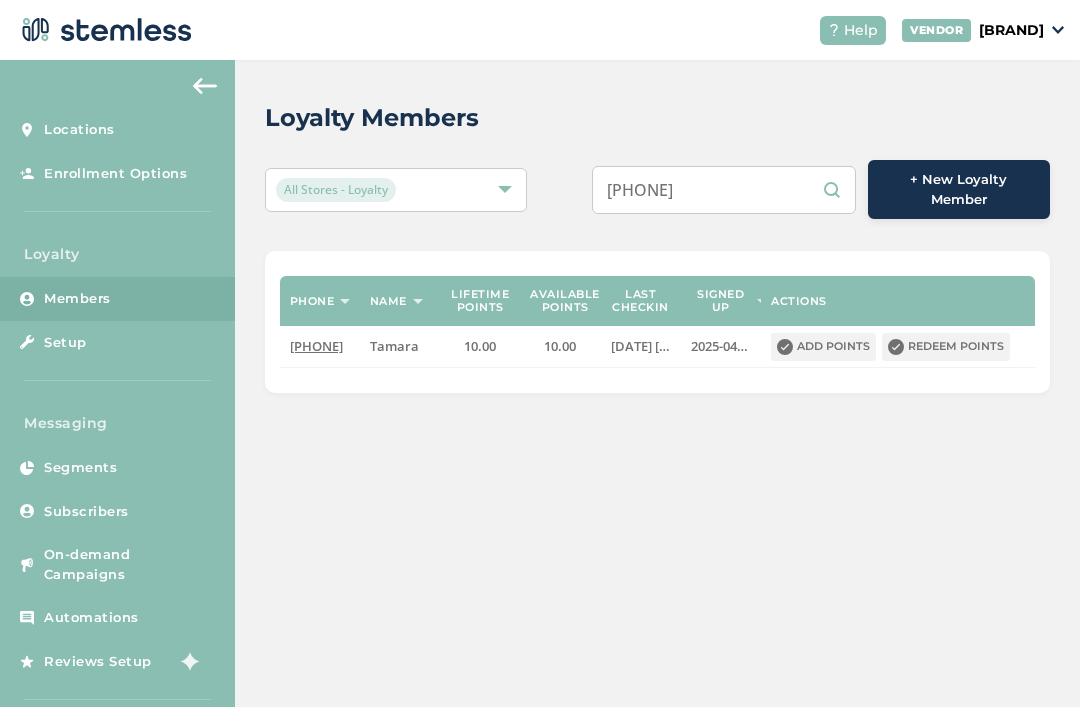type on "9072300278" 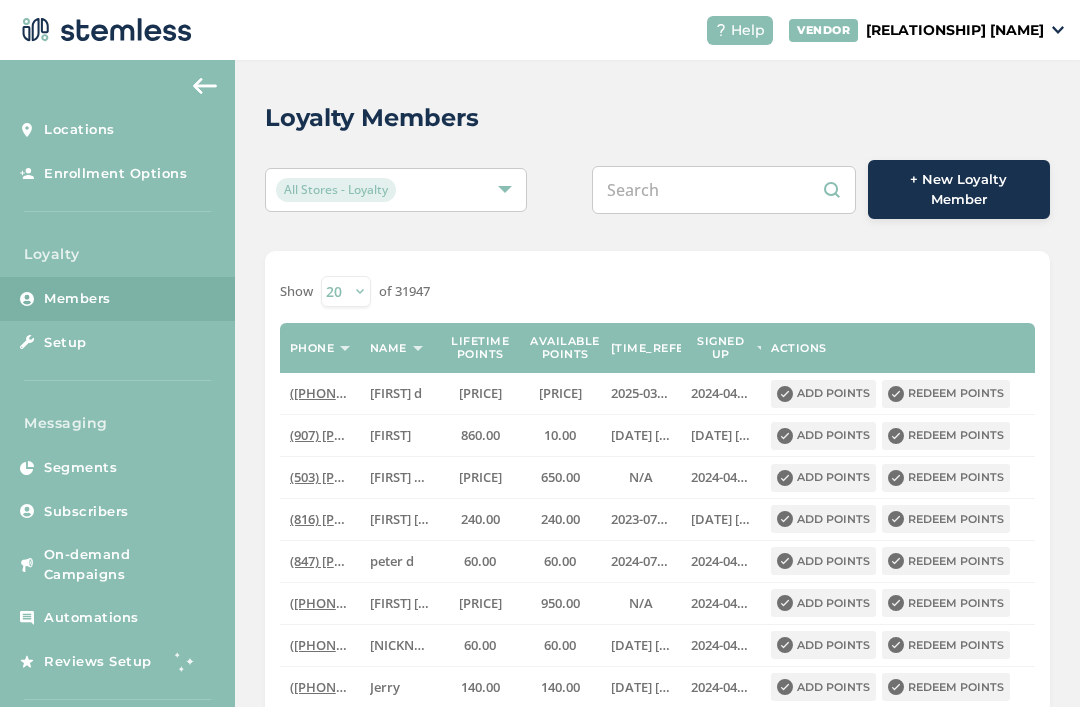 scroll, scrollTop: 0, scrollLeft: 0, axis: both 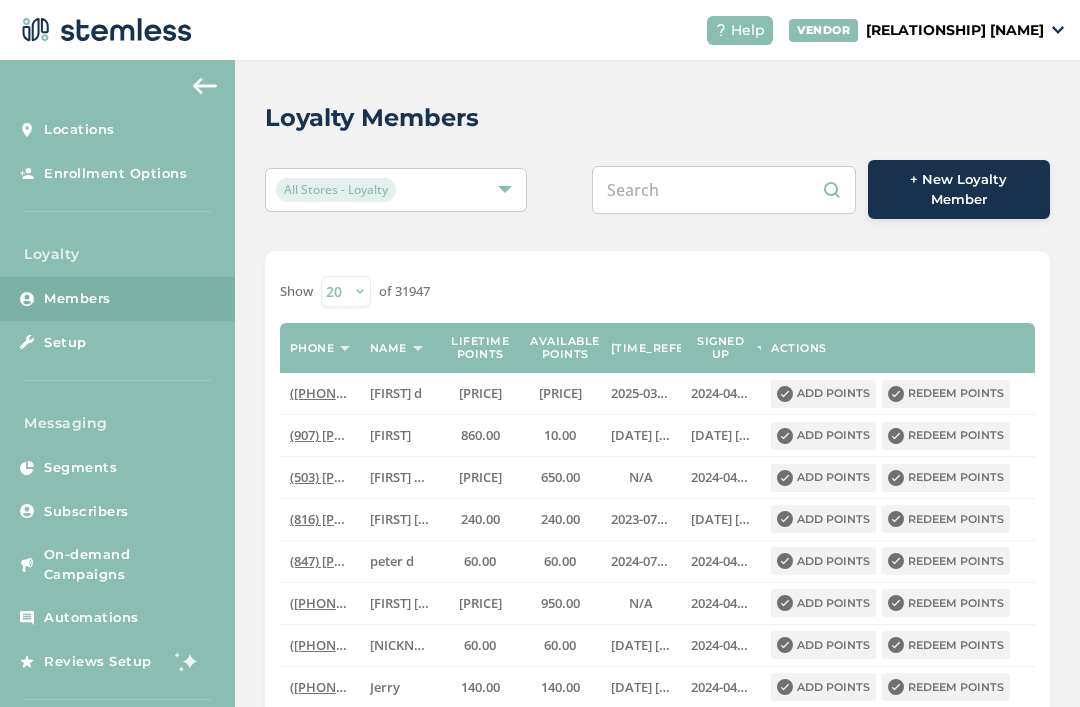 click at bounding box center (724, 190) 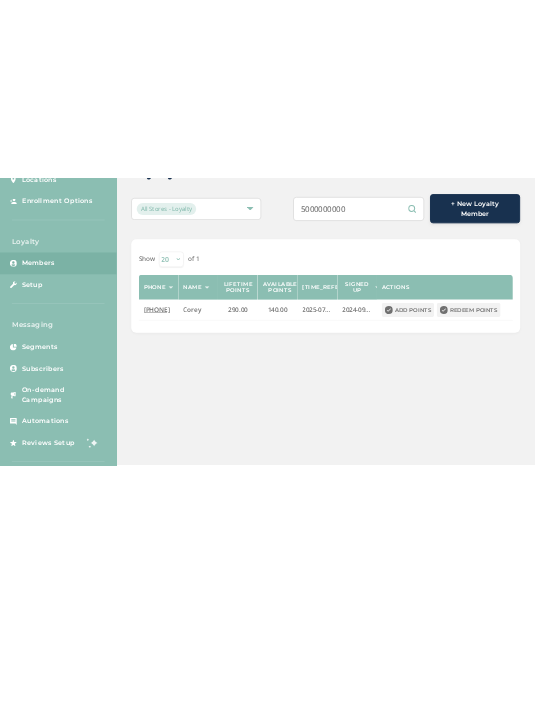 scroll, scrollTop: 0, scrollLeft: 0, axis: both 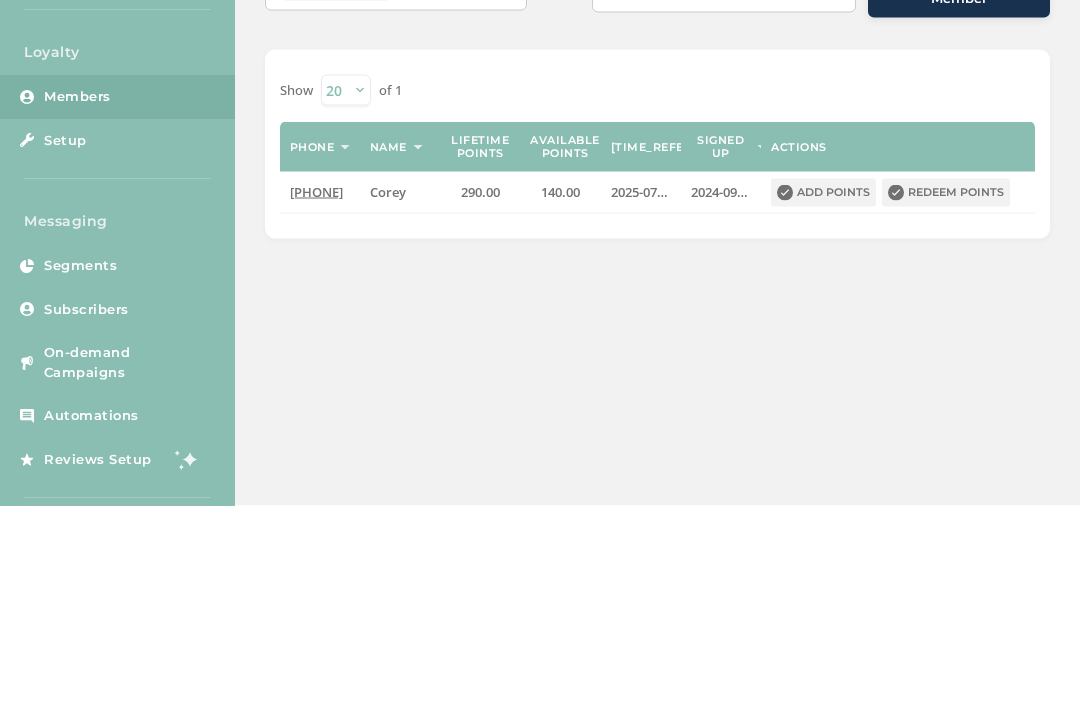 type on "5042147570" 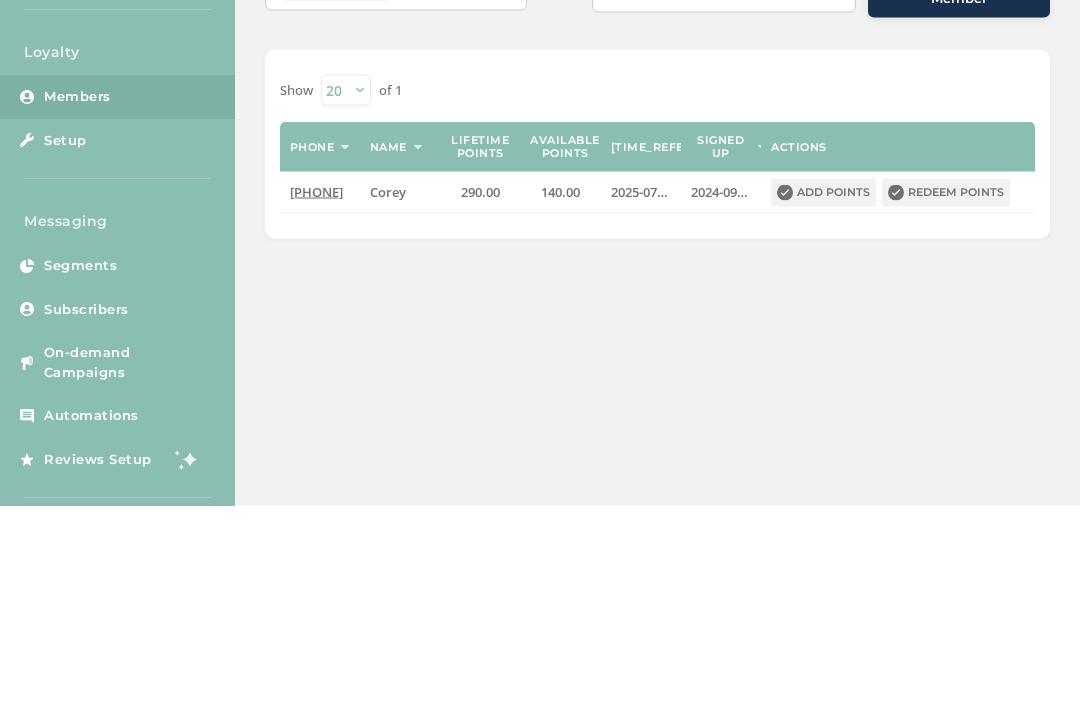 click on "Redeem points" at bounding box center [946, 394] 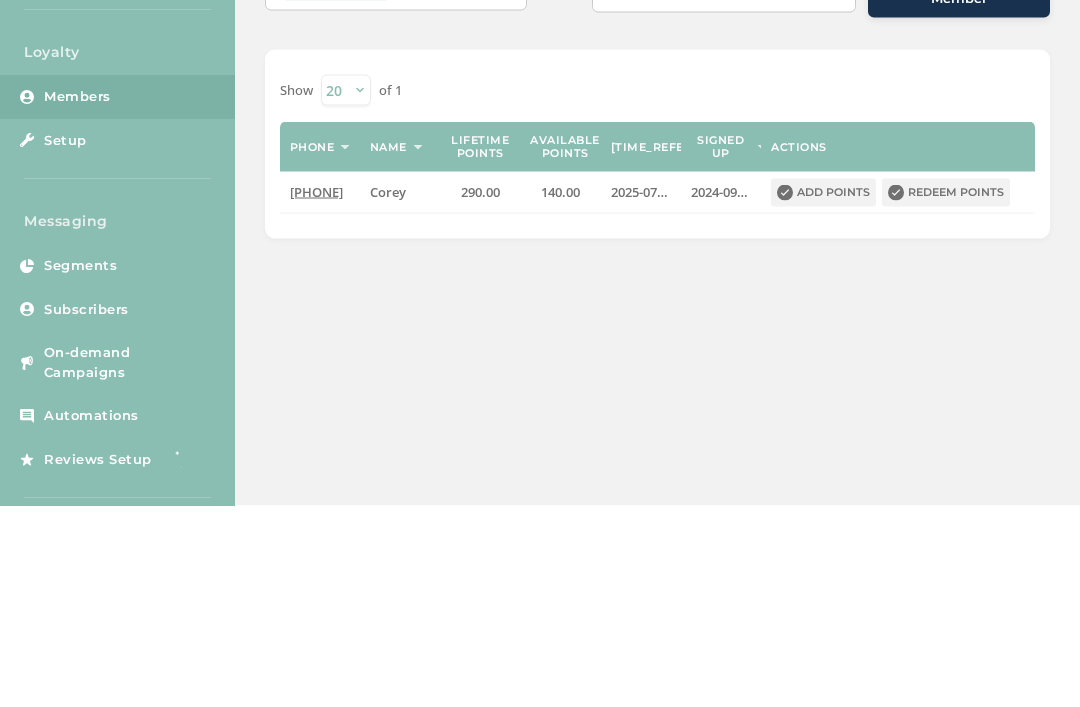 scroll, scrollTop: 0, scrollLeft: 0, axis: both 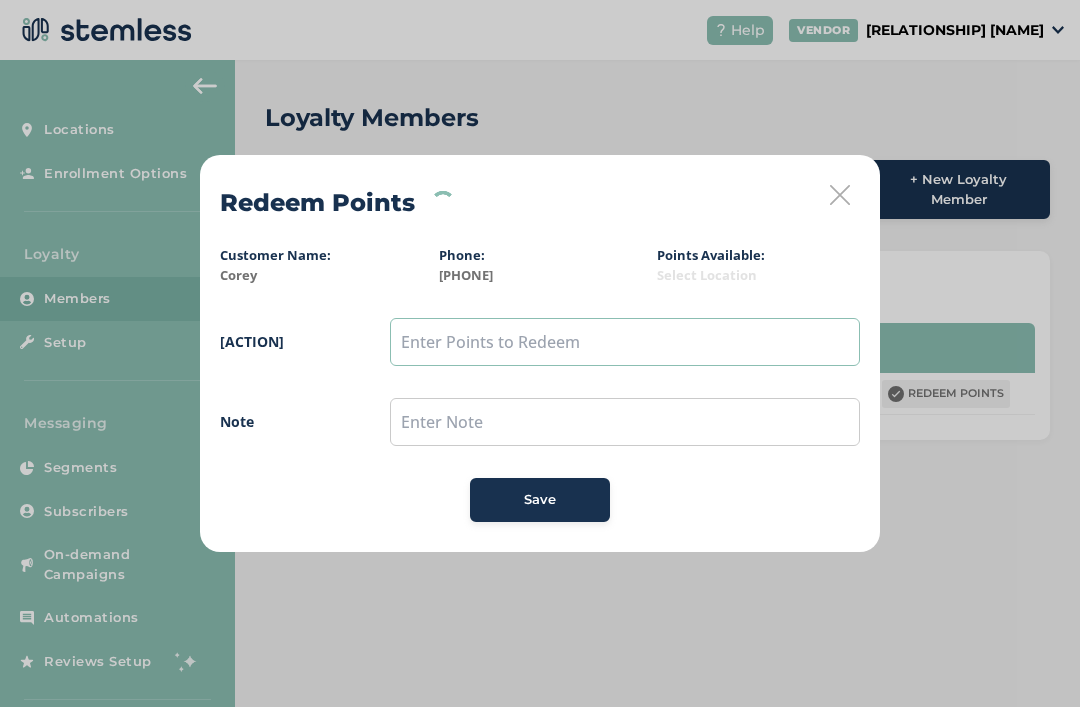 click at bounding box center (625, 342) 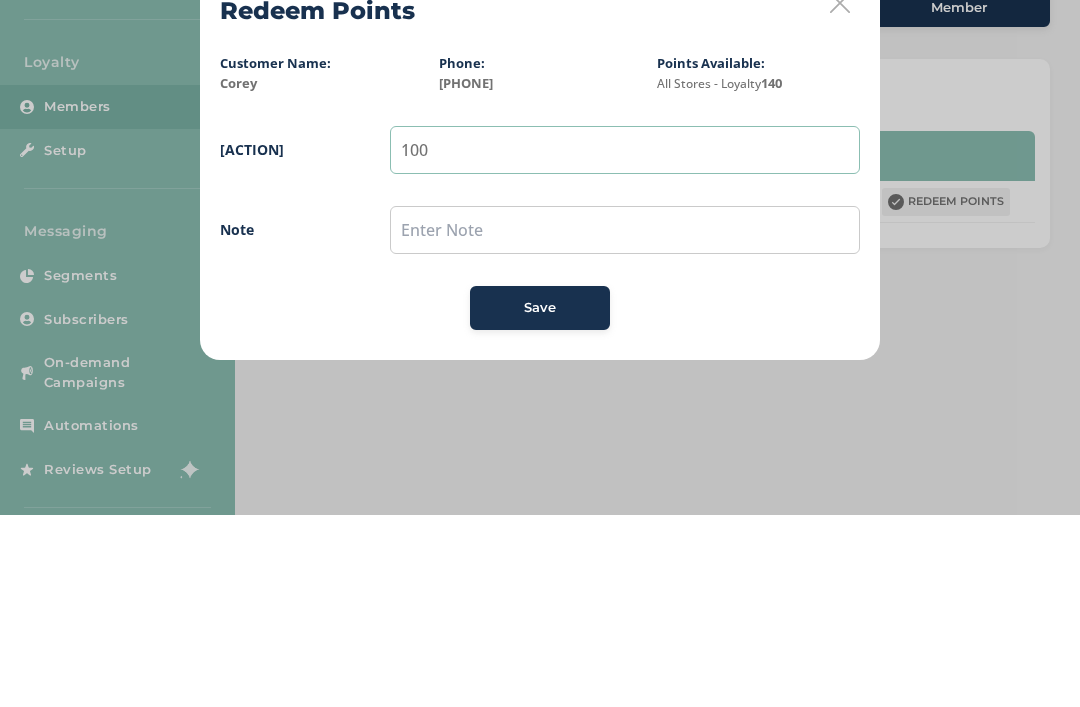 type on "100" 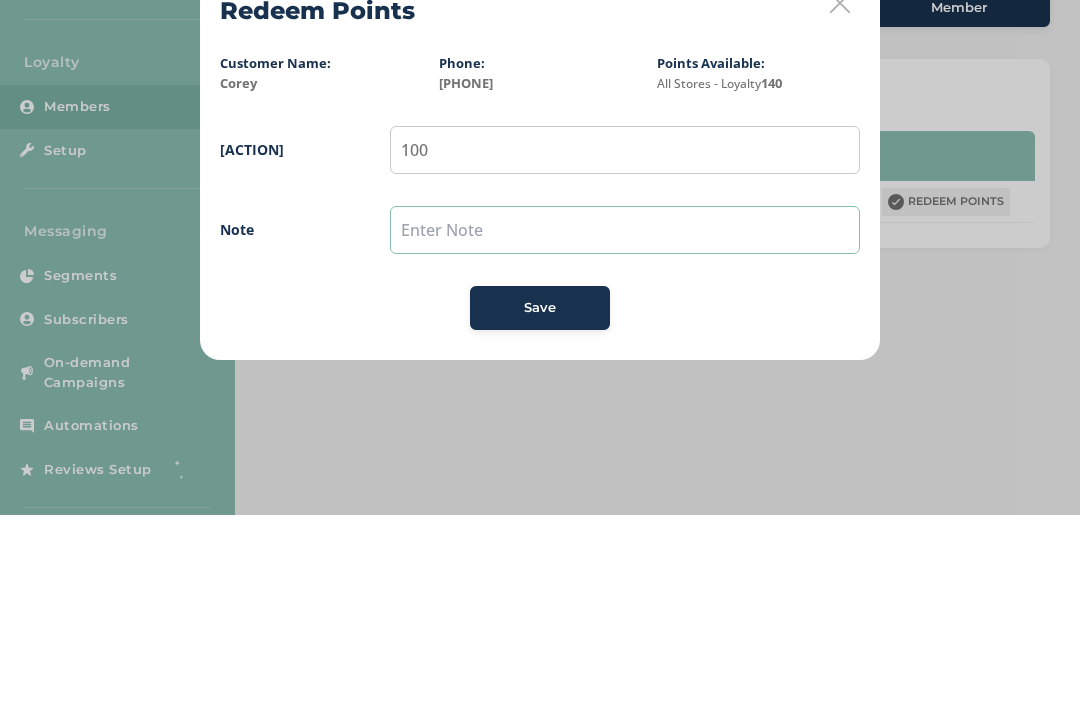 click at bounding box center (625, 422) 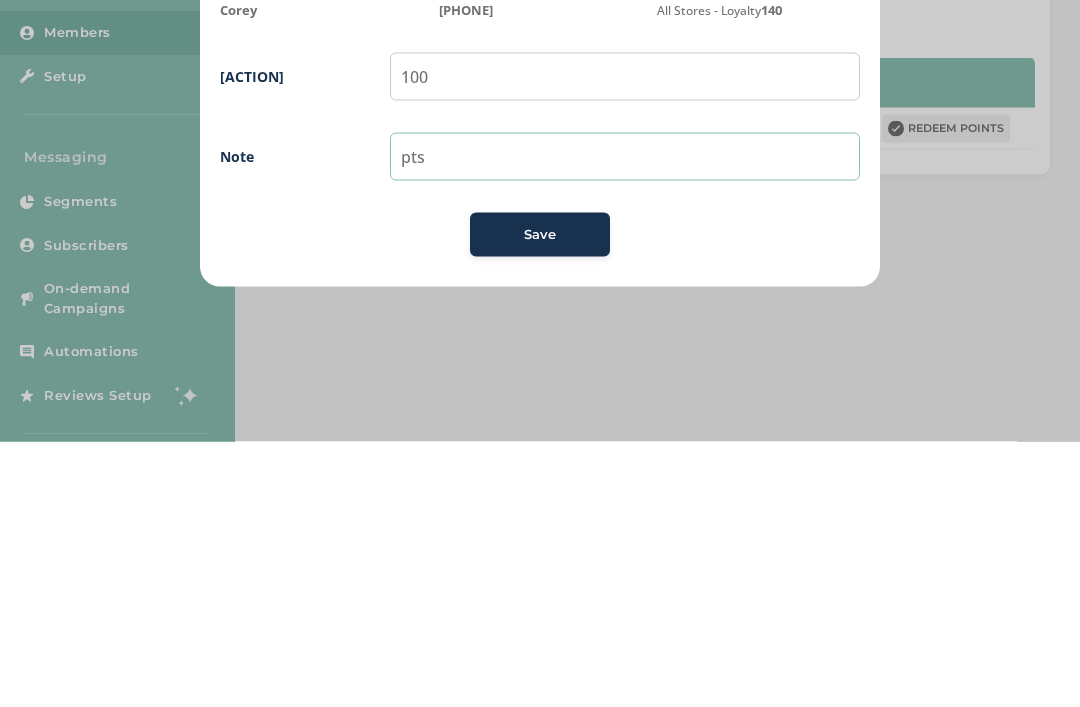 type on "pts" 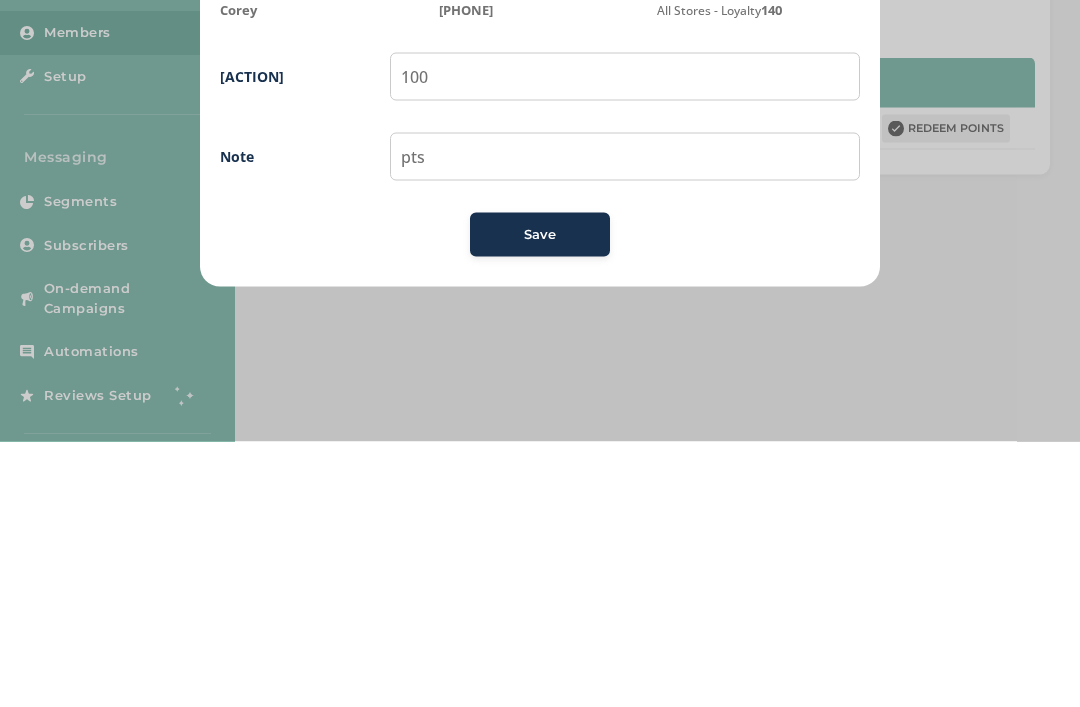 click on "Save" at bounding box center (540, 500) 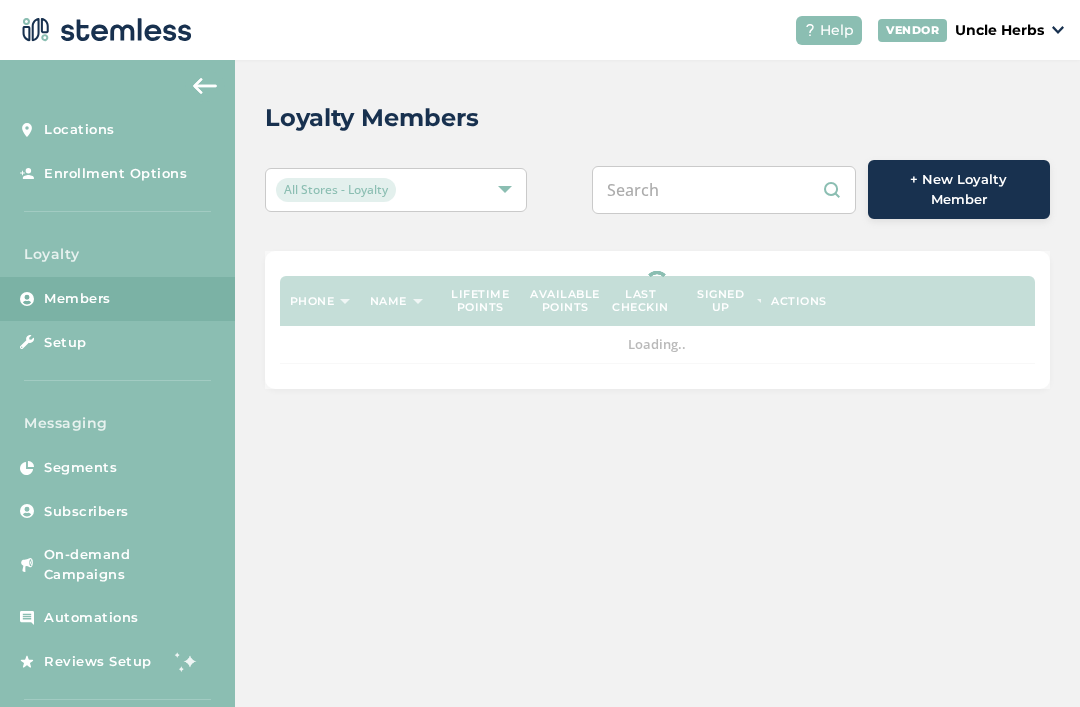 click at bounding box center (724, 190) 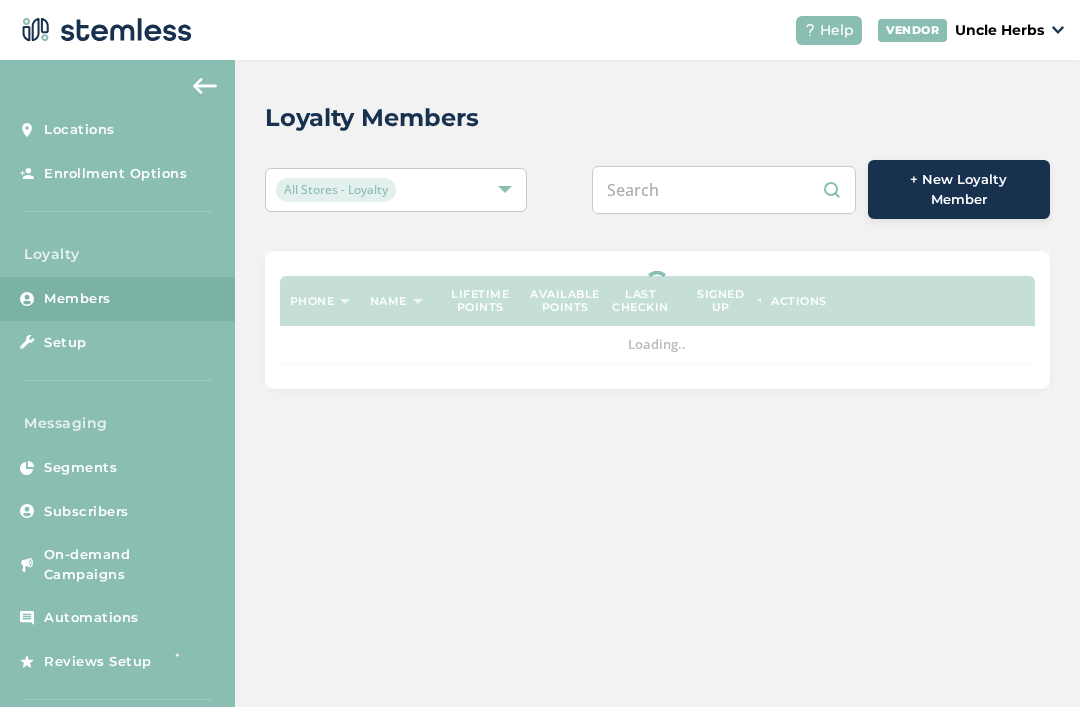 scroll, scrollTop: 0, scrollLeft: 0, axis: both 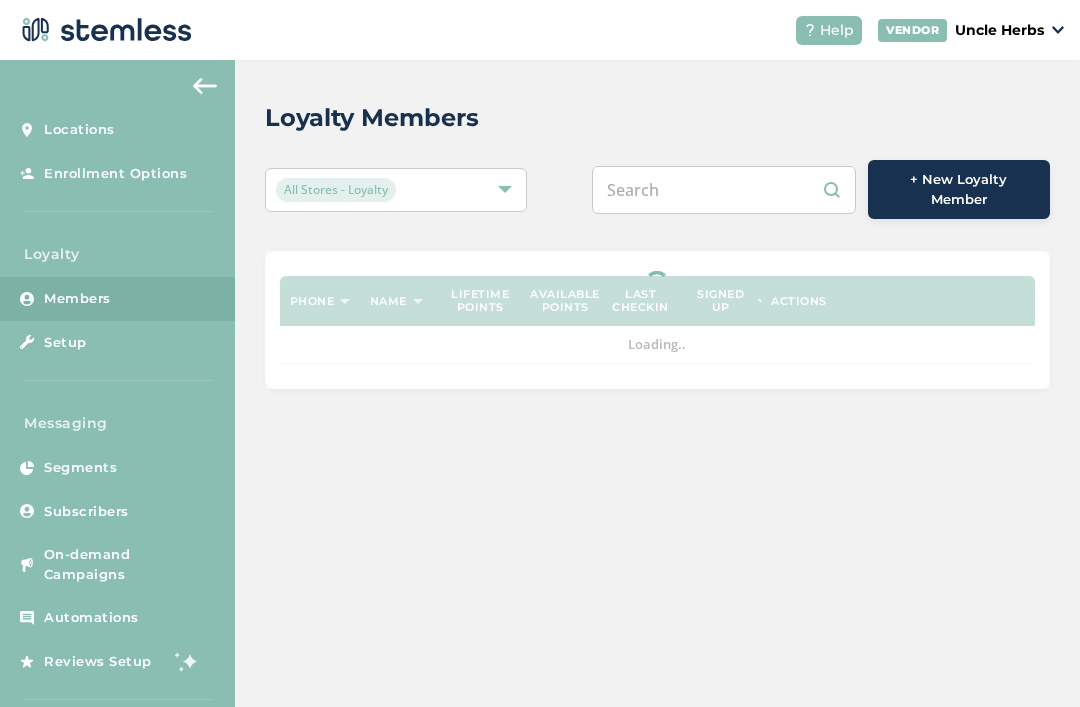click at bounding box center (724, 190) 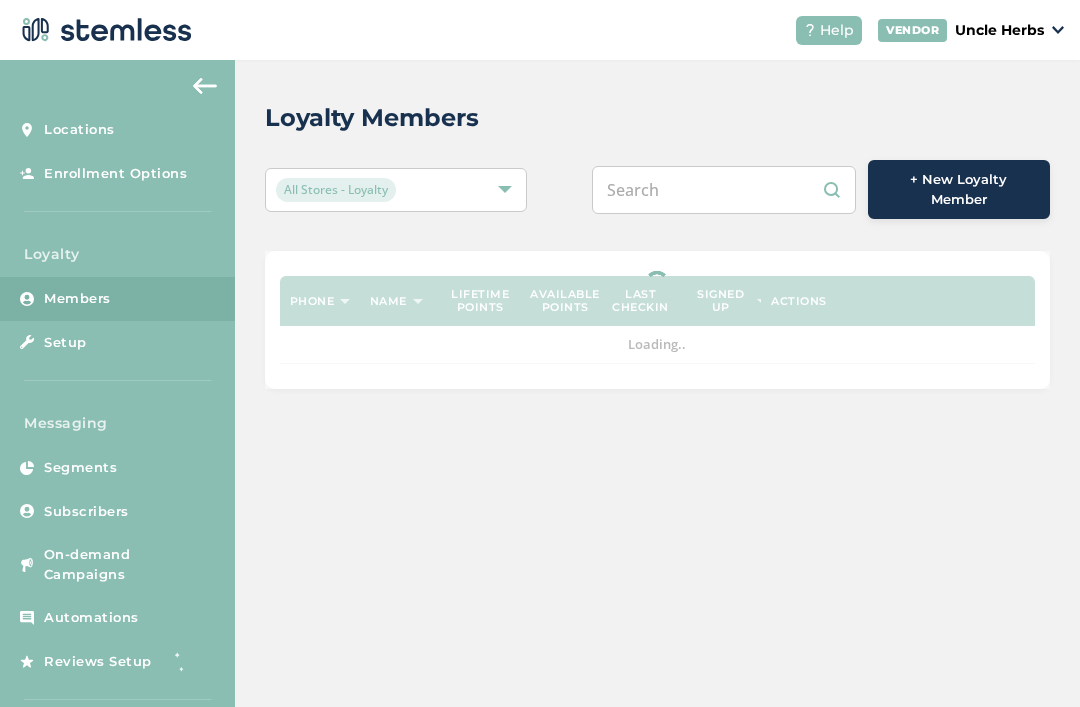 click at bounding box center [724, 190] 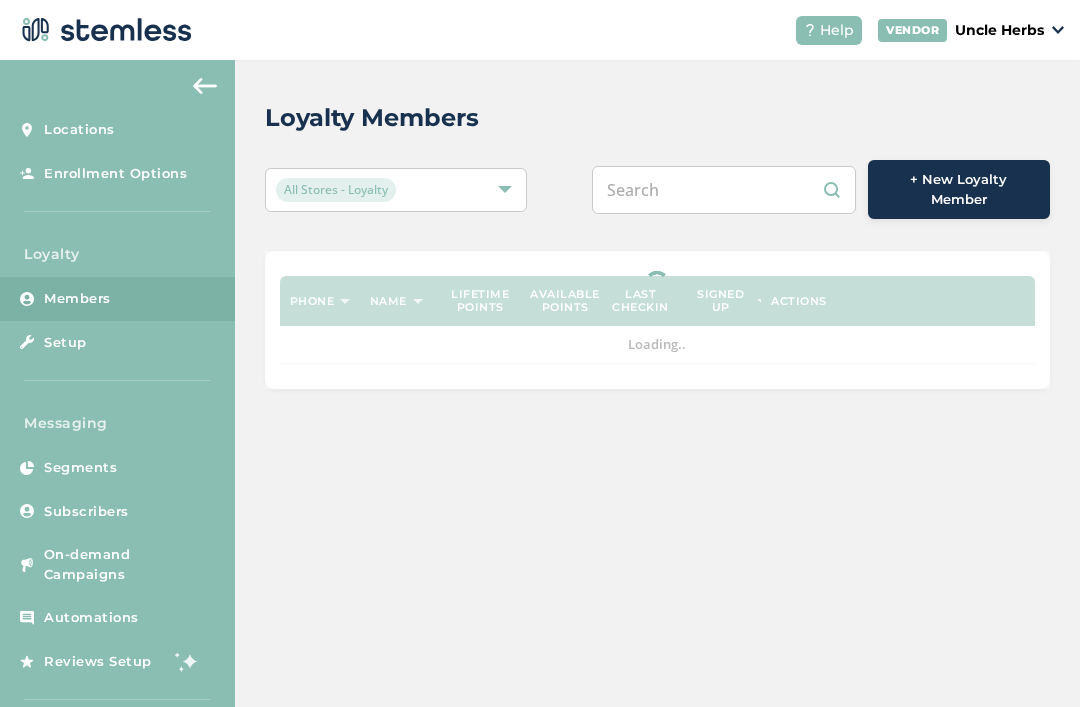click at bounding box center (724, 190) 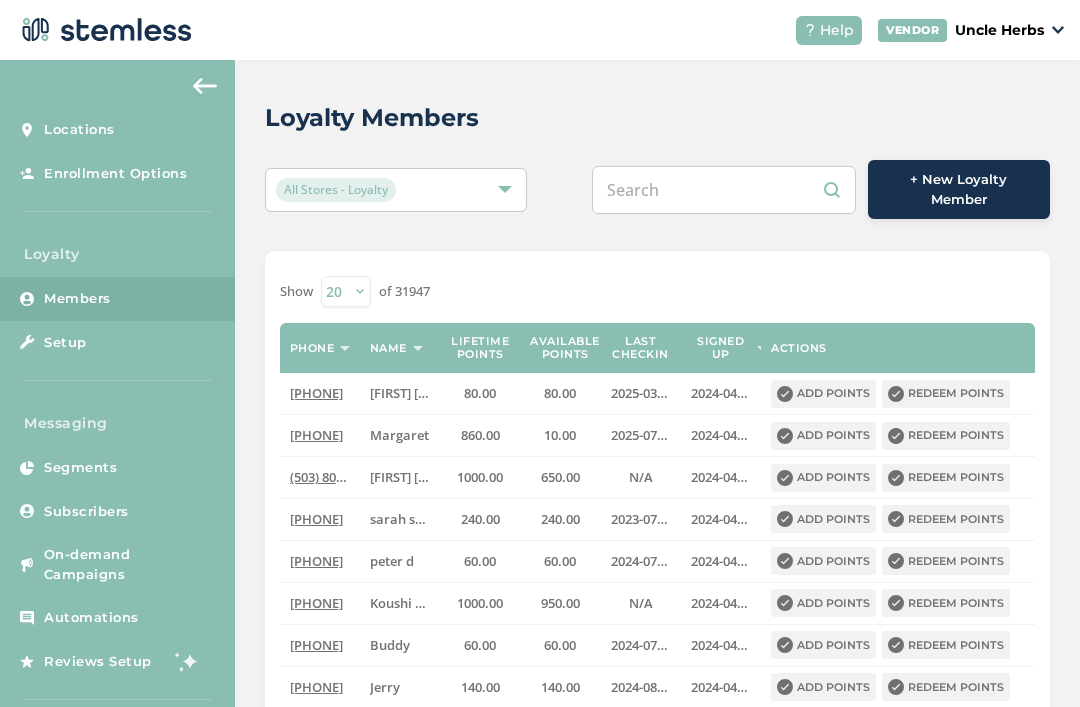 click at bounding box center (724, 190) 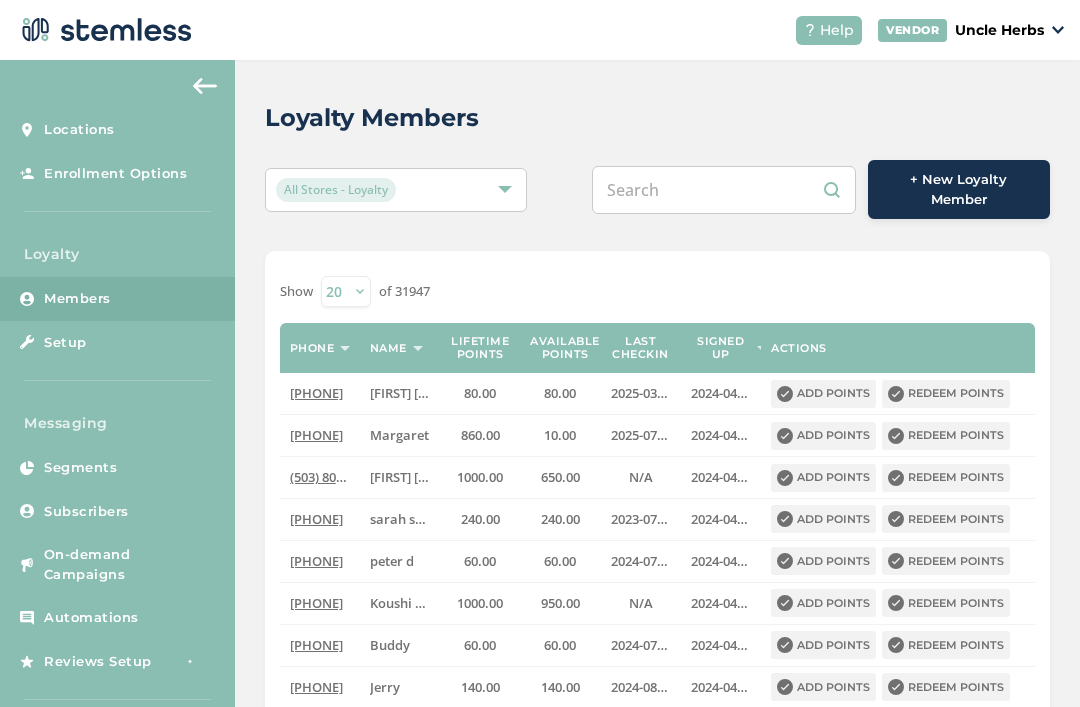 paste on "[PHONE]" 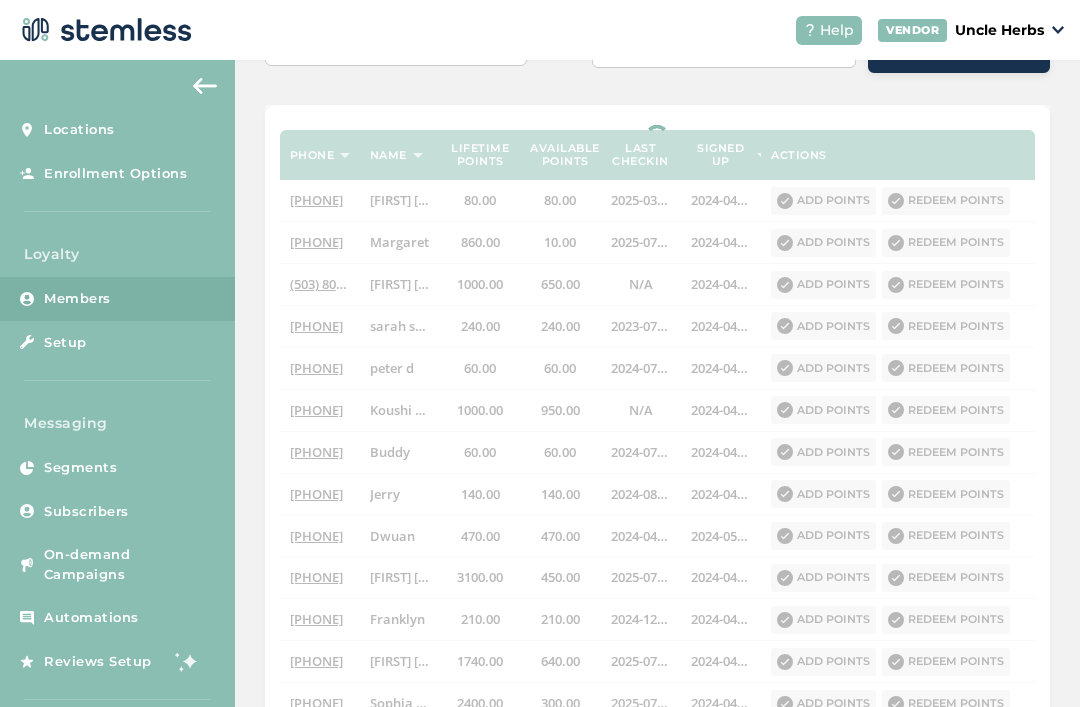 scroll, scrollTop: 0, scrollLeft: 0, axis: both 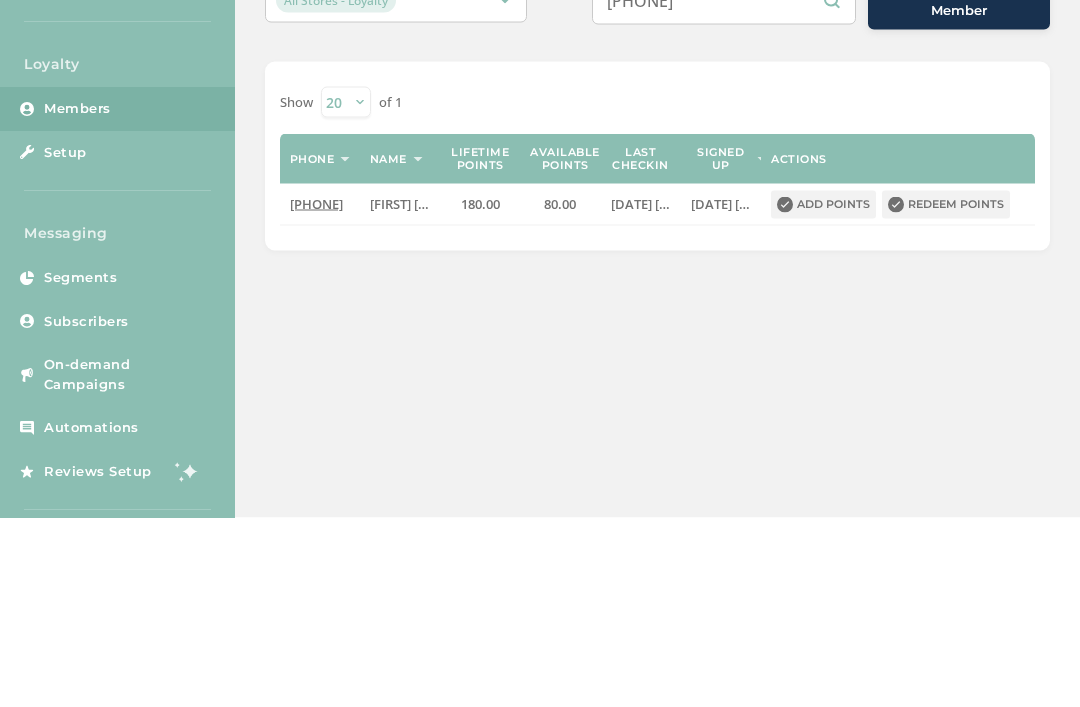 type on "[PHONE]" 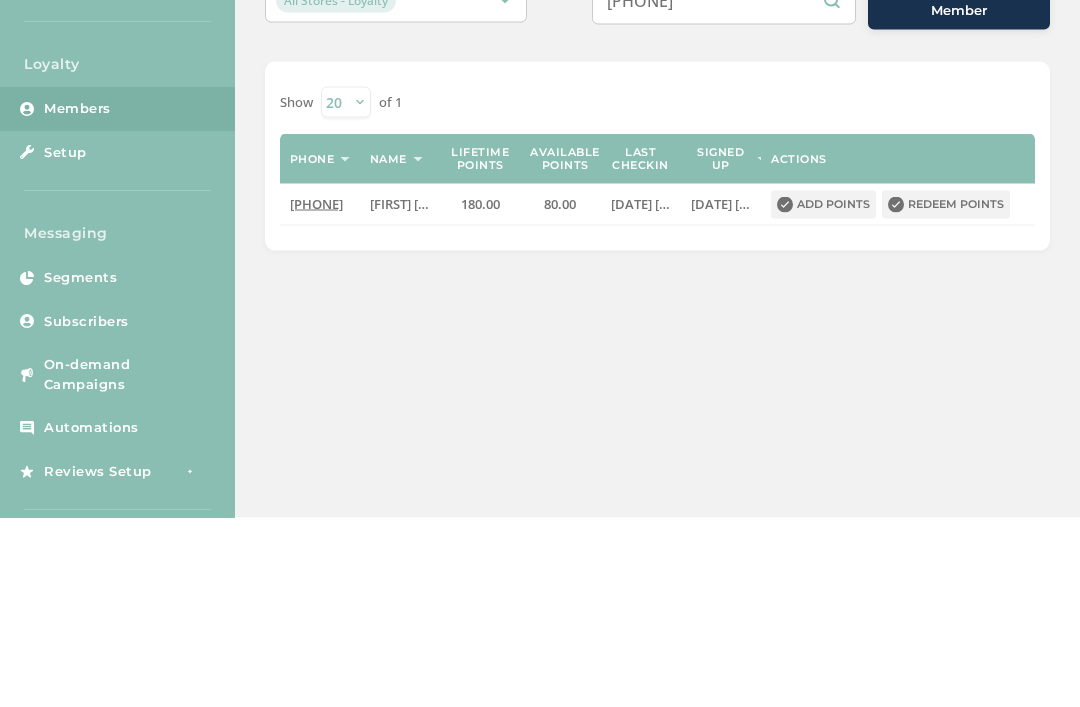 click on "Redeem points" at bounding box center (946, 394) 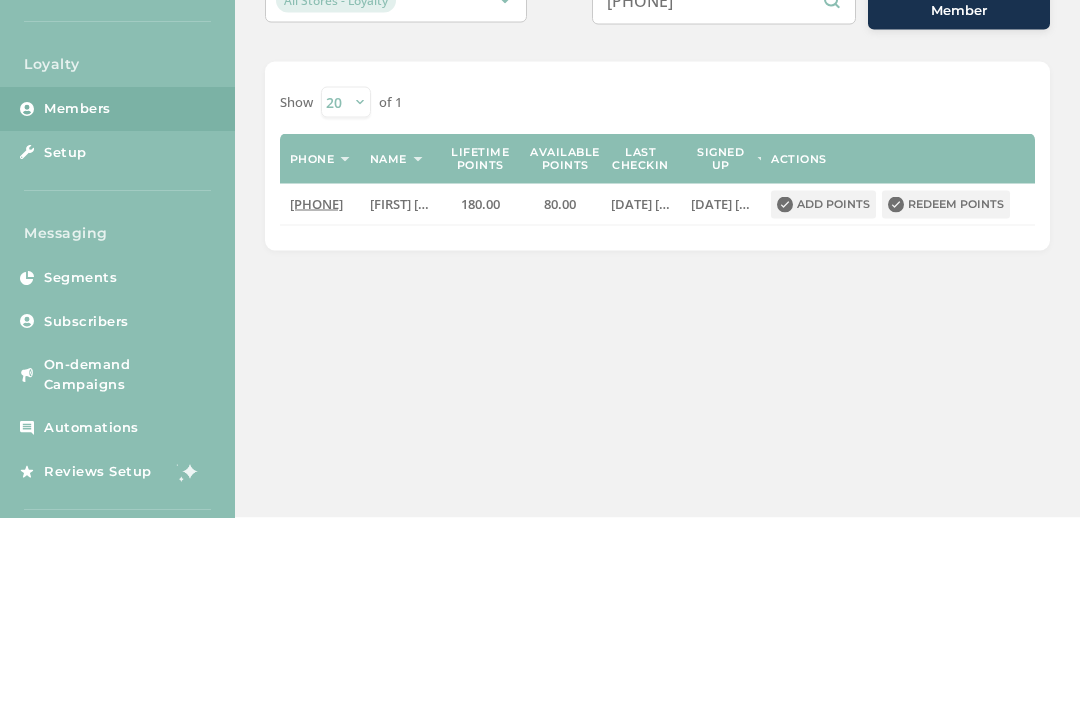 scroll, scrollTop: 0, scrollLeft: 0, axis: both 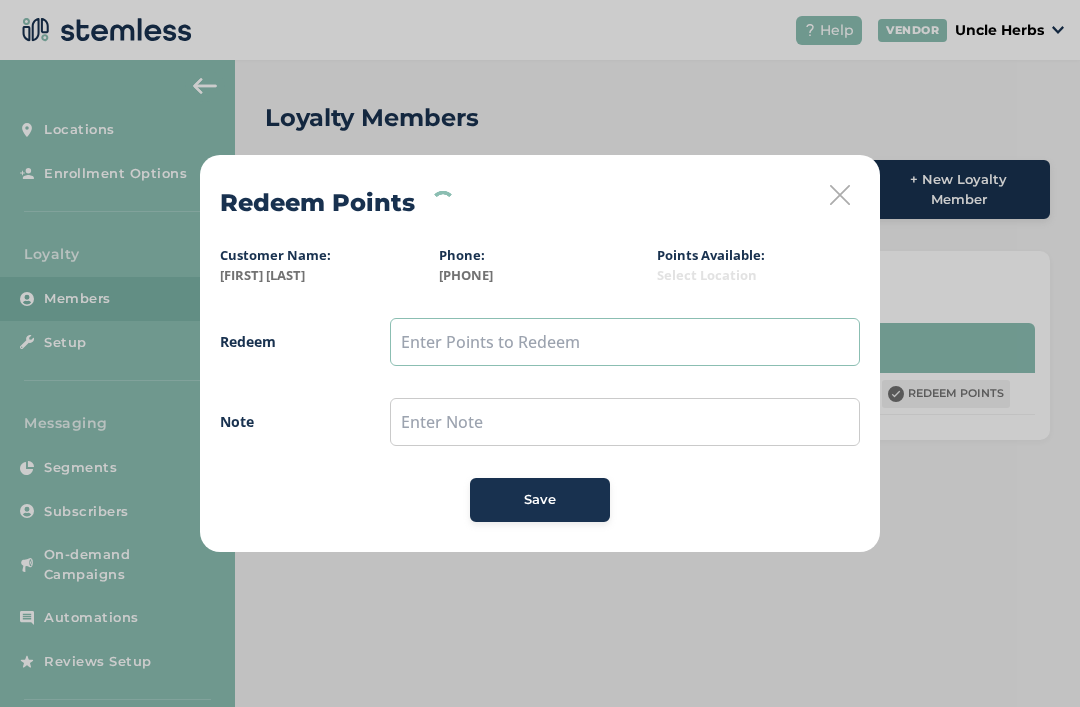 click at bounding box center [625, 342] 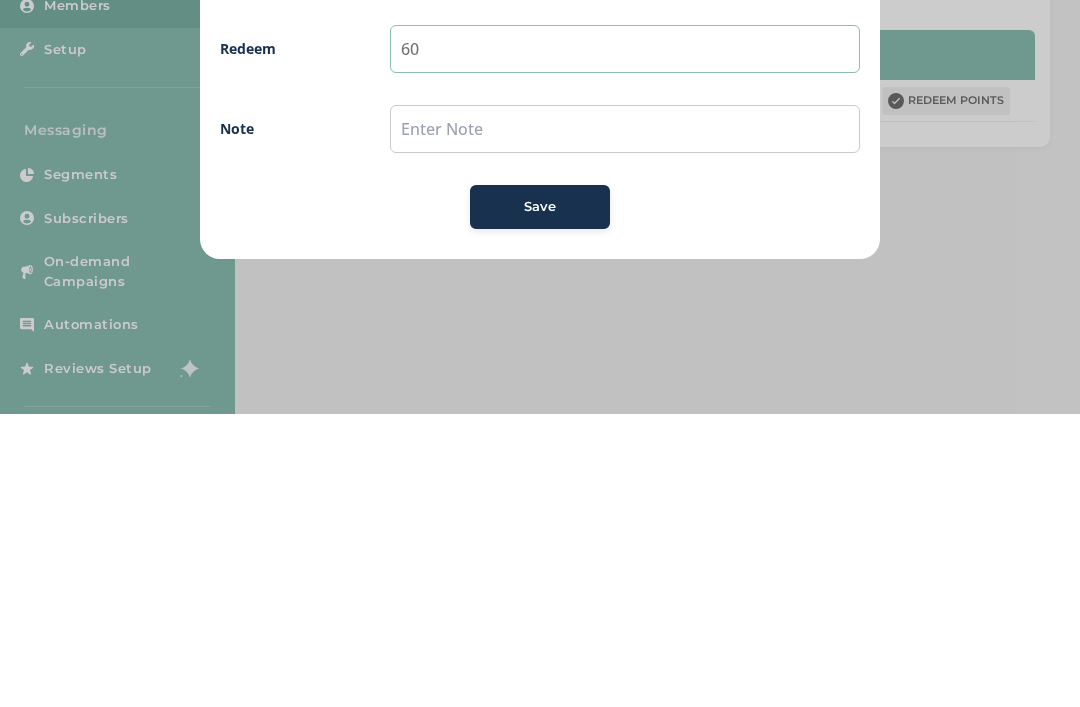 type on "6" 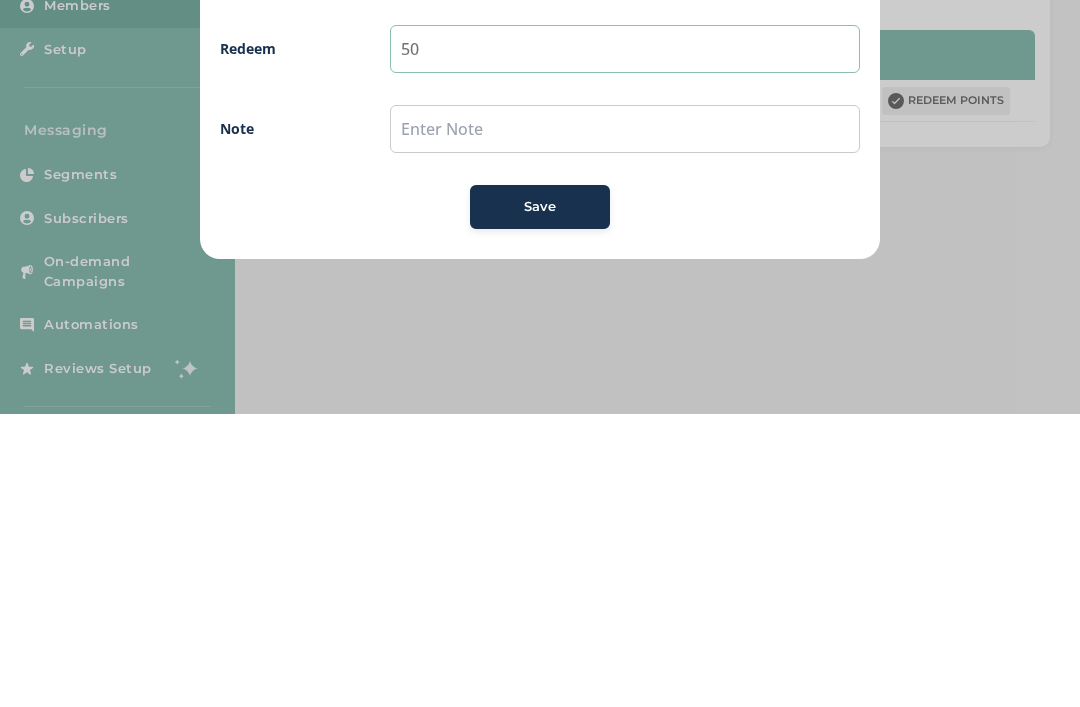 type on "50" 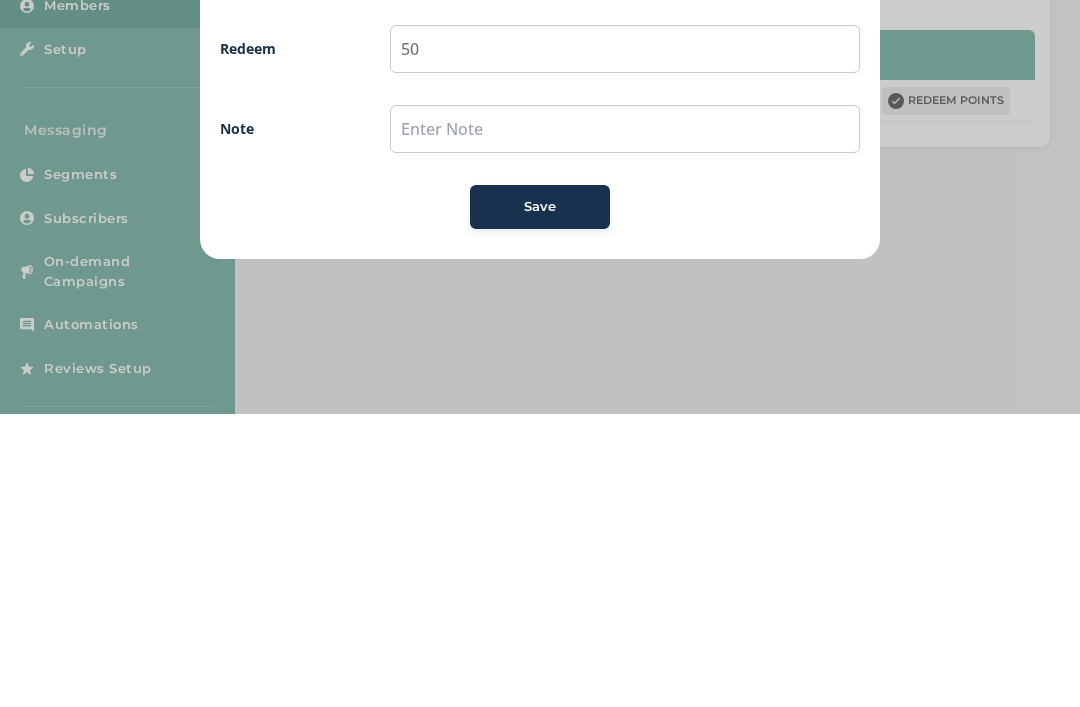 click on "Save" at bounding box center [540, 500] 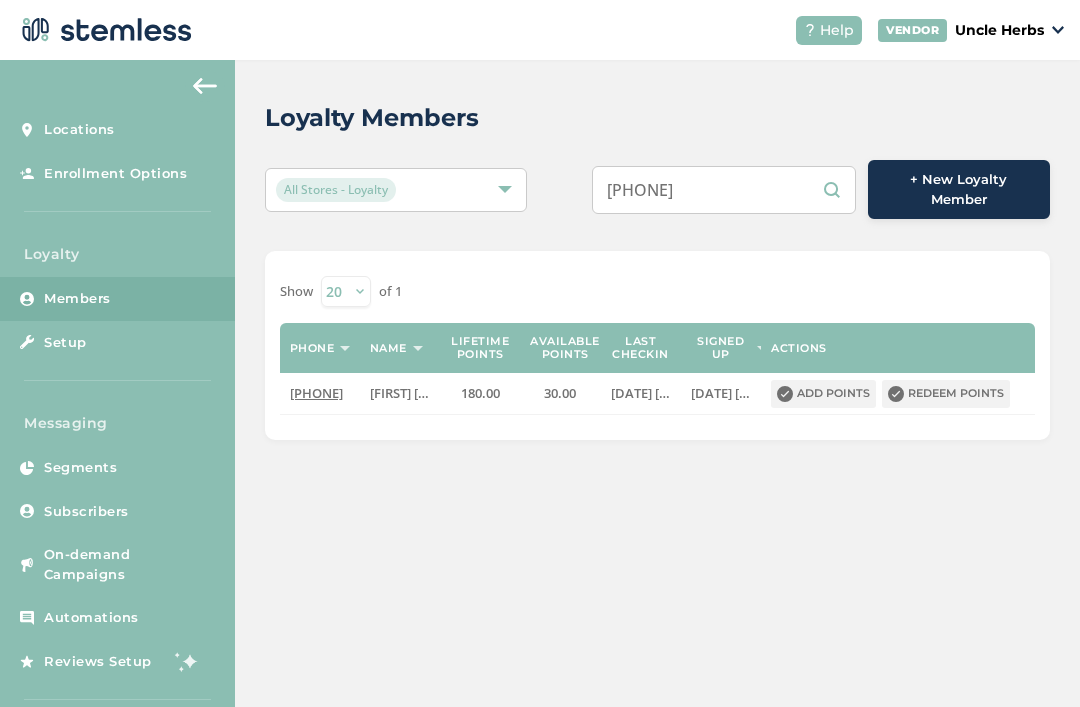 click on "[PHONE]" at bounding box center (724, 190) 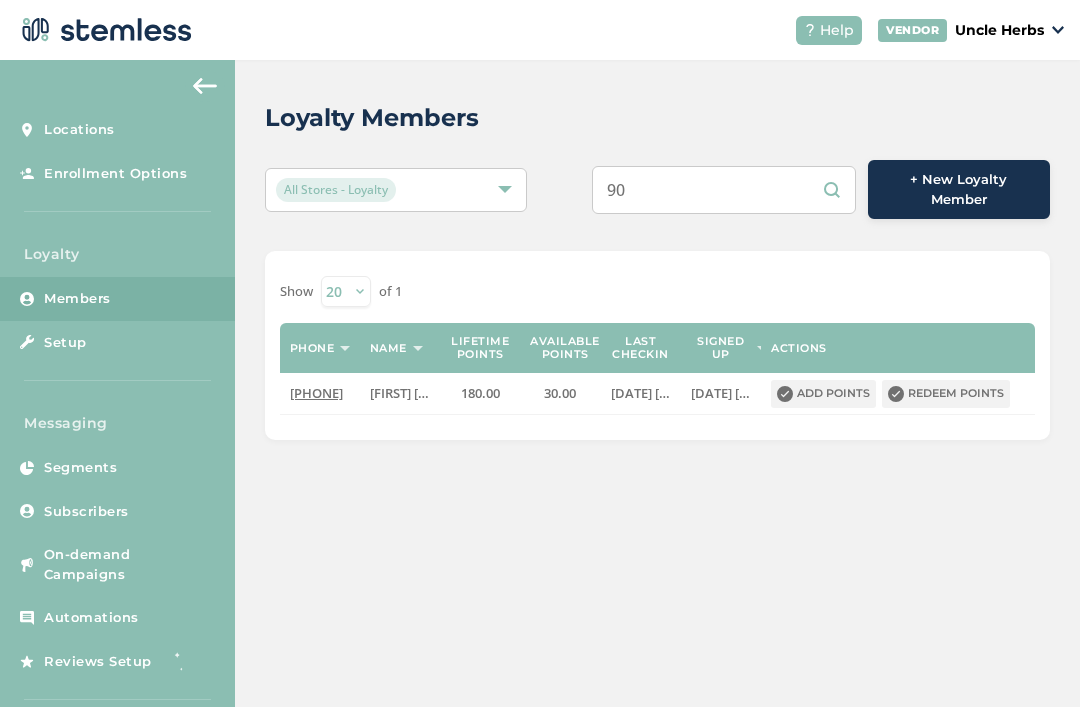 type on "9" 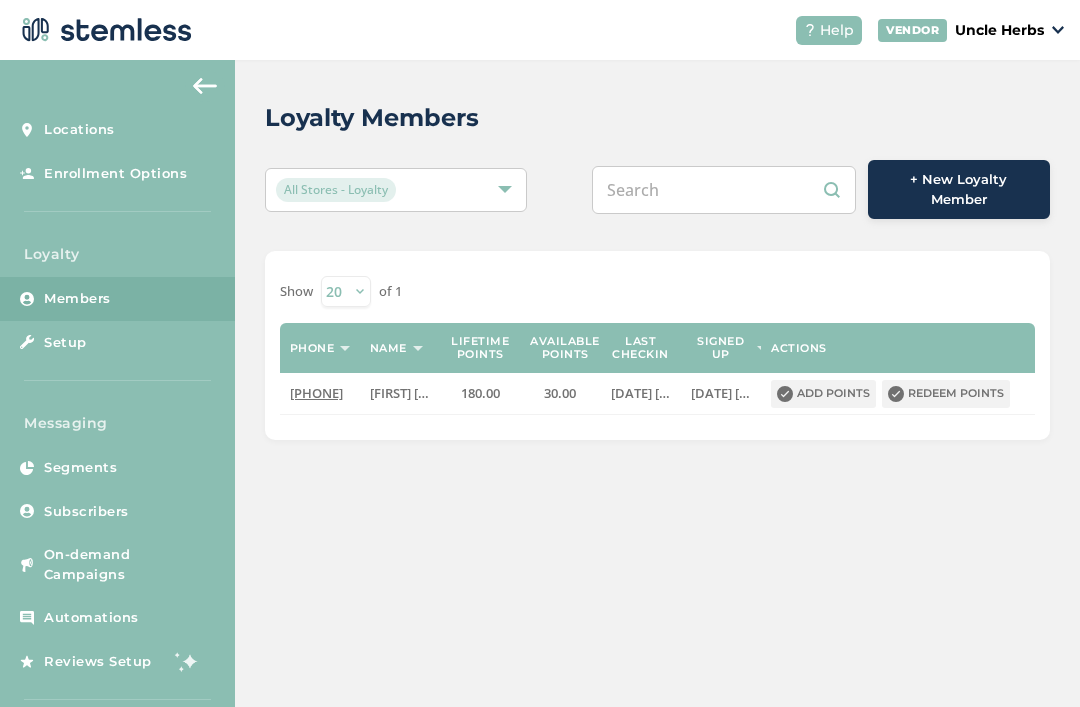 click at bounding box center [724, 190] 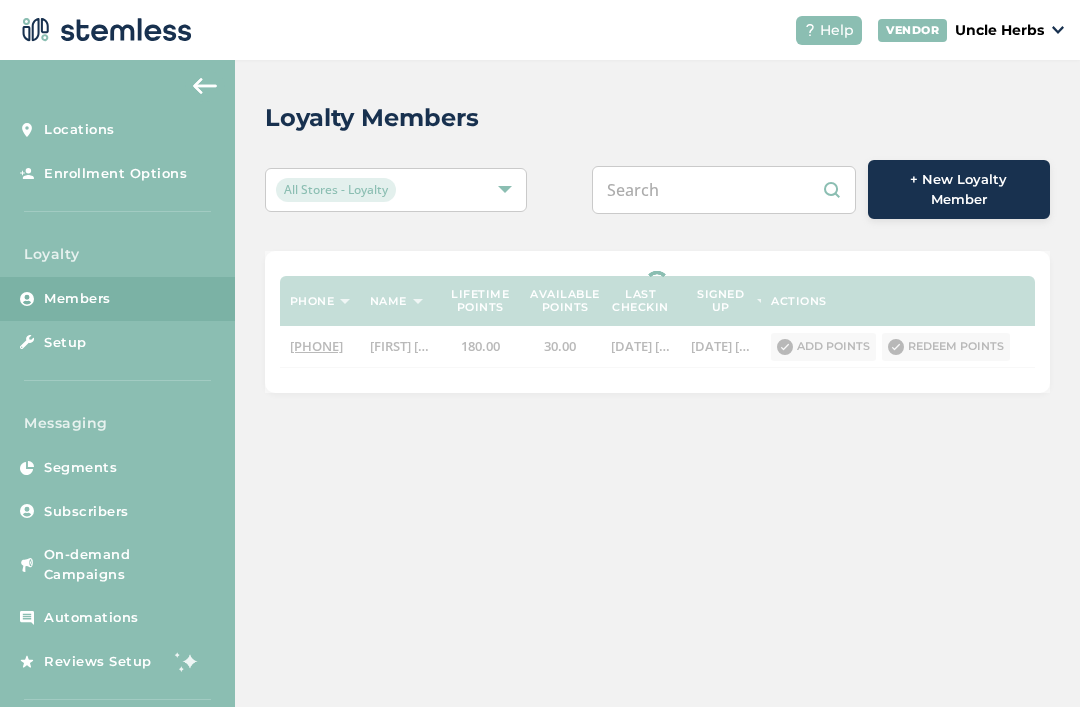 paste on "[PHONE]" 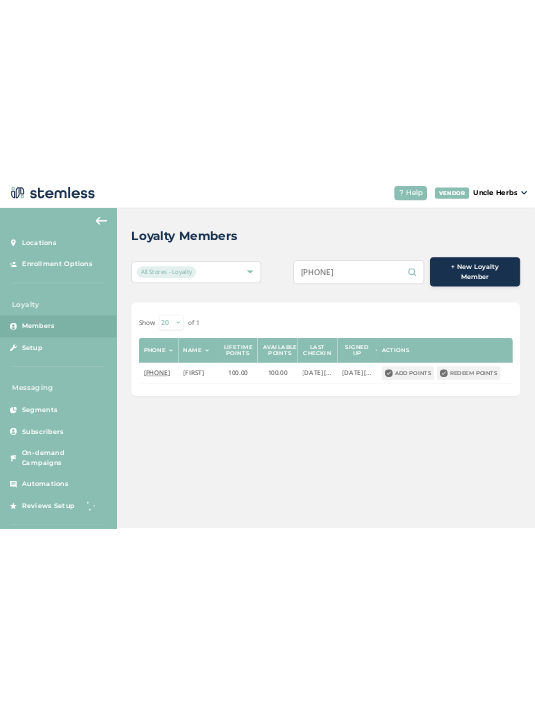 scroll, scrollTop: 64, scrollLeft: 0, axis: vertical 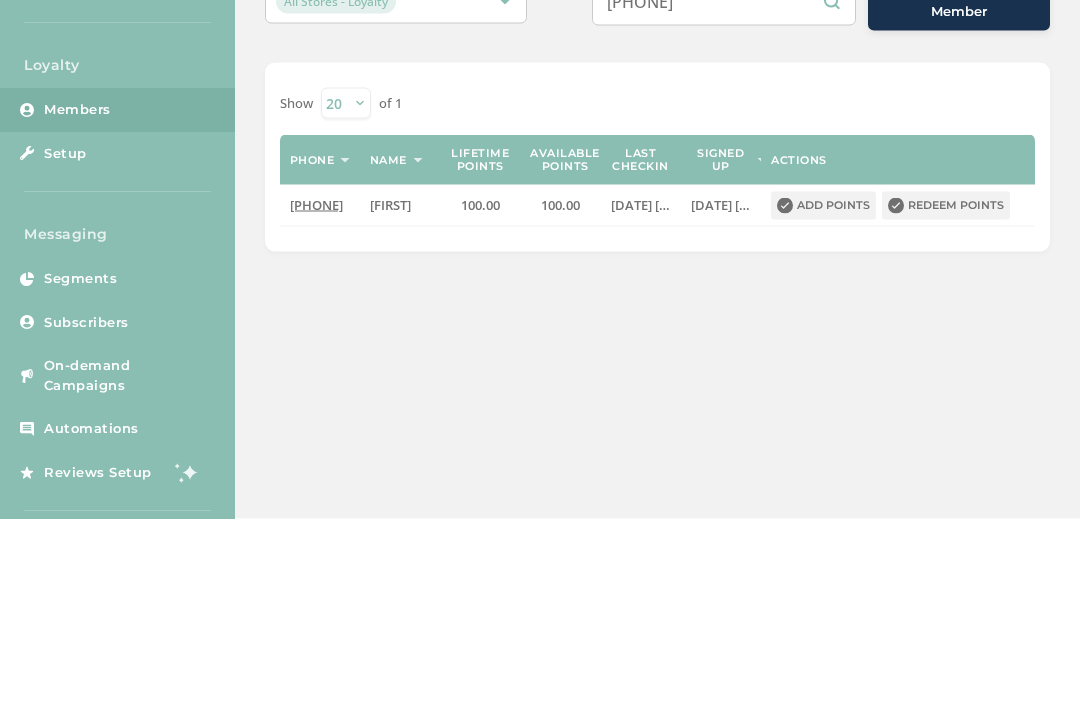 type on "[PHONE]" 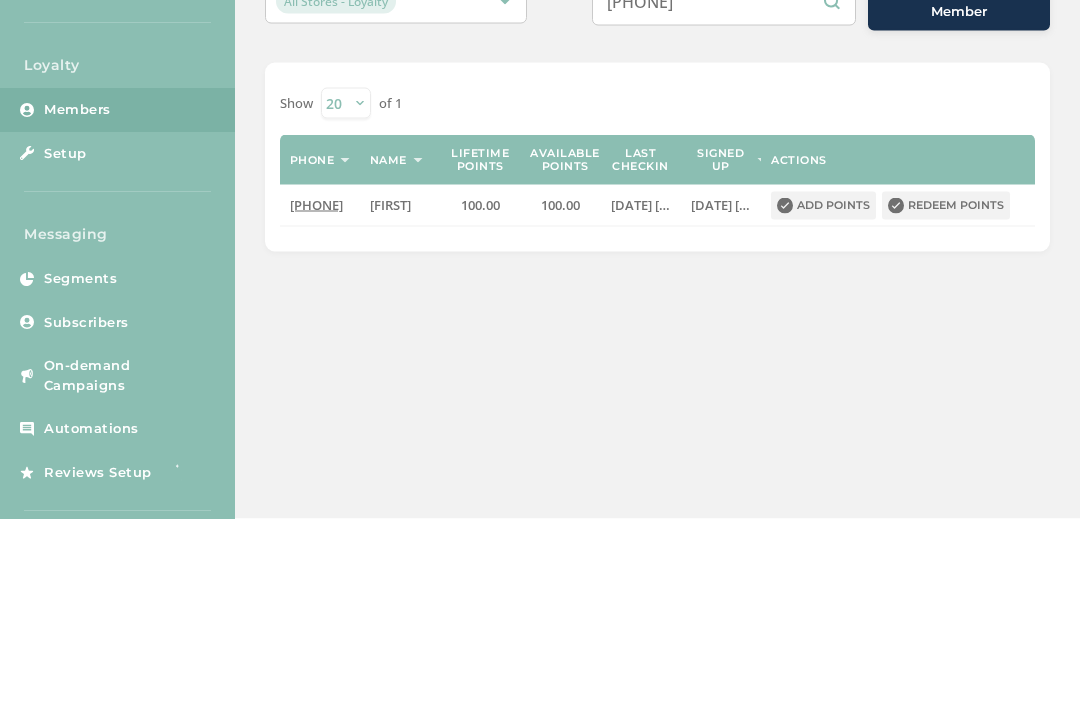 click on "Redeem points" at bounding box center (946, 394) 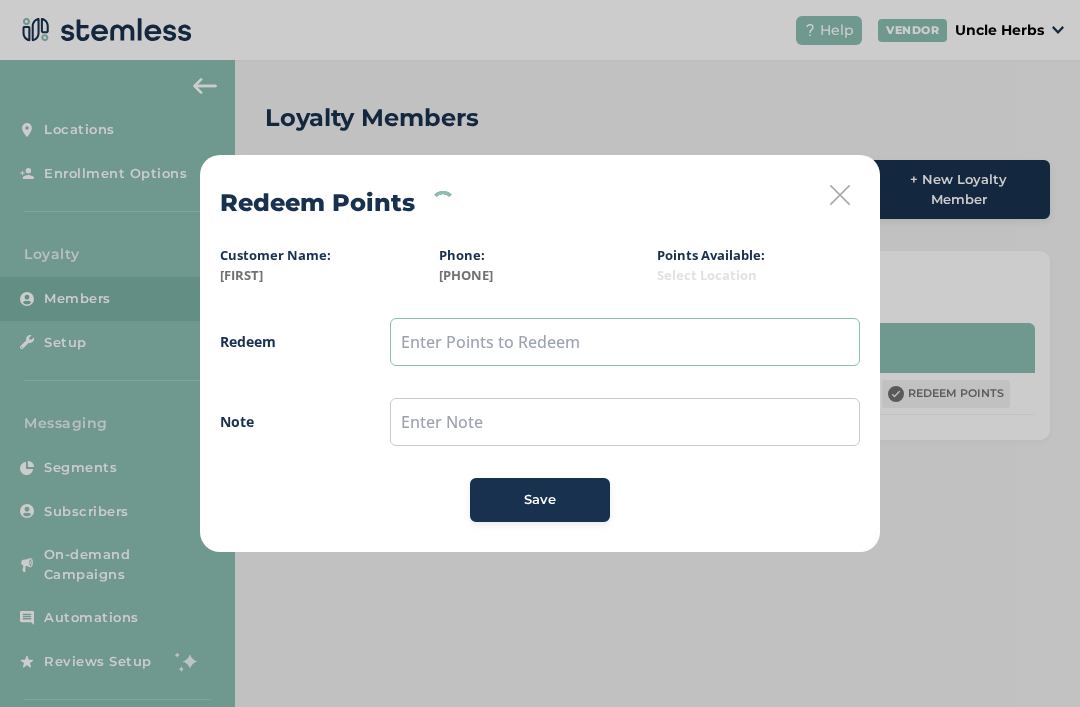 click at bounding box center (625, 342) 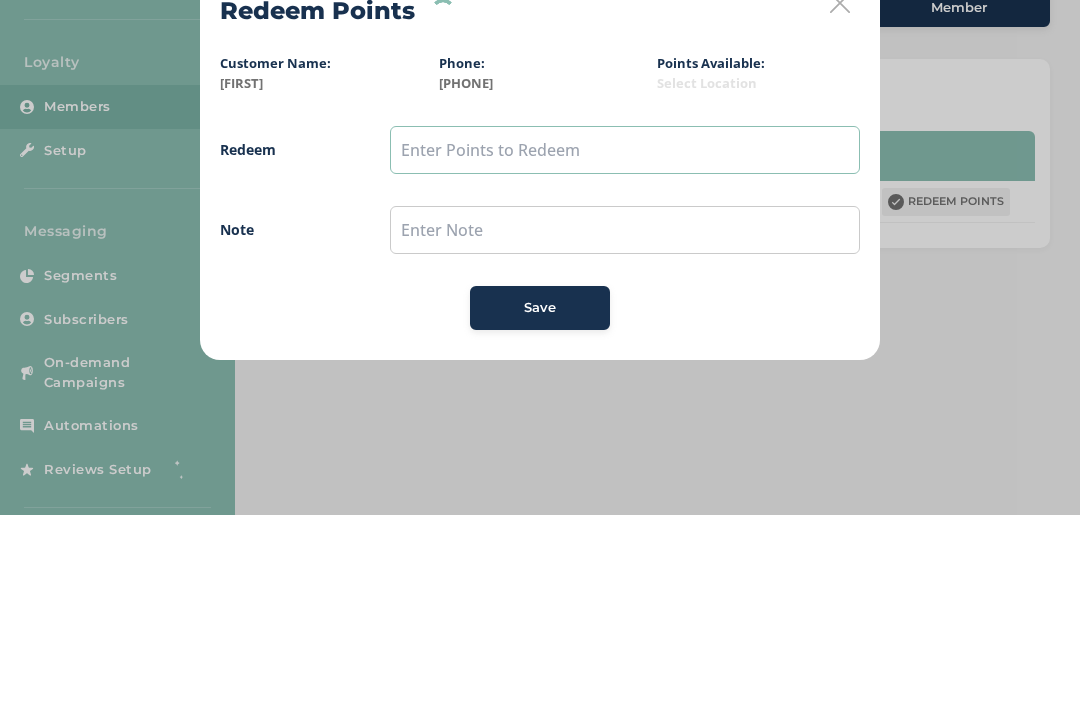 type on "q" 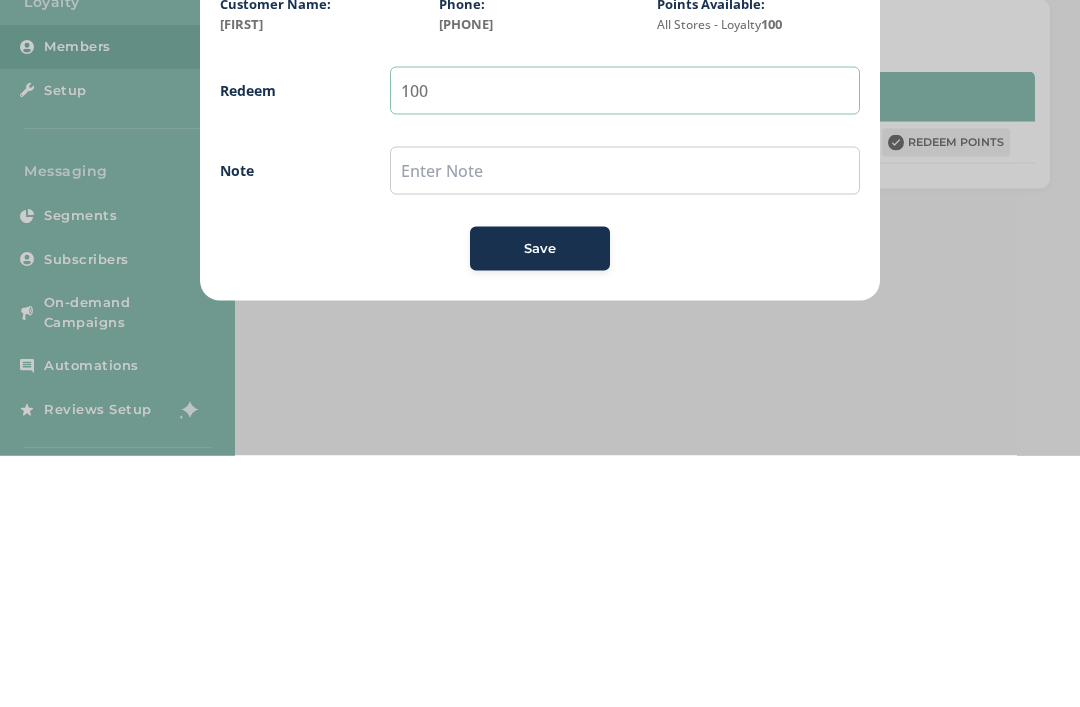 type on "100" 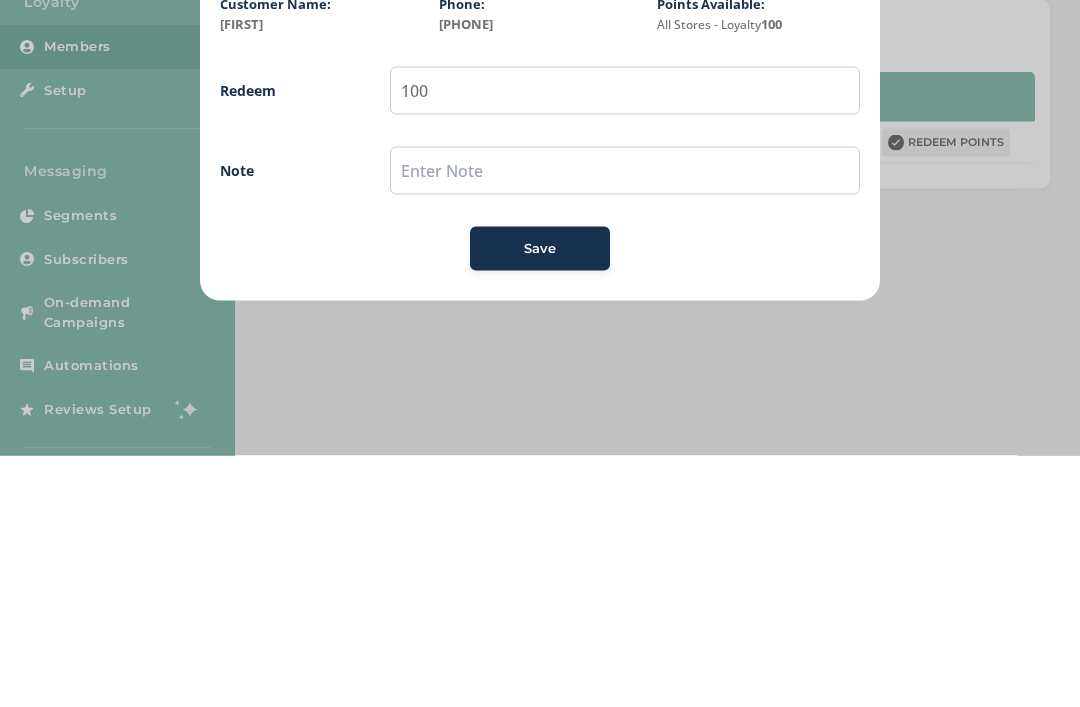 click on "Save" at bounding box center (540, 500) 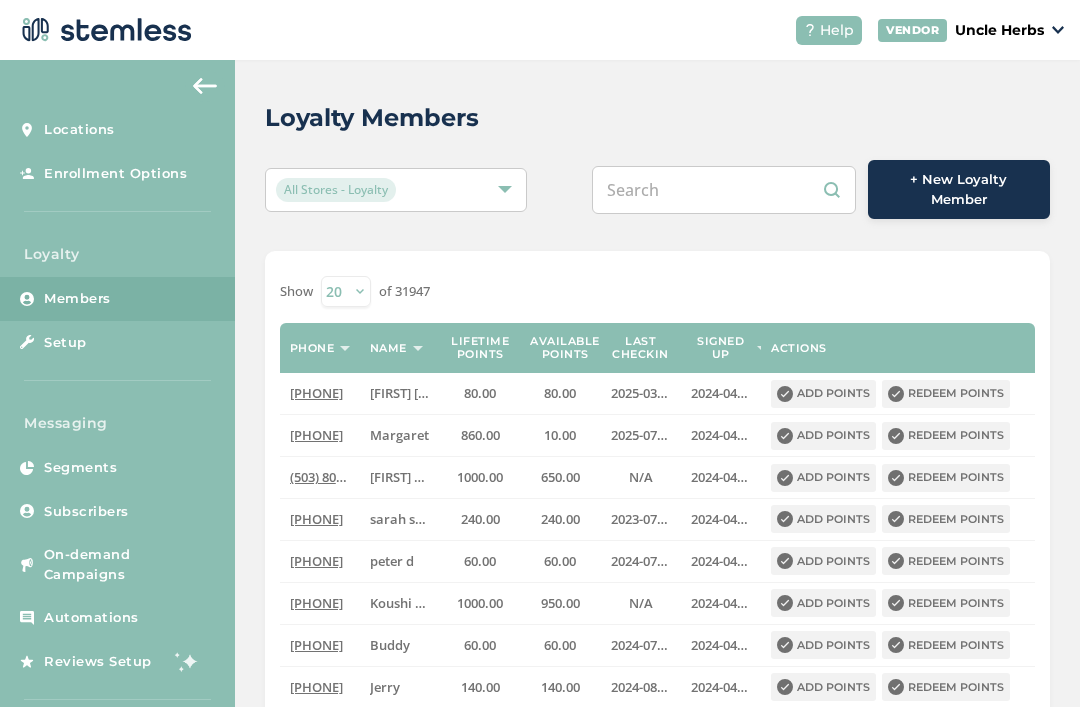 scroll, scrollTop: 0, scrollLeft: 0, axis: both 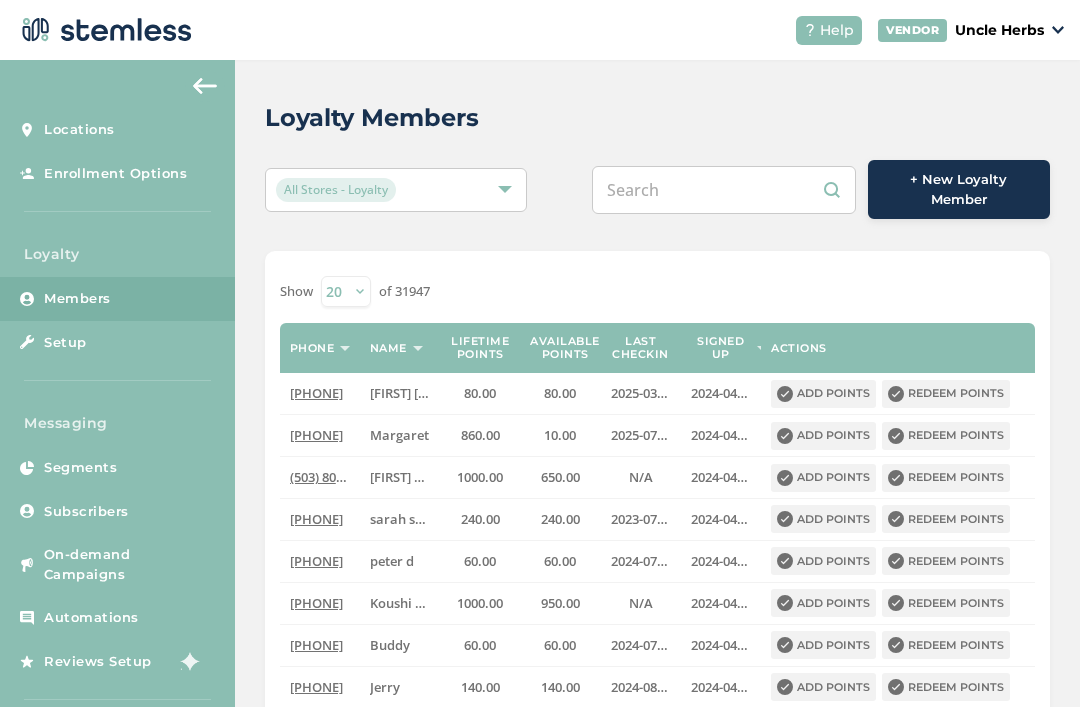 click at bounding box center (724, 190) 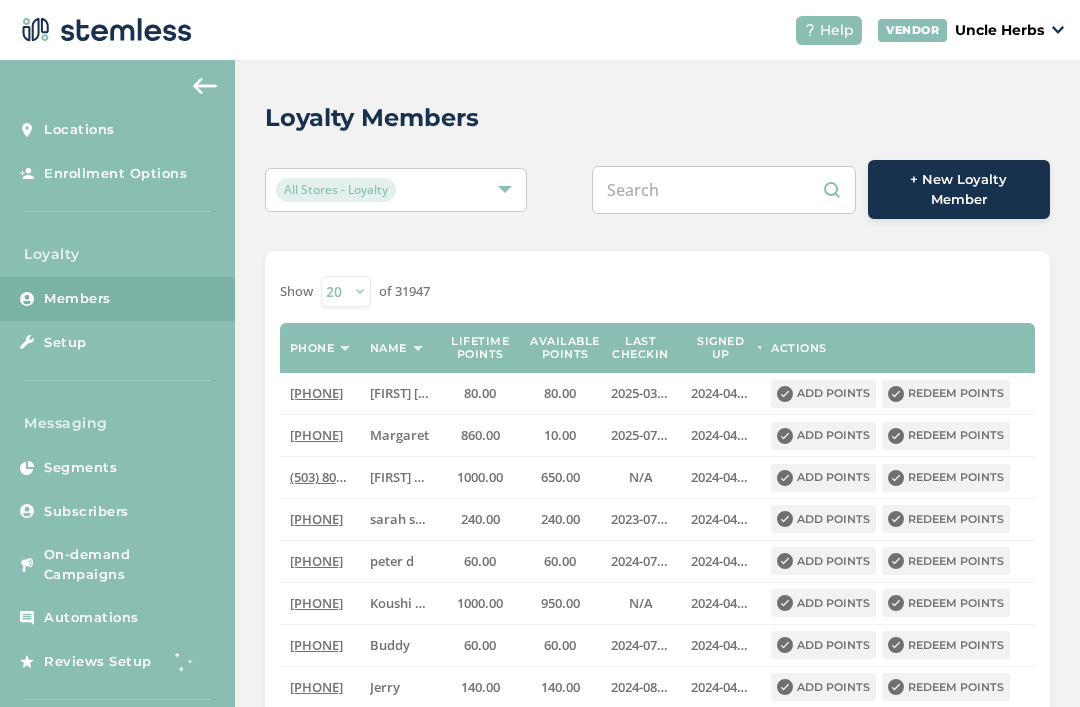click at bounding box center [724, 190] 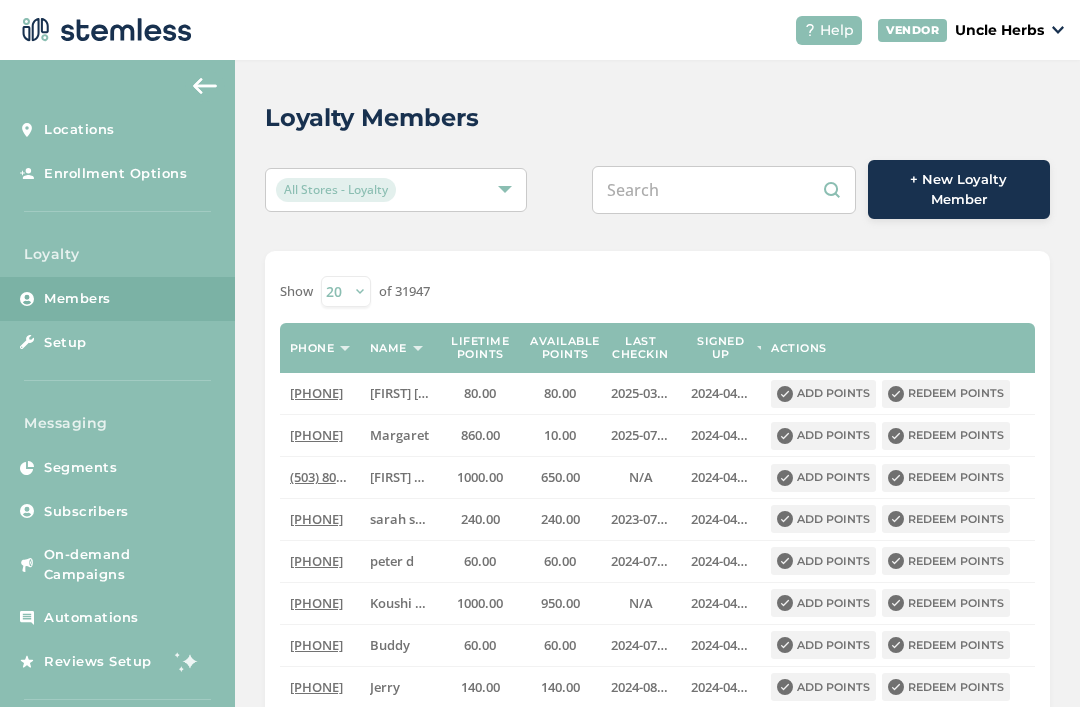 paste on "9078547906" 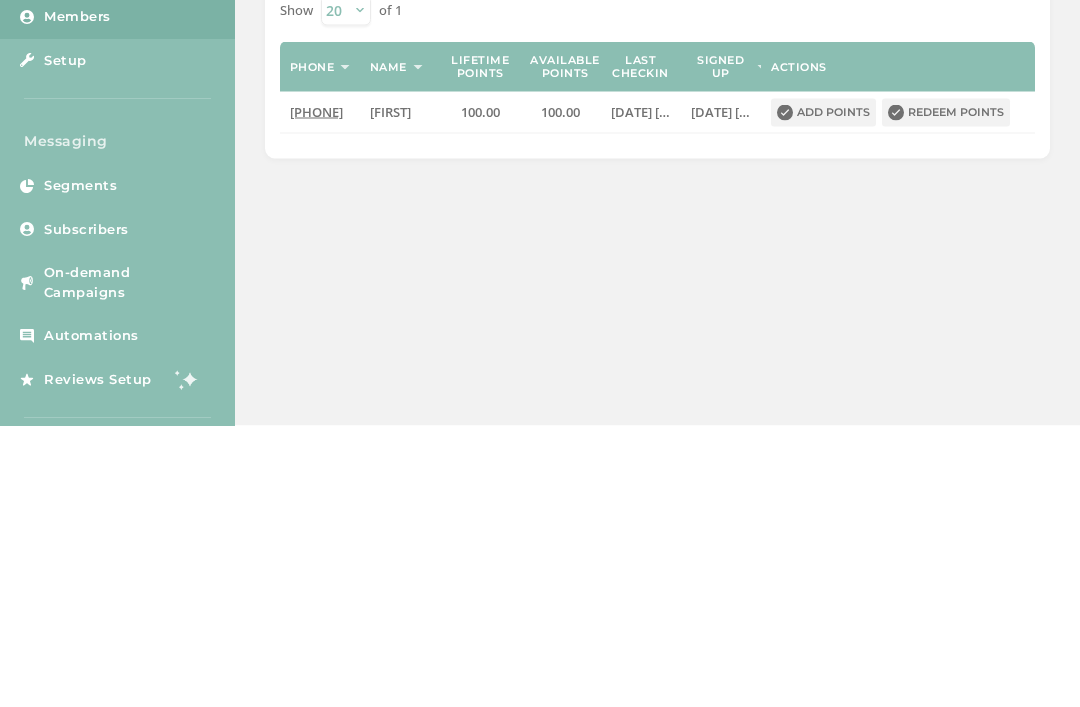 scroll, scrollTop: 64, scrollLeft: 0, axis: vertical 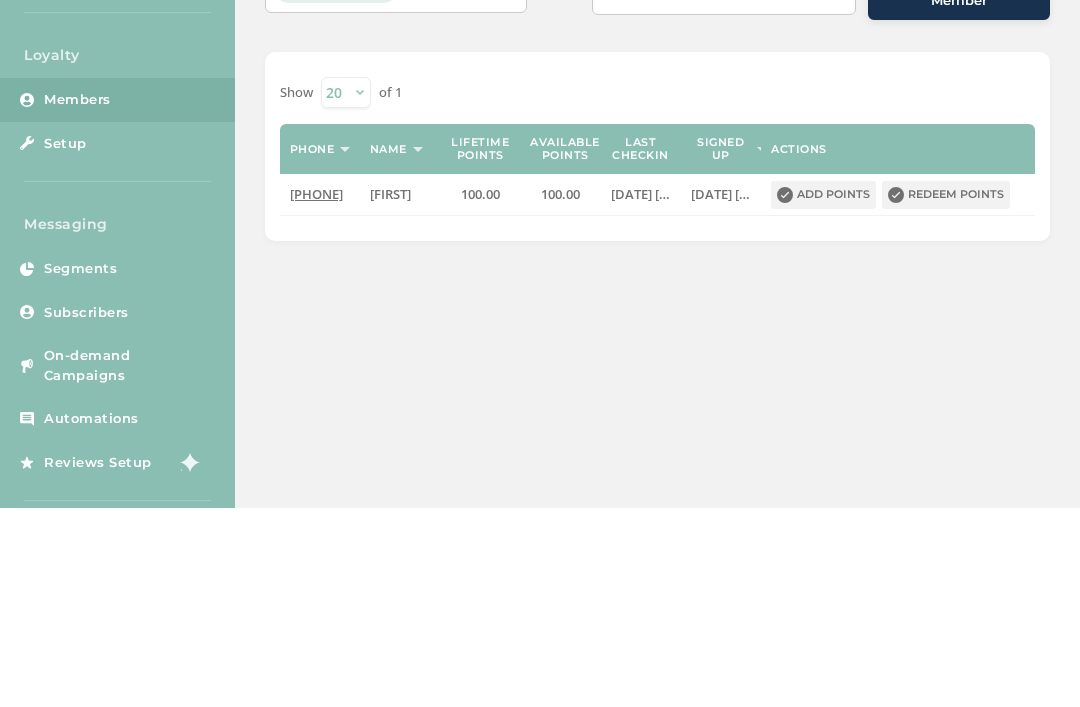 type on "9078547906" 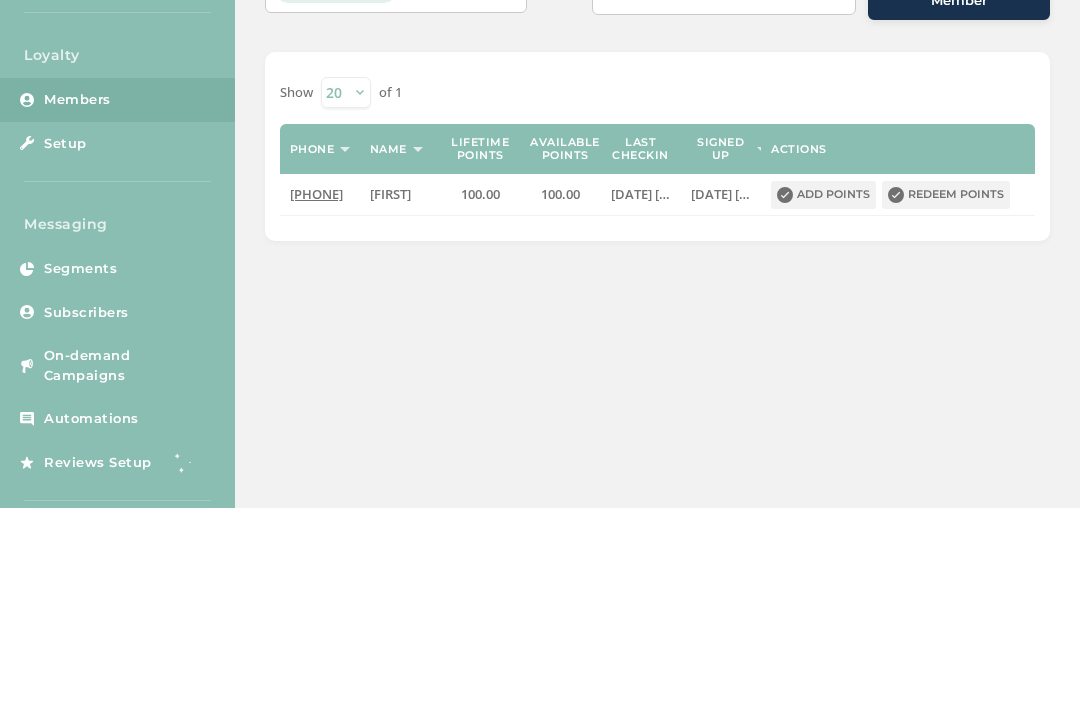 click on "Redeem points" at bounding box center [946, 394] 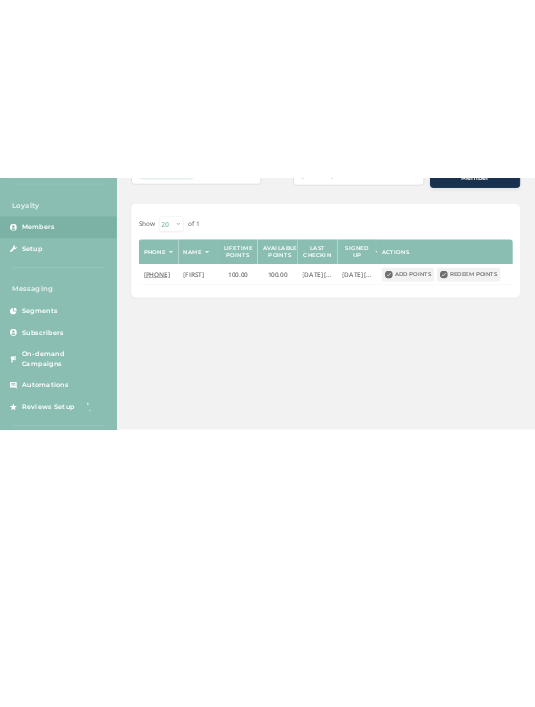 scroll, scrollTop: 0, scrollLeft: 0, axis: both 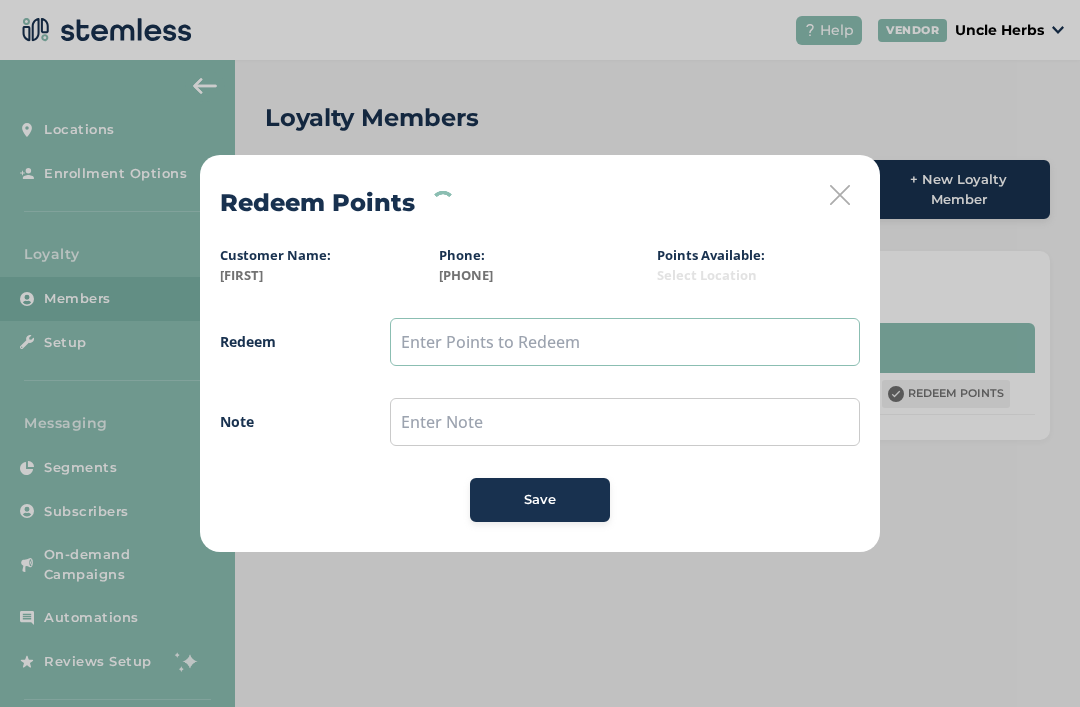 click at bounding box center [625, 342] 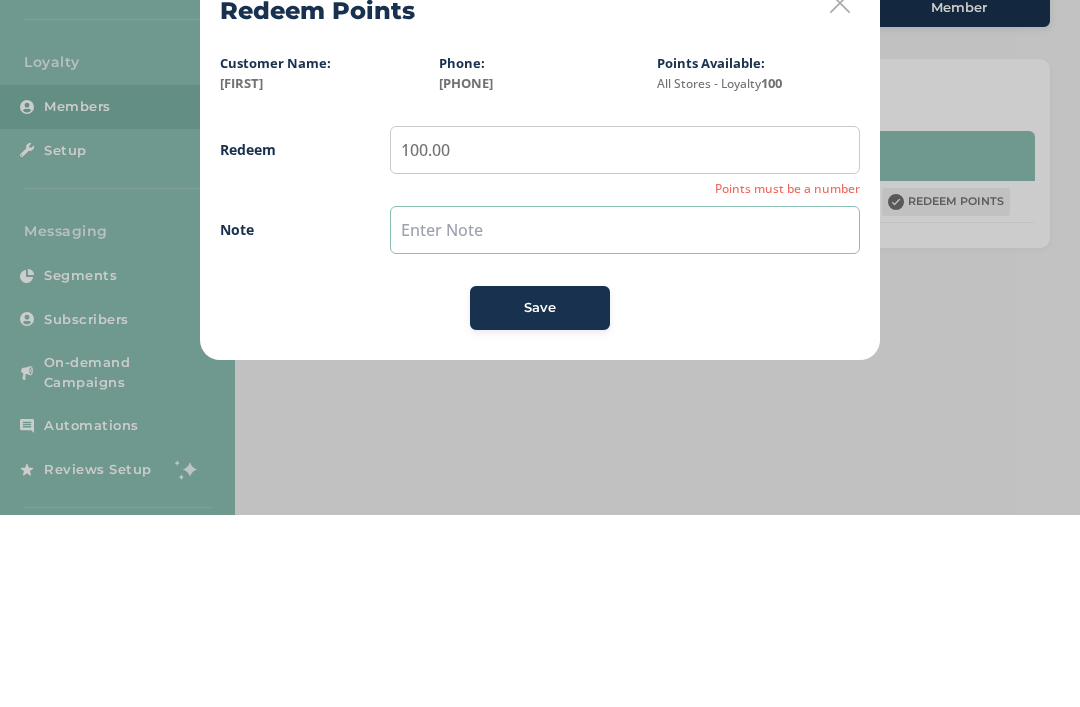 click at bounding box center (625, 422) 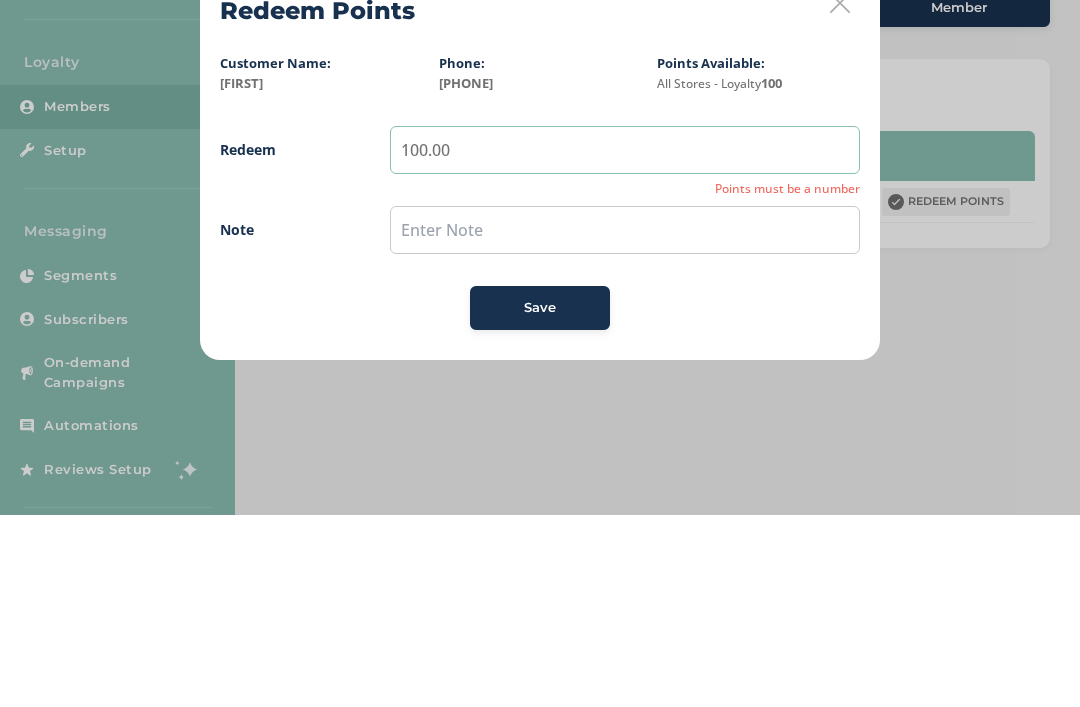 click on "100.00" at bounding box center [625, 342] 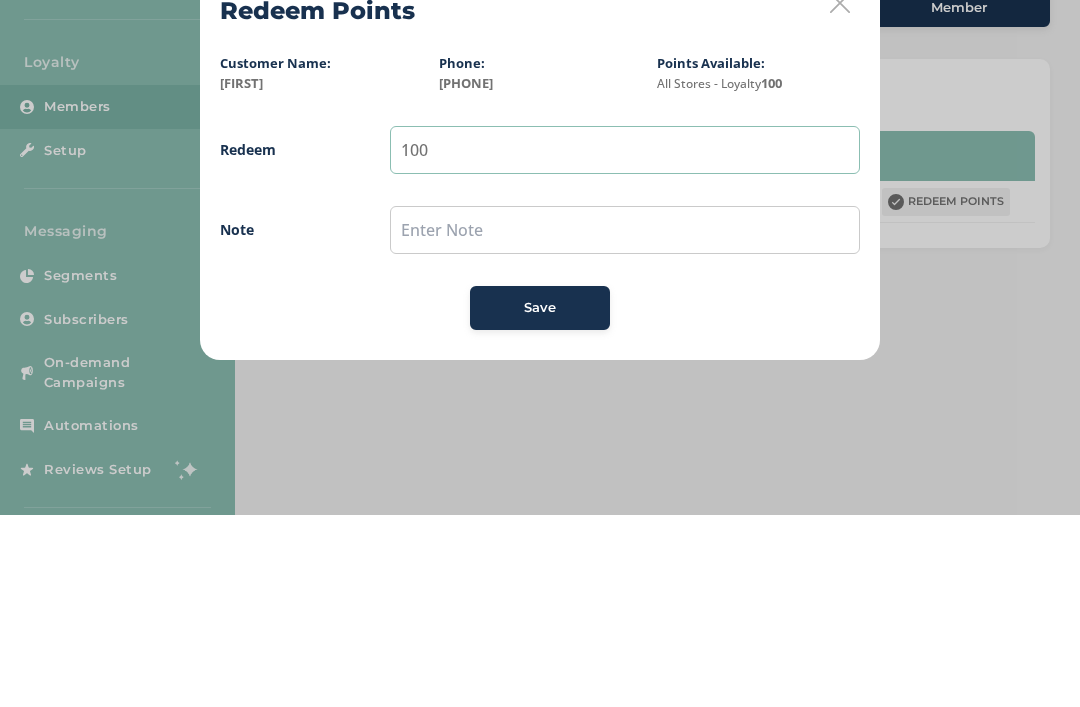 type on "100" 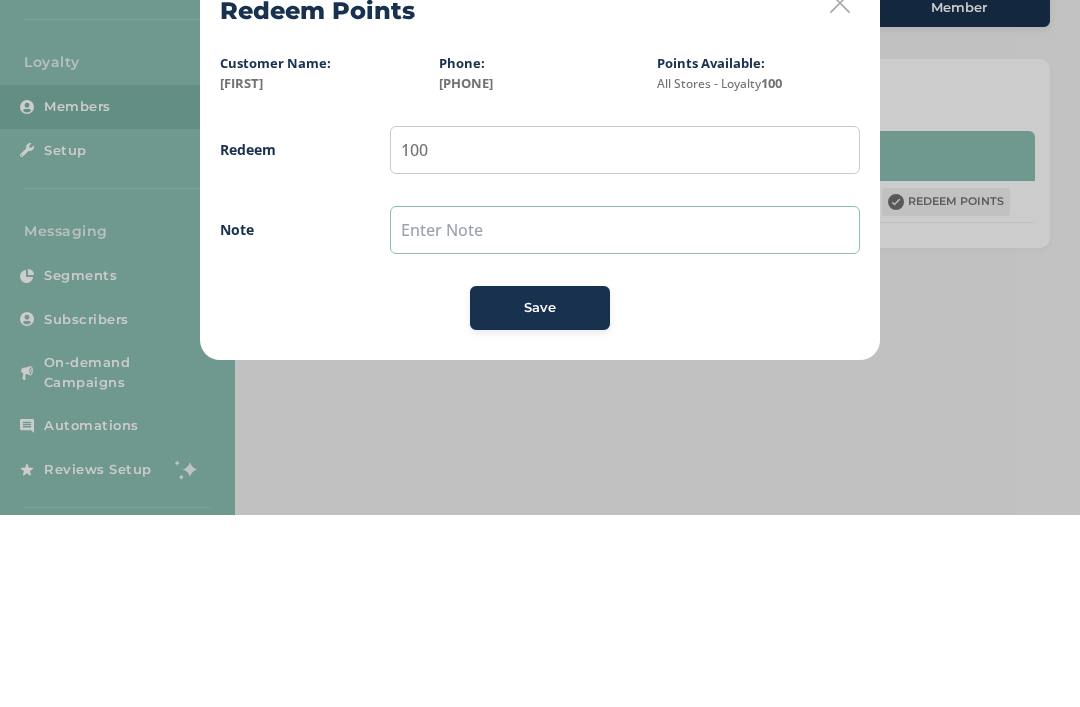 click at bounding box center (625, 422) 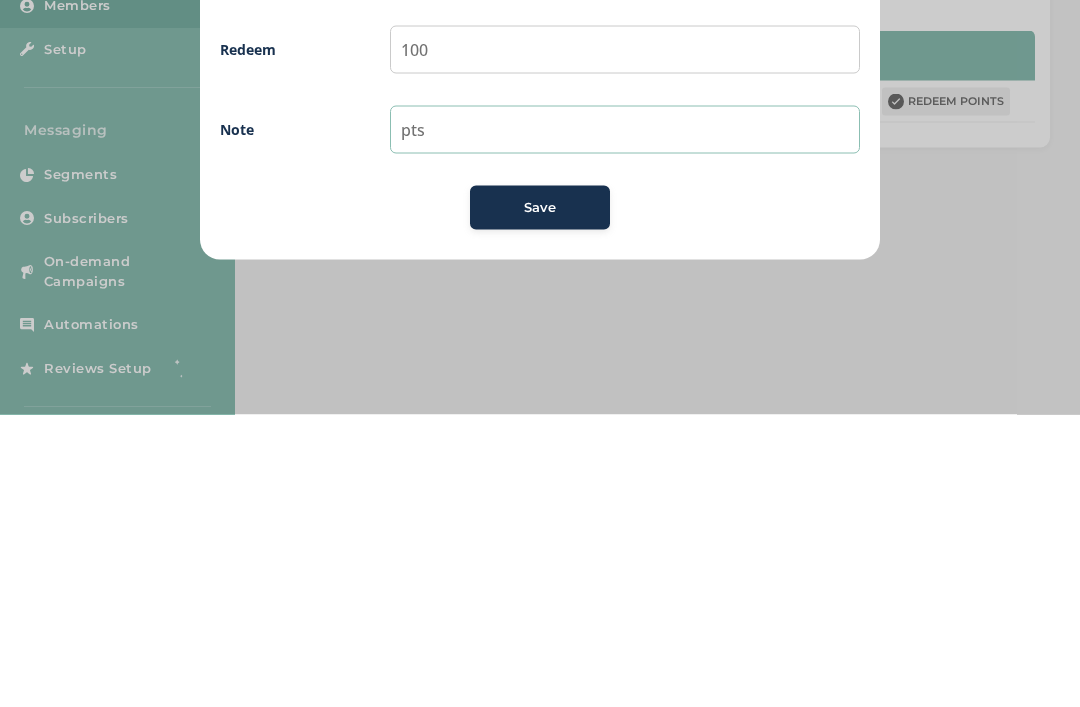 type on "pts" 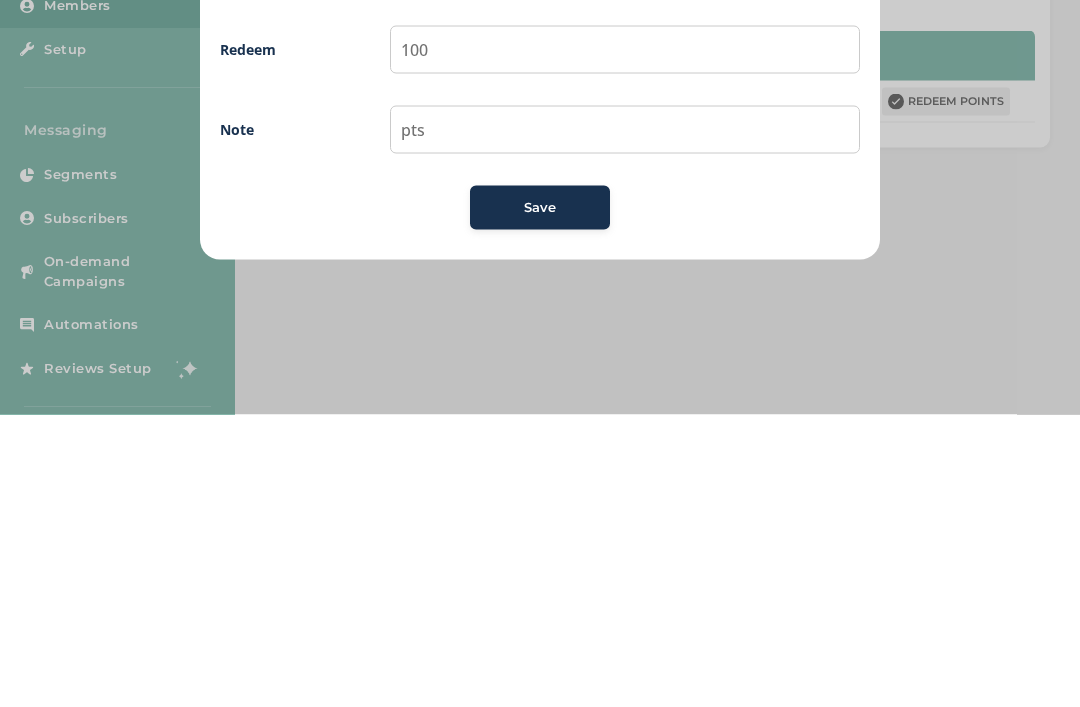 click on "Save" at bounding box center (540, 500) 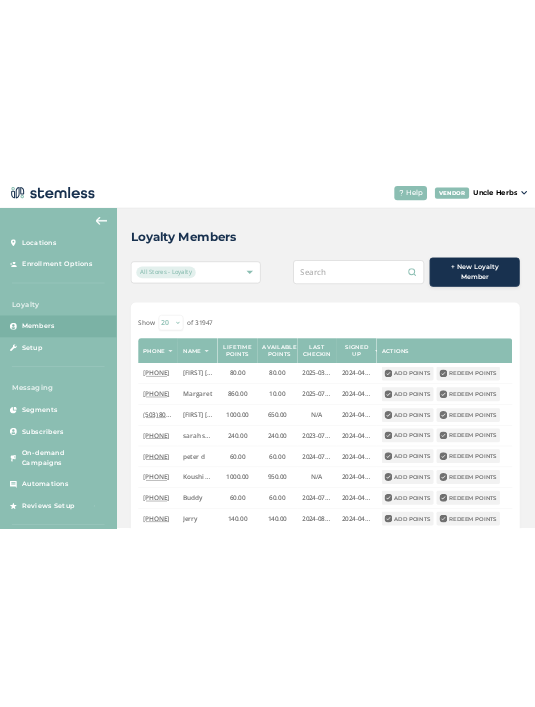 scroll, scrollTop: 0, scrollLeft: 0, axis: both 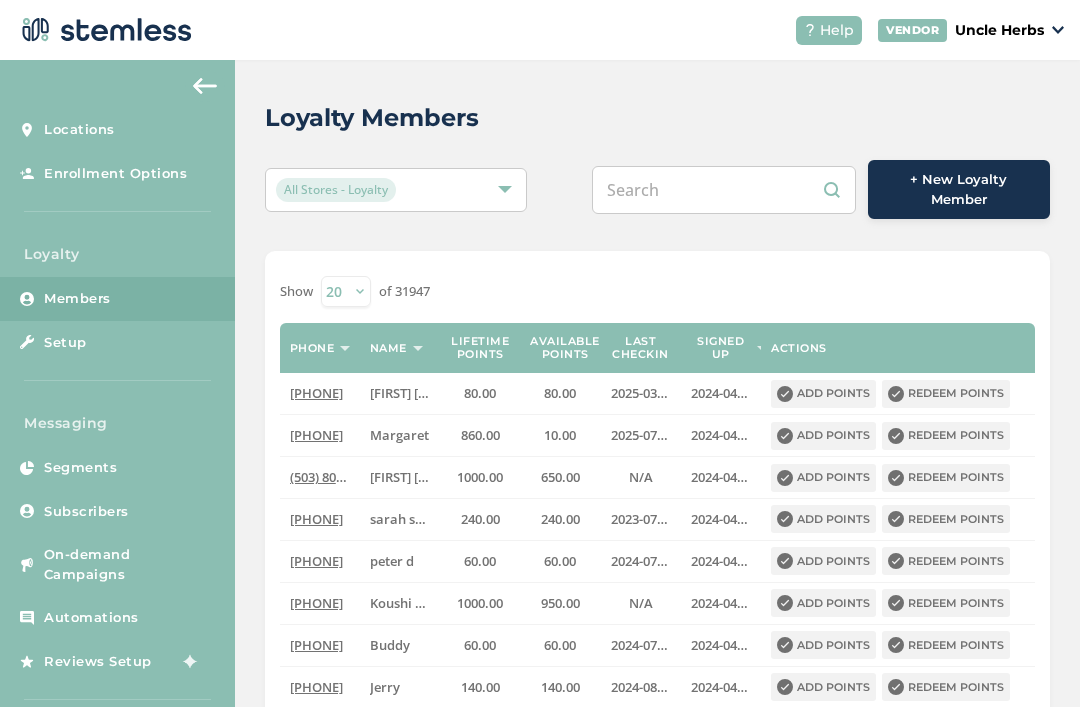 click at bounding box center [724, 190] 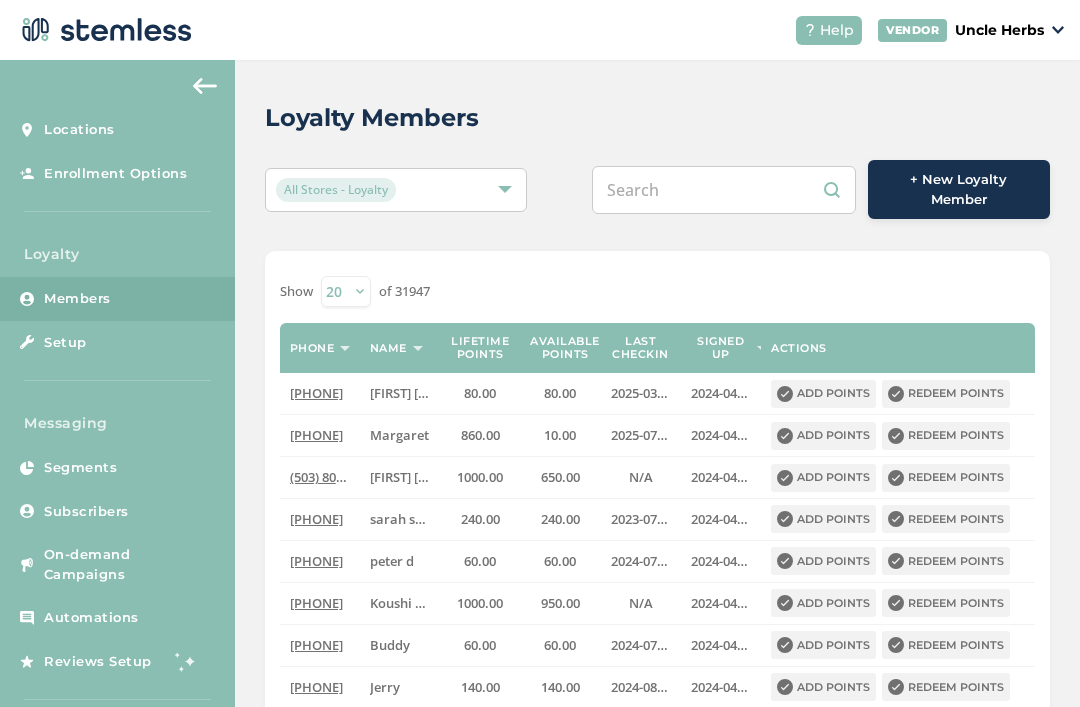 click at bounding box center [724, 190] 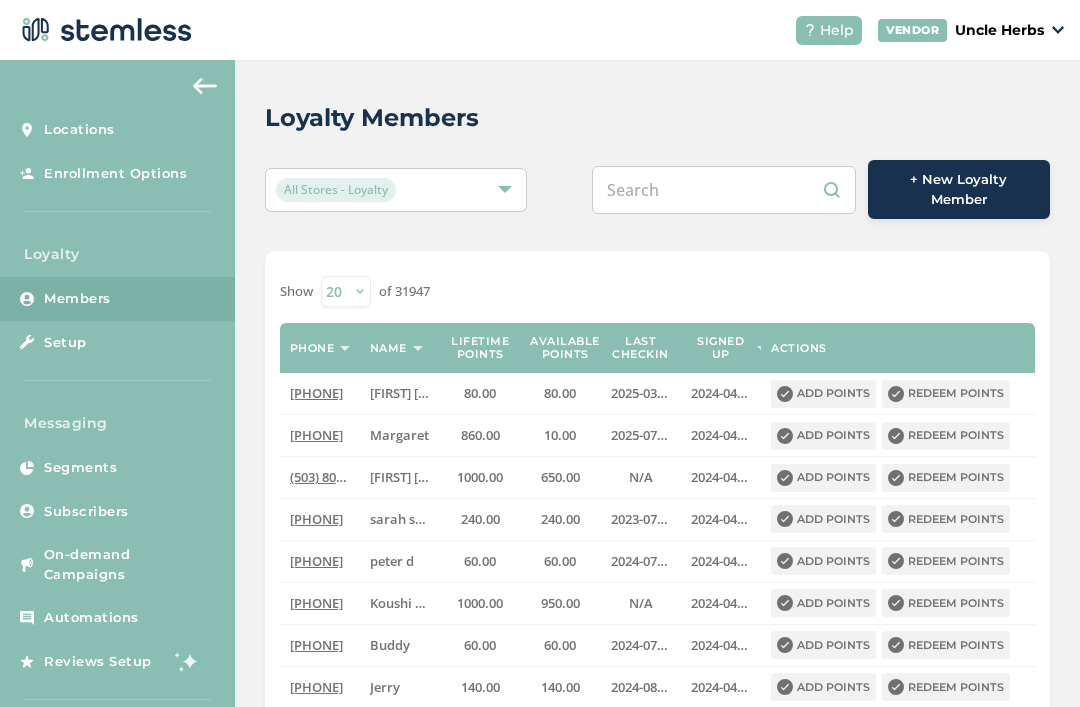 paste on "9077442935" 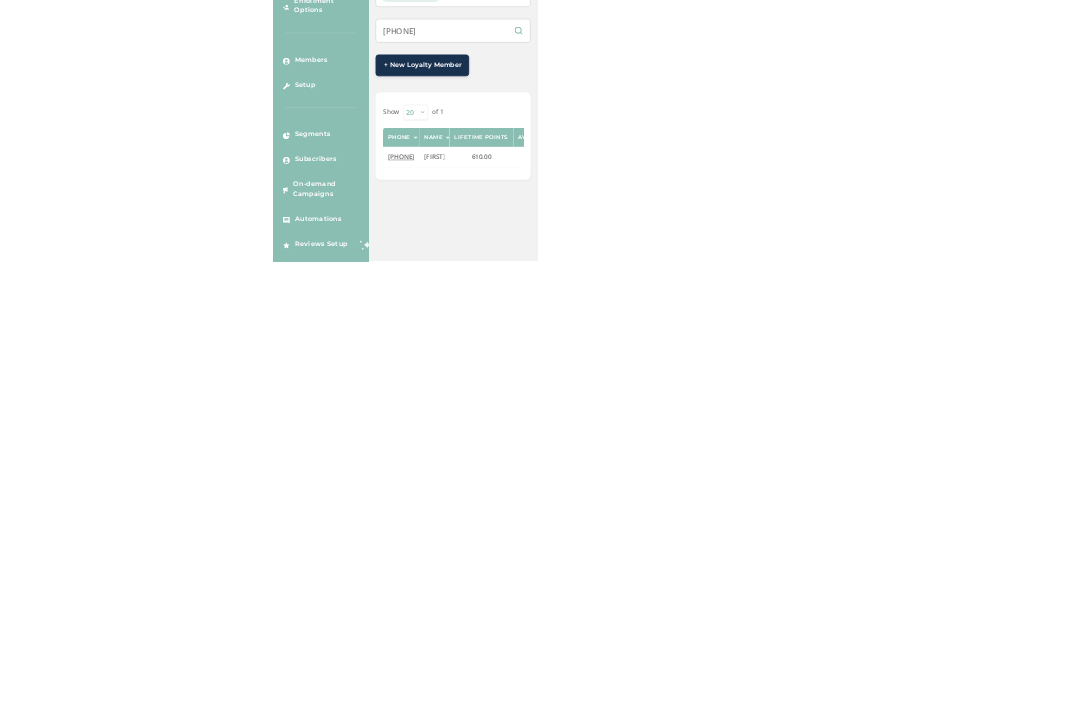 scroll, scrollTop: 64, scrollLeft: 0, axis: vertical 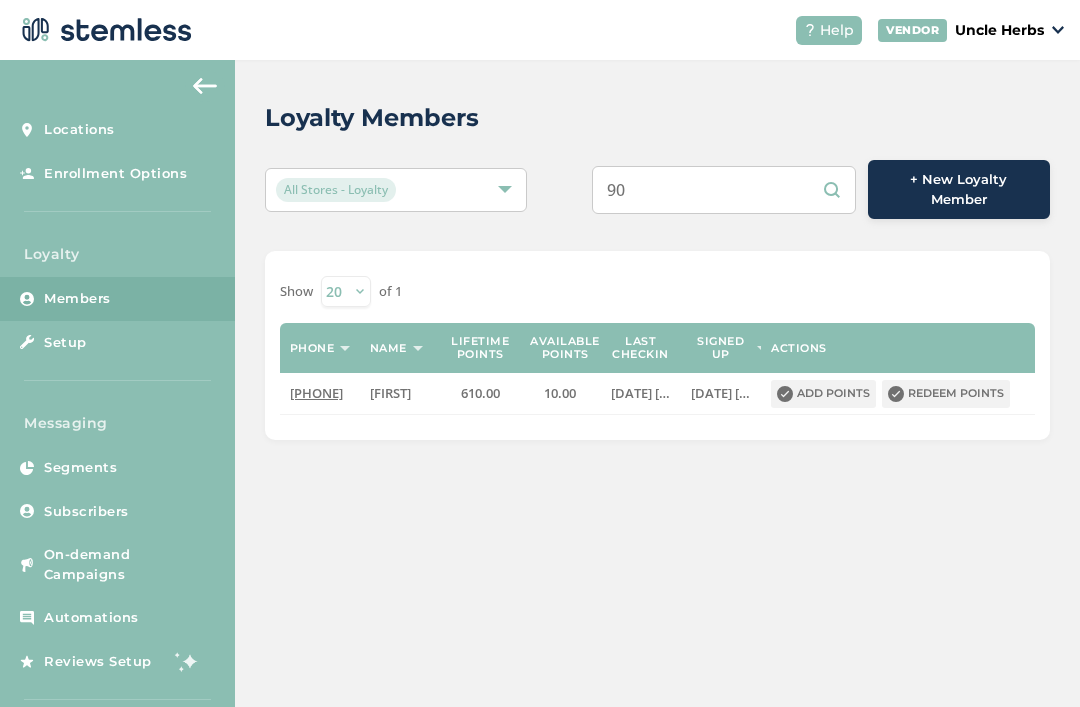 type on "9" 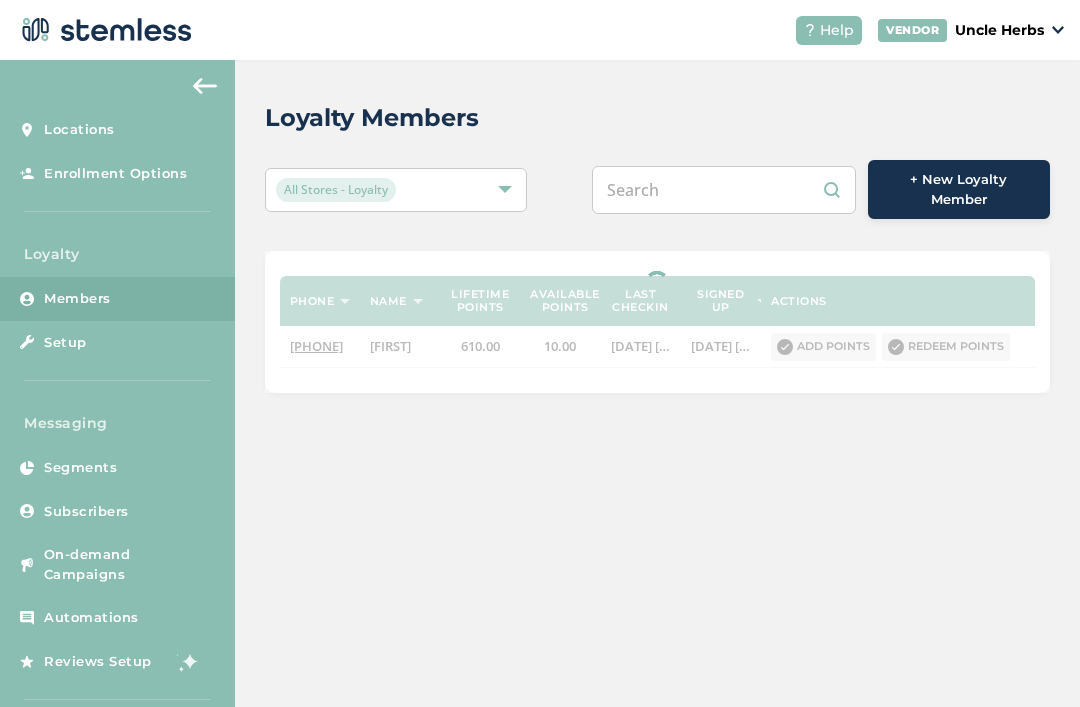 click at bounding box center [724, 190] 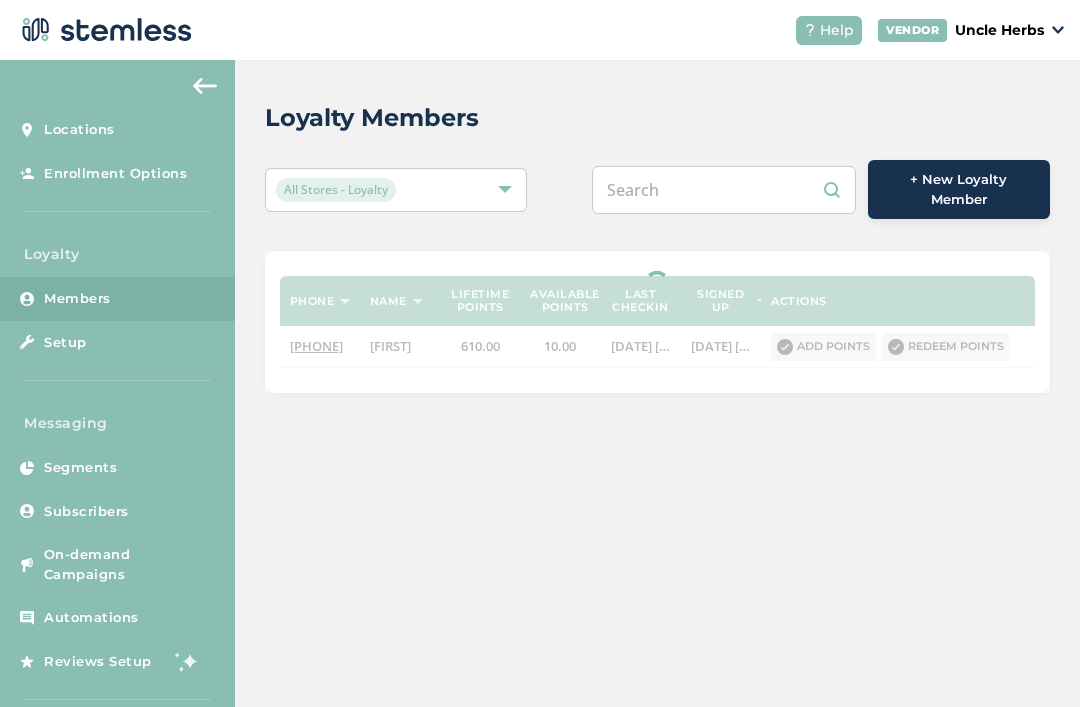 paste on "9077448360" 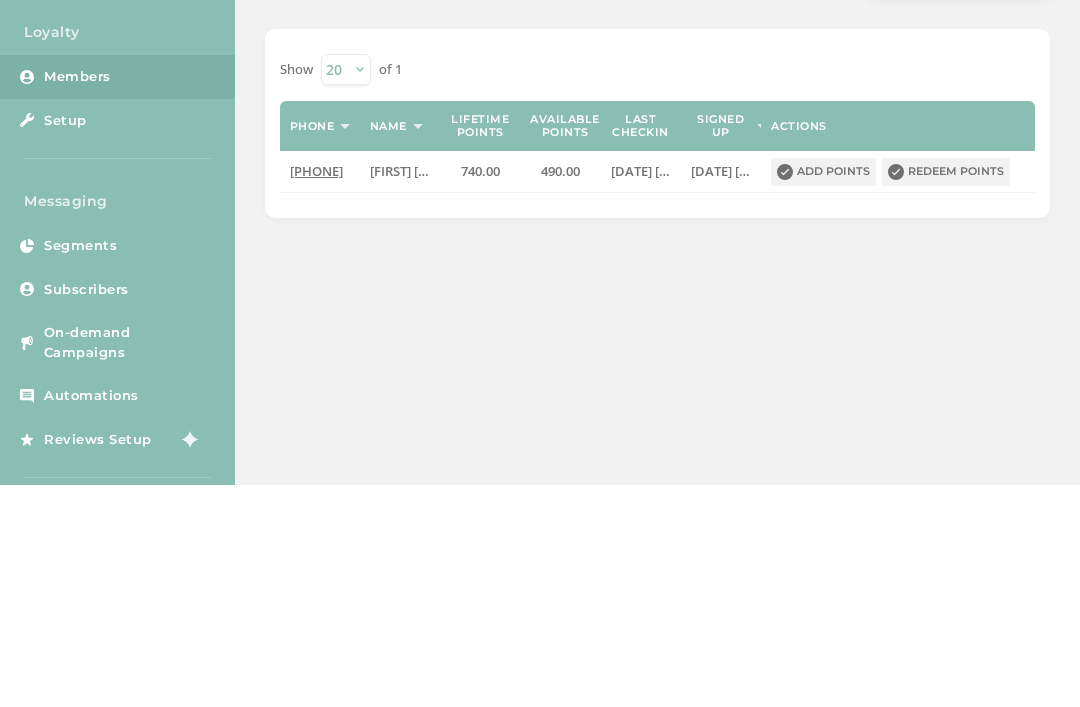 scroll, scrollTop: 34, scrollLeft: 0, axis: vertical 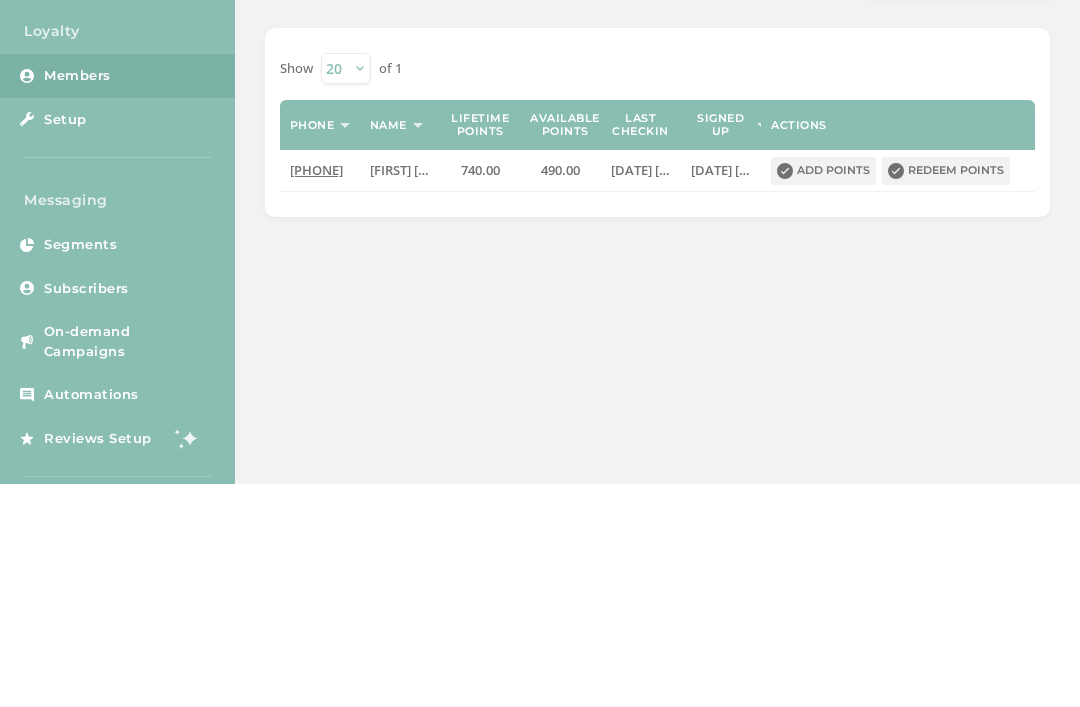 type on "9077448360" 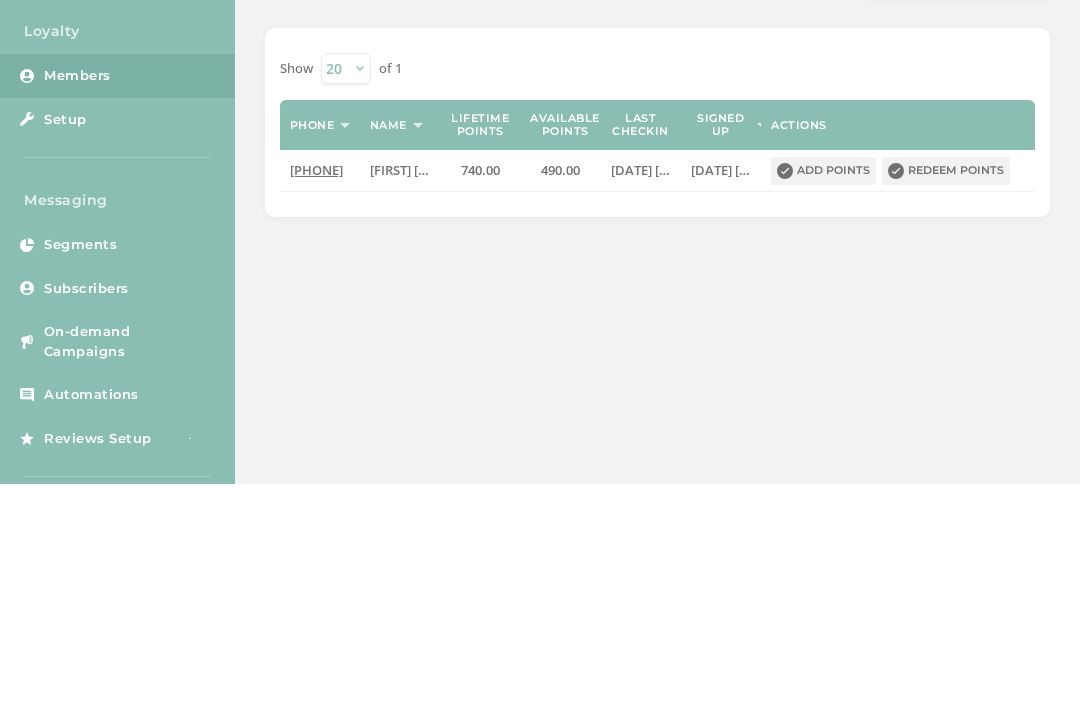click on "Redeem points" at bounding box center [946, 394] 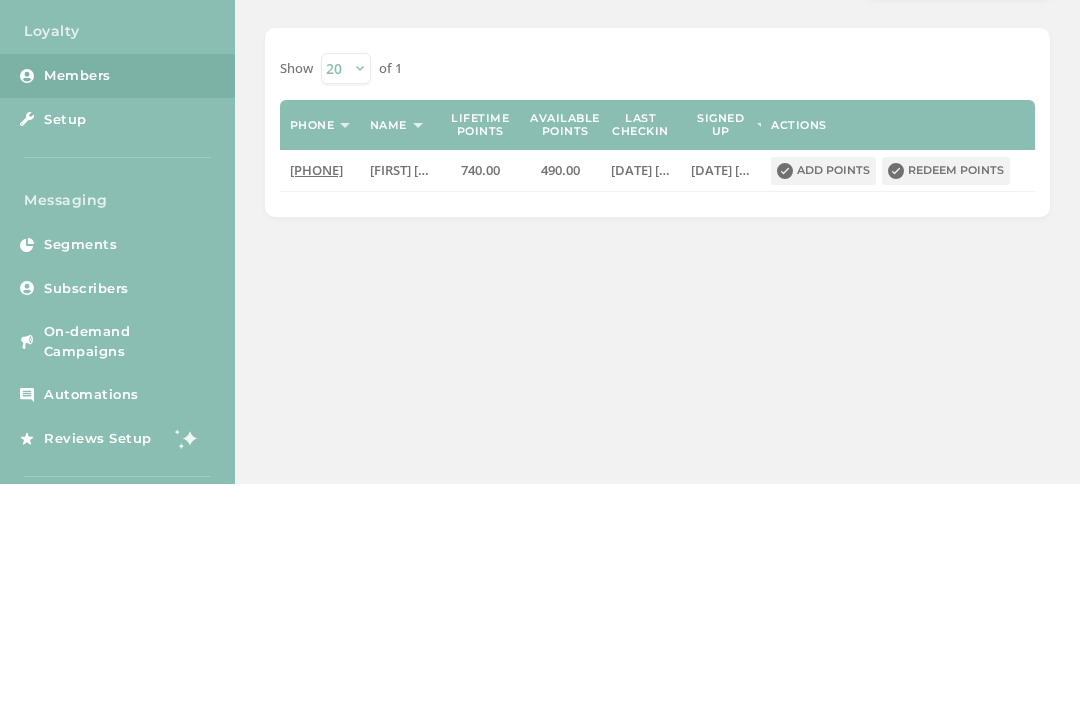 scroll, scrollTop: 0, scrollLeft: 0, axis: both 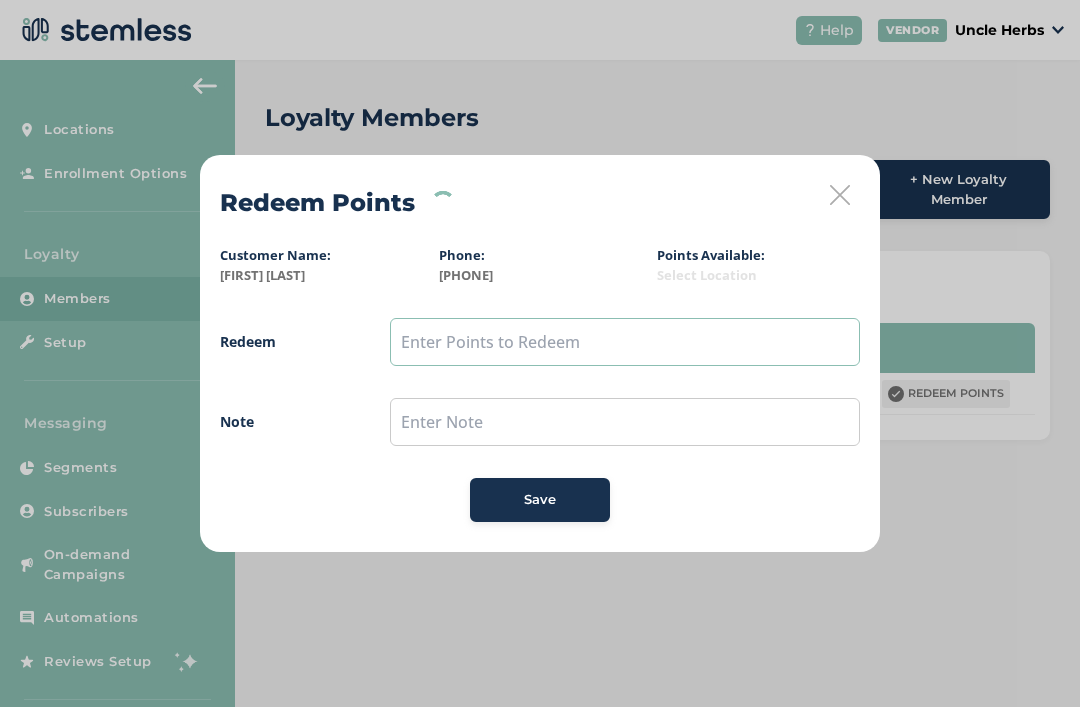 click at bounding box center (625, 342) 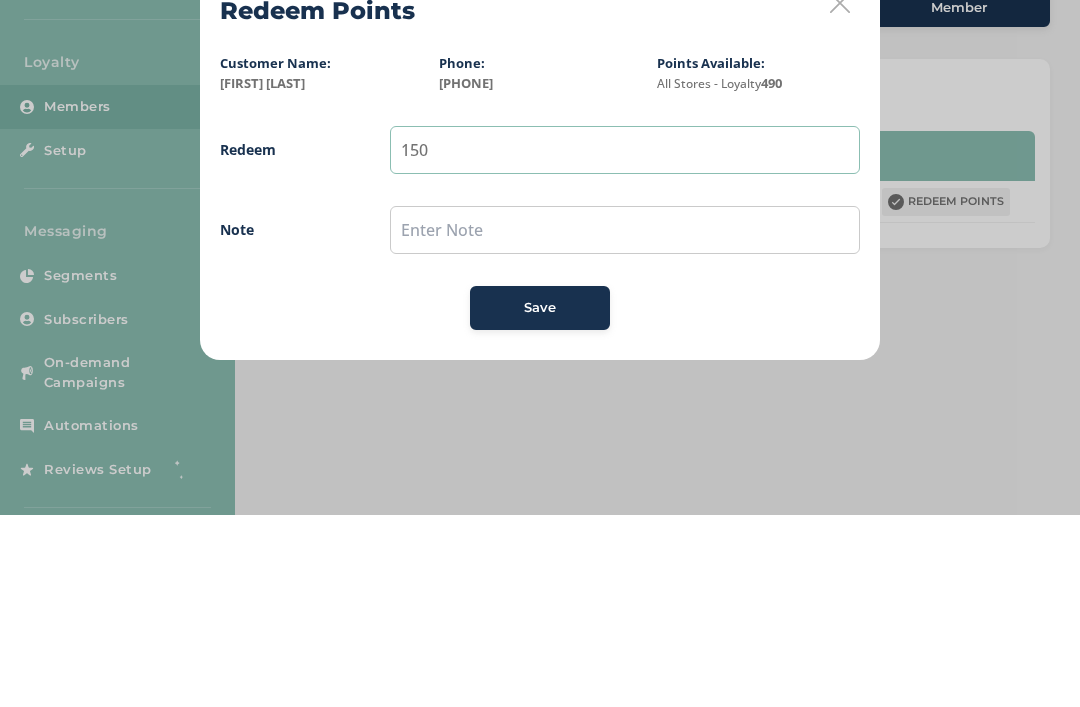 type on "150" 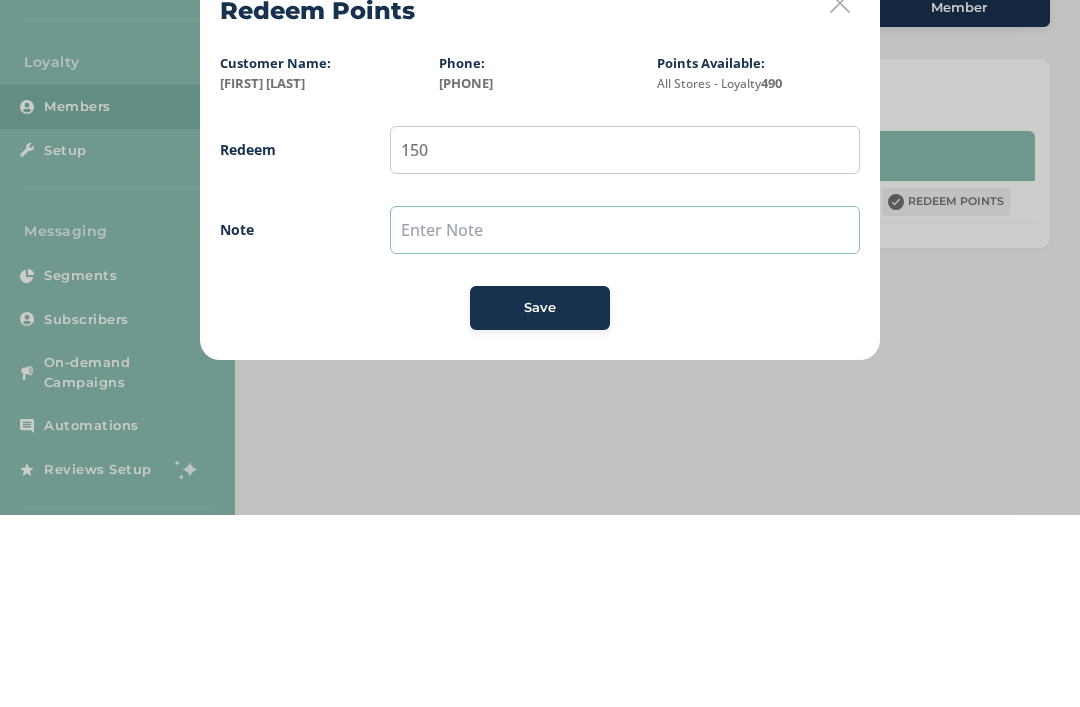 click at bounding box center [625, 422] 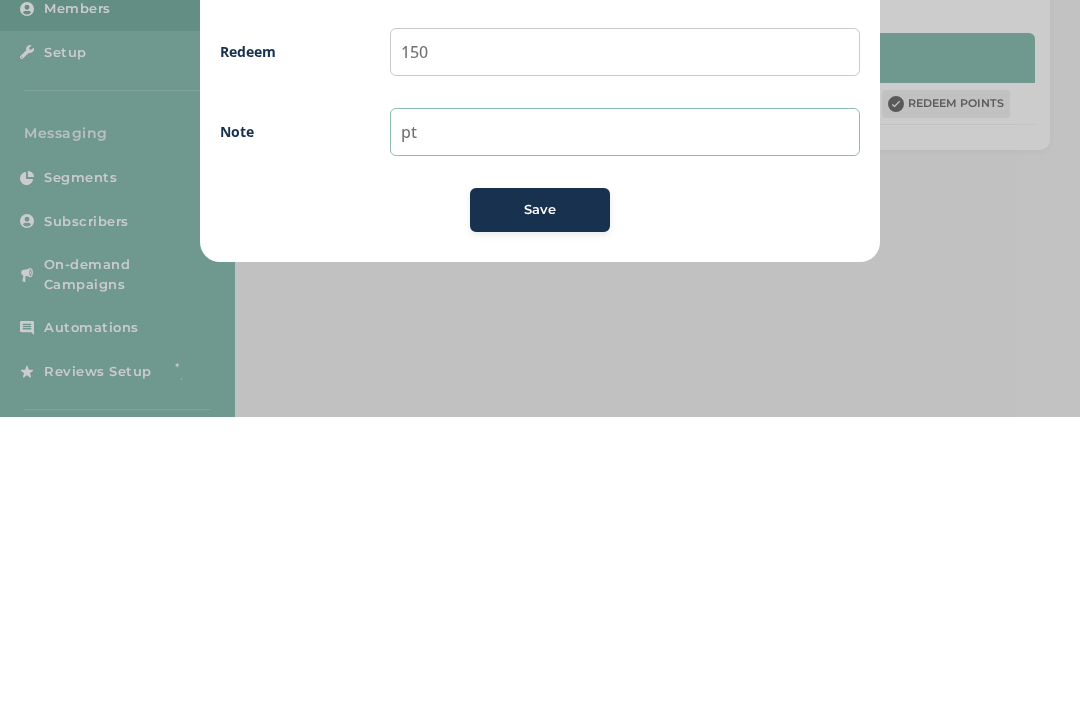 type on "p" 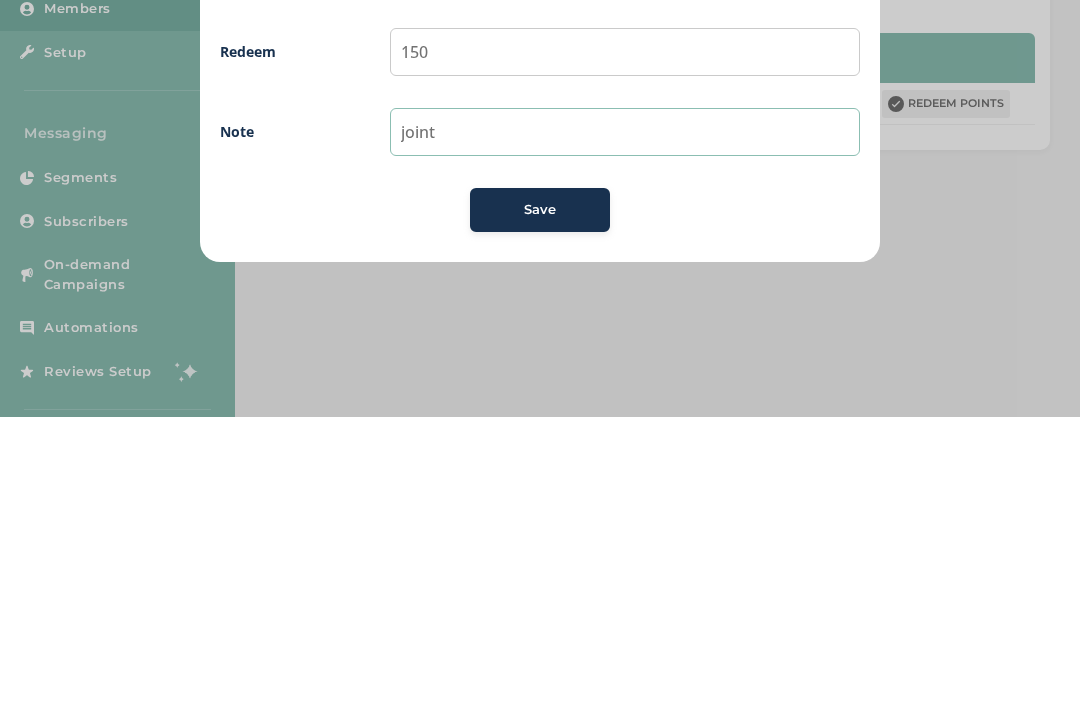 type on "joint" 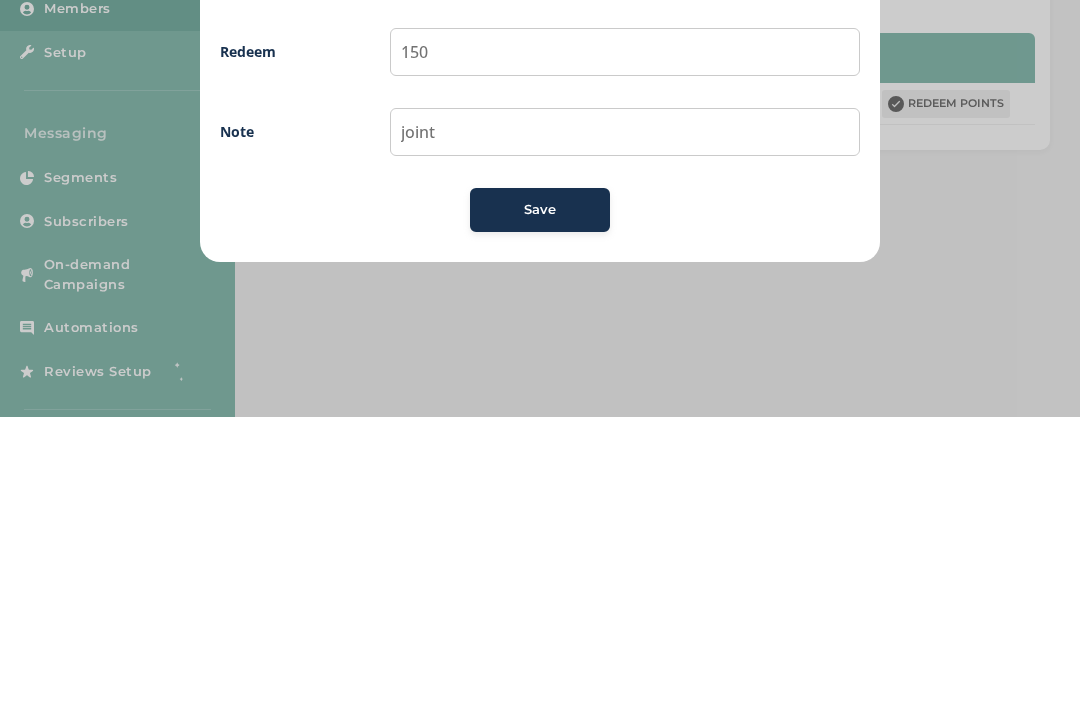 click on "Save" at bounding box center [540, 500] 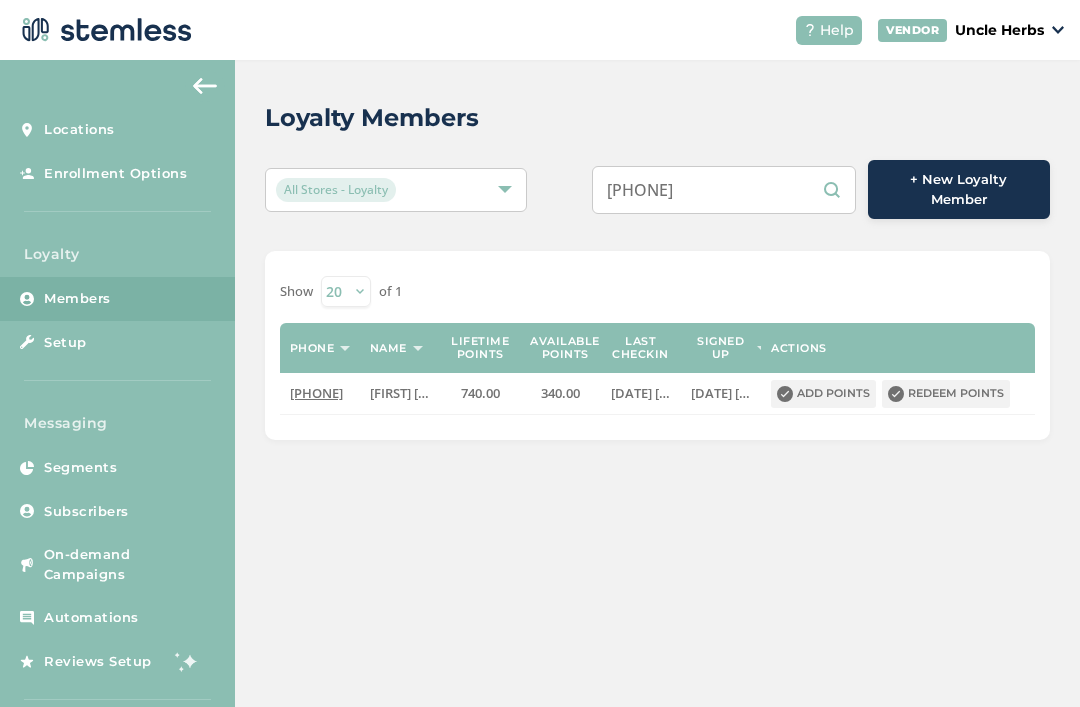 click on "9077448360" at bounding box center [724, 190] 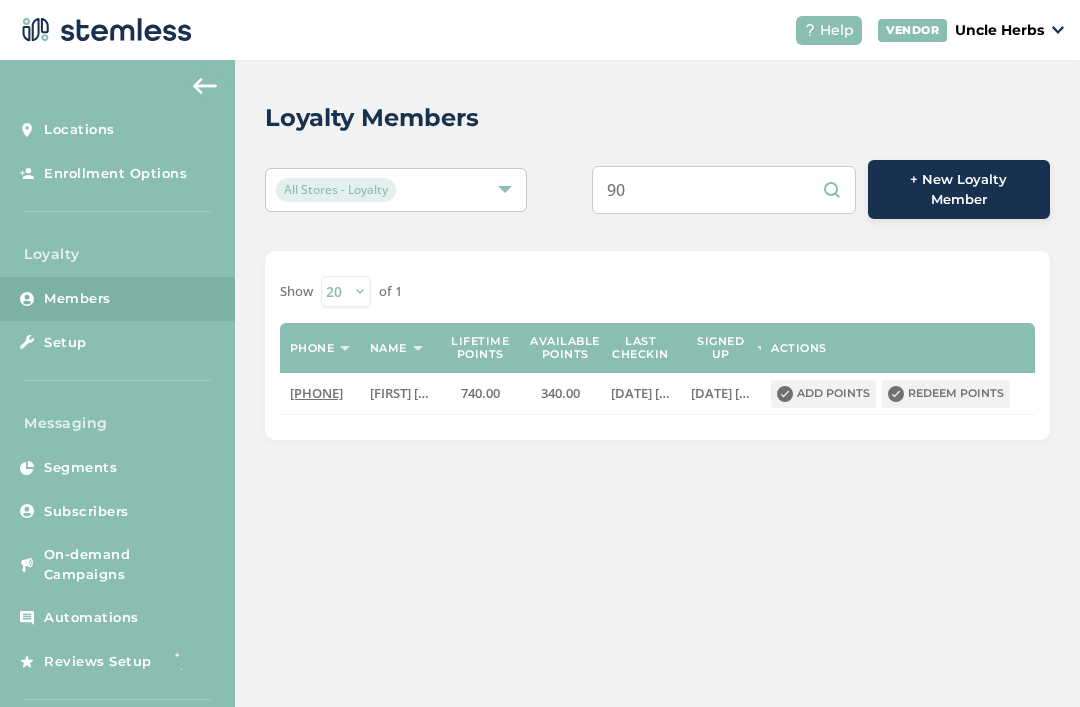 type on "9" 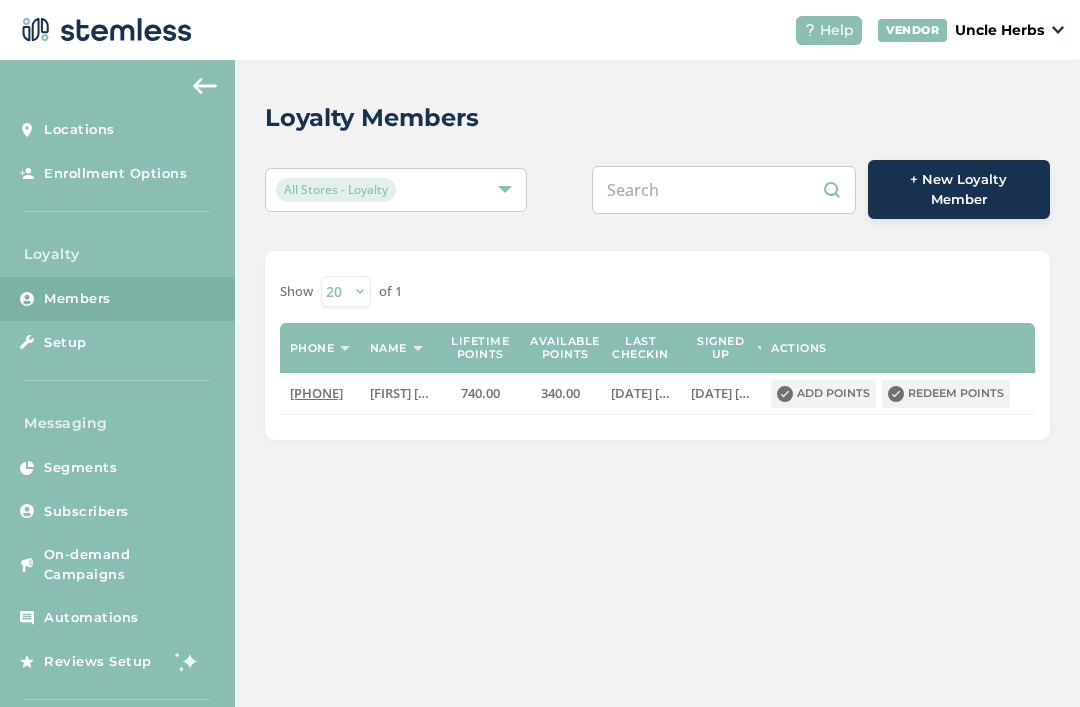 click at bounding box center [724, 190] 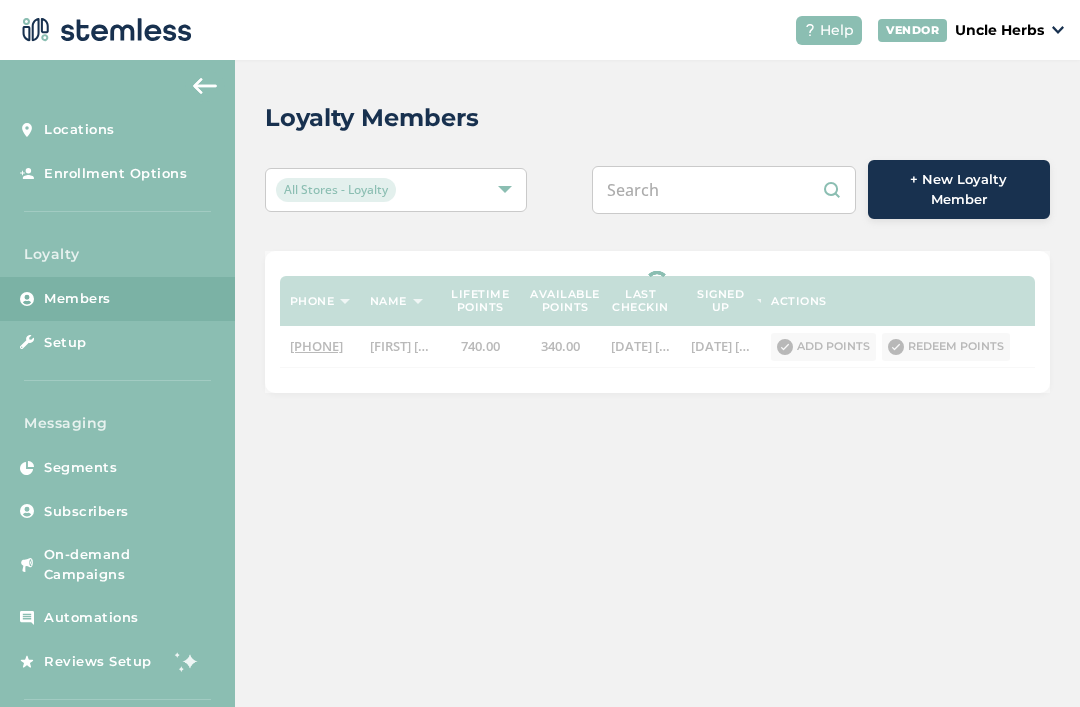 paste on "9072906948" 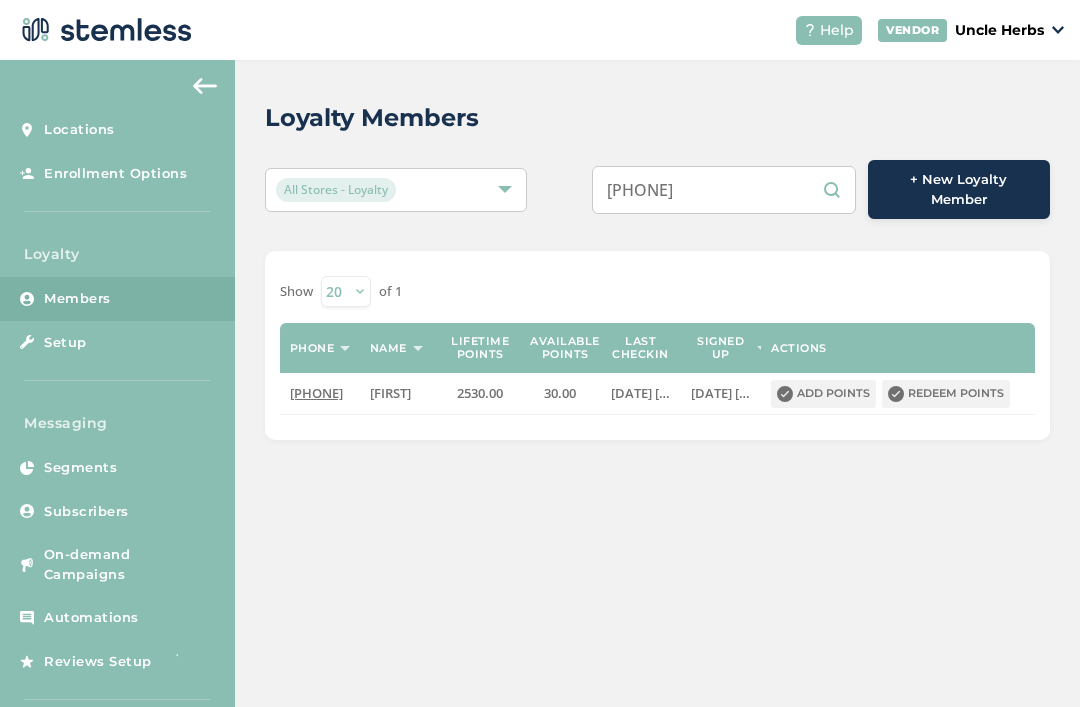 scroll, scrollTop: 64, scrollLeft: 0, axis: vertical 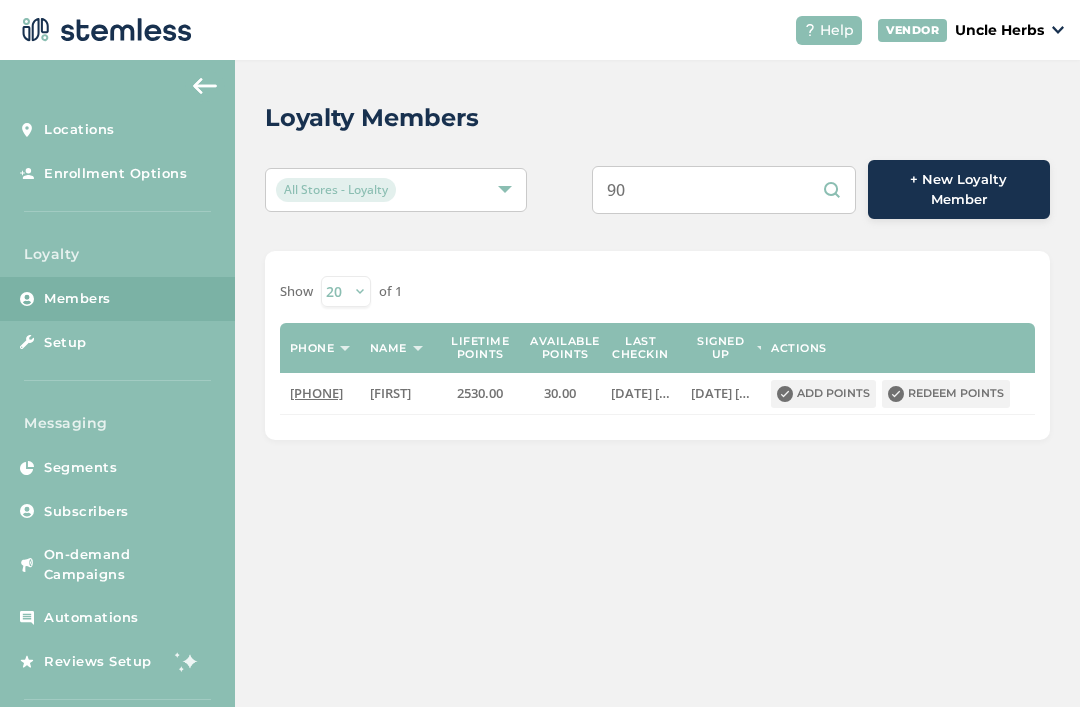 type on "9" 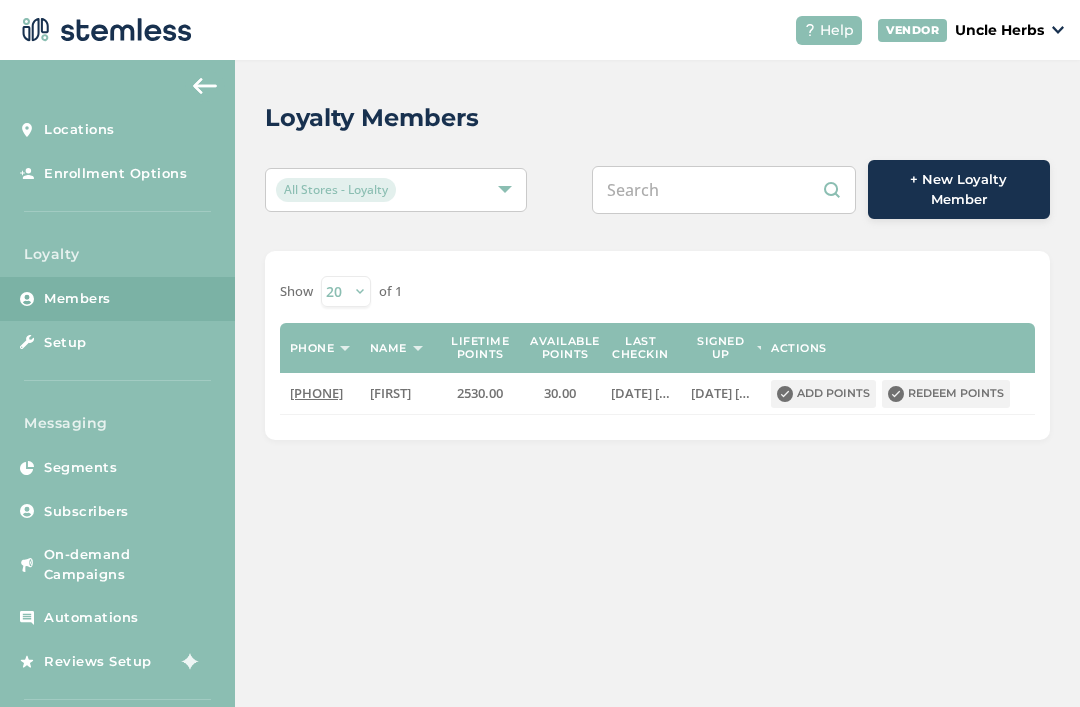 click at bounding box center [724, 190] 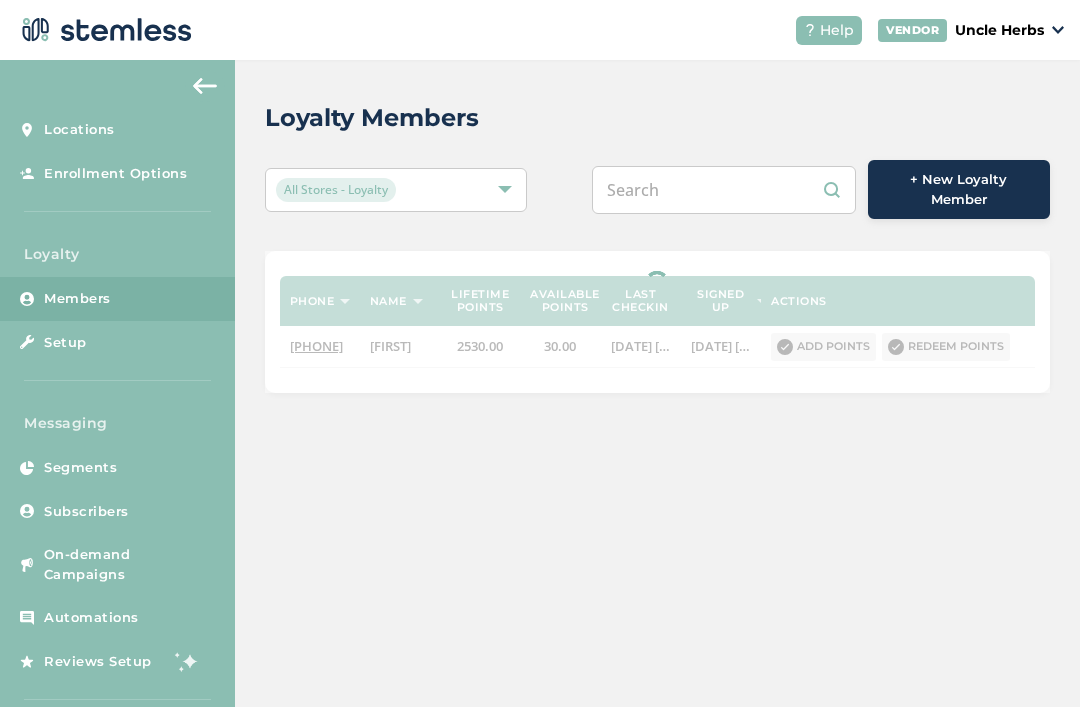 paste on "9079526112" 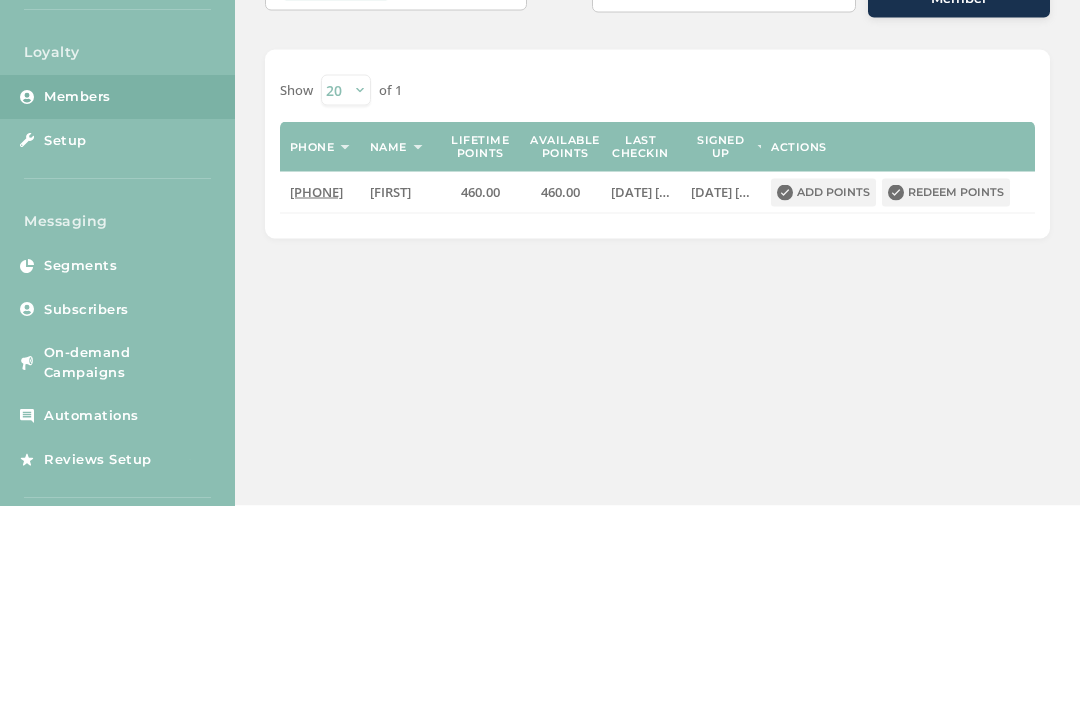 type on "9079526112" 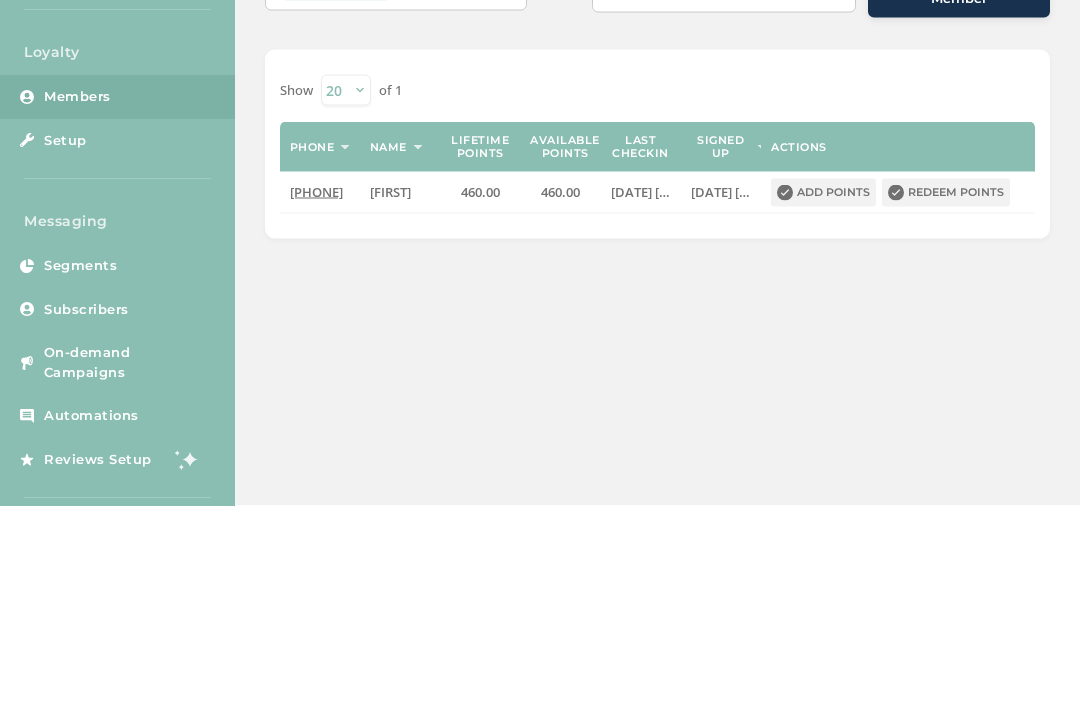 click on "Redeem points" at bounding box center (946, 394) 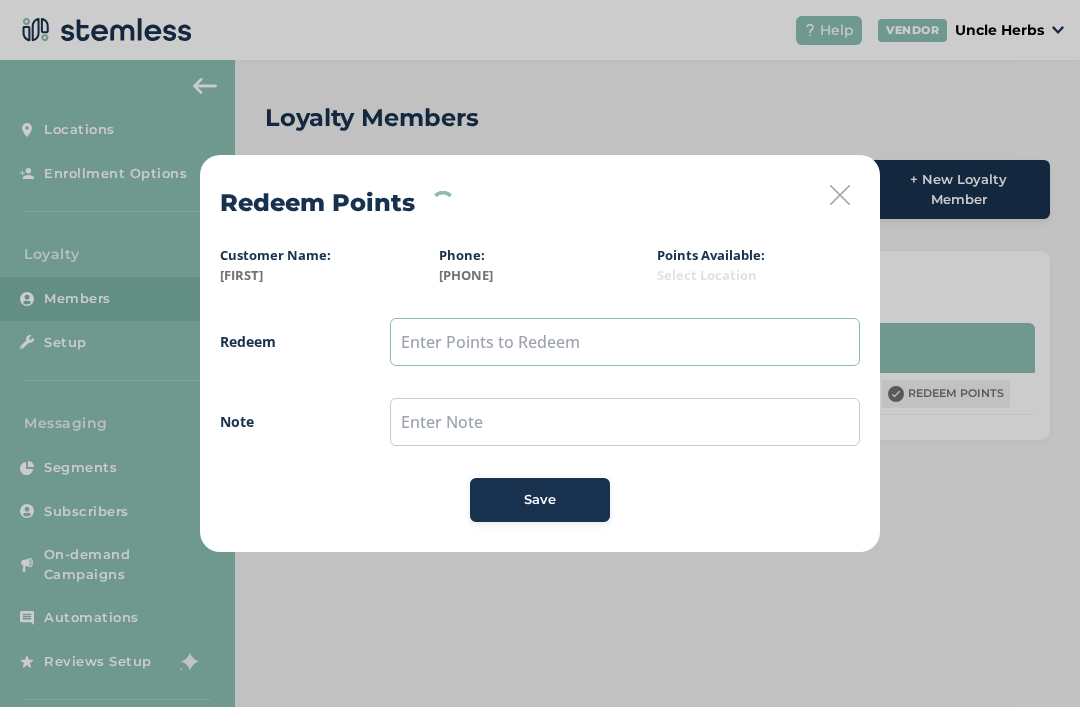 click at bounding box center (625, 342) 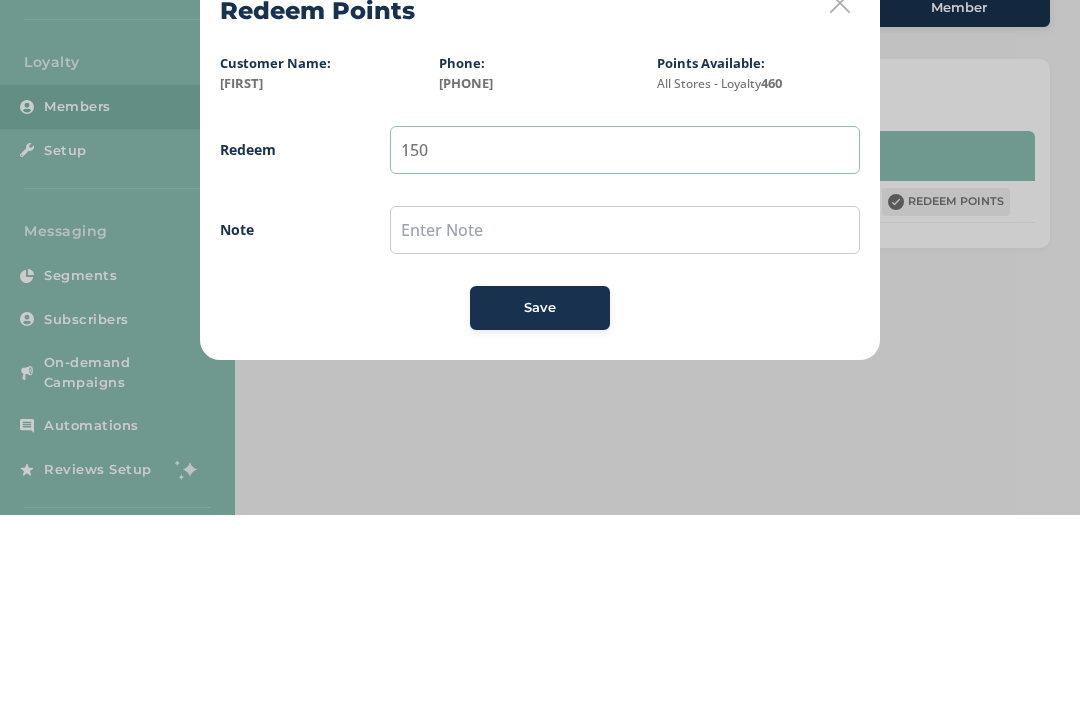 type on "150" 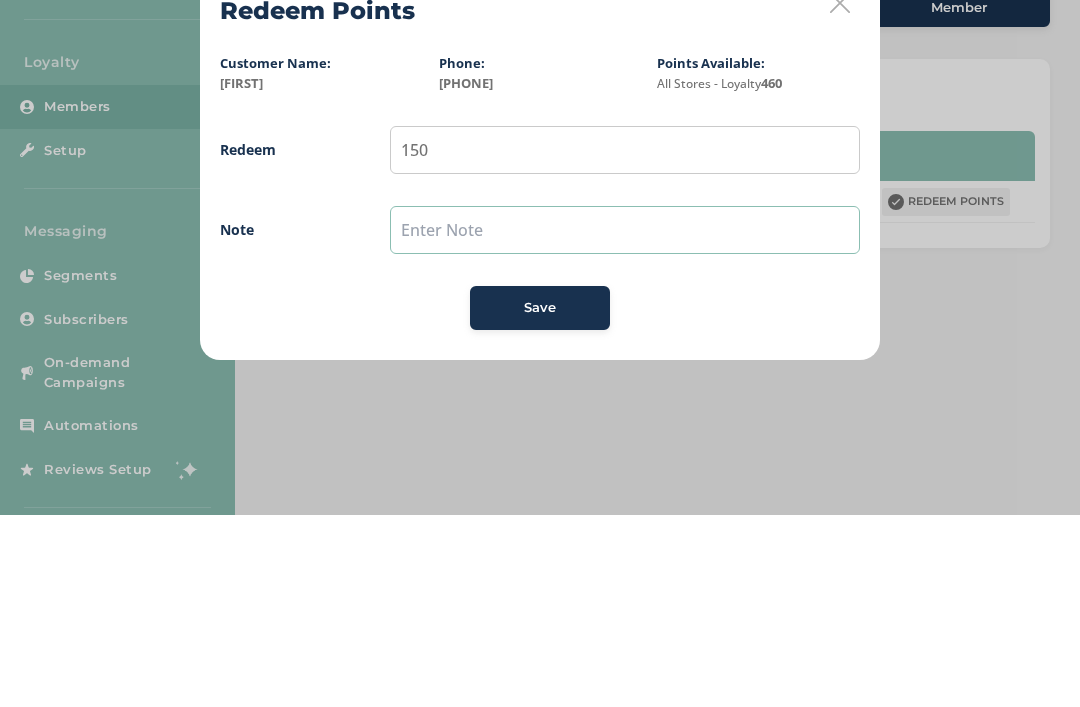 click at bounding box center (625, 422) 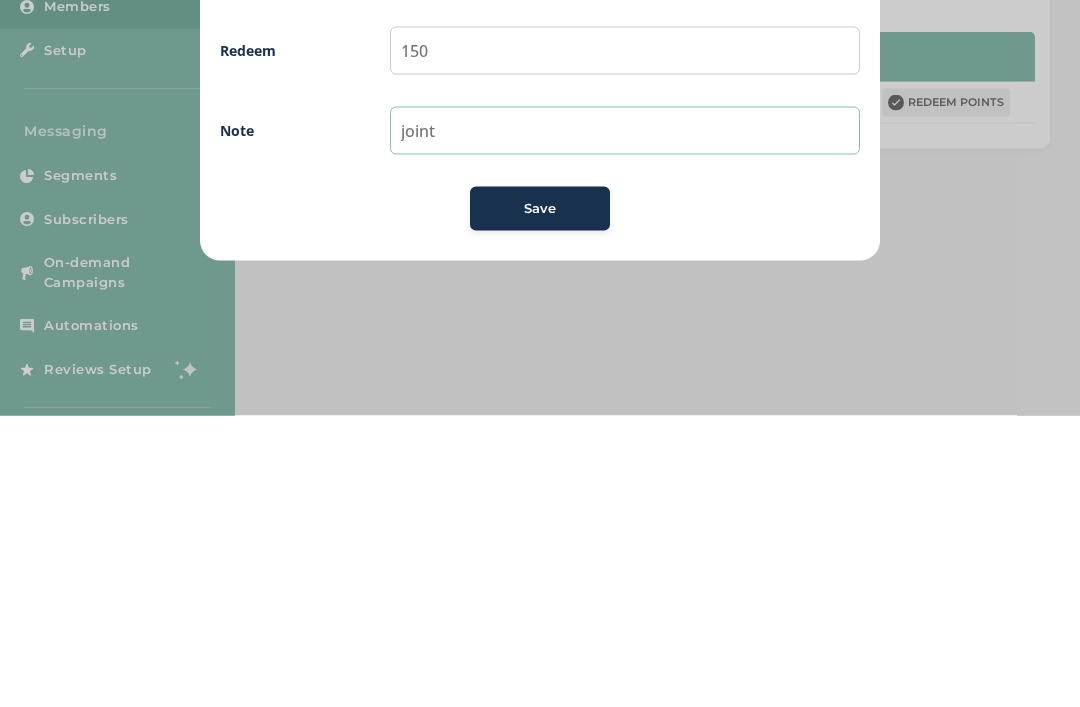 type on "joint" 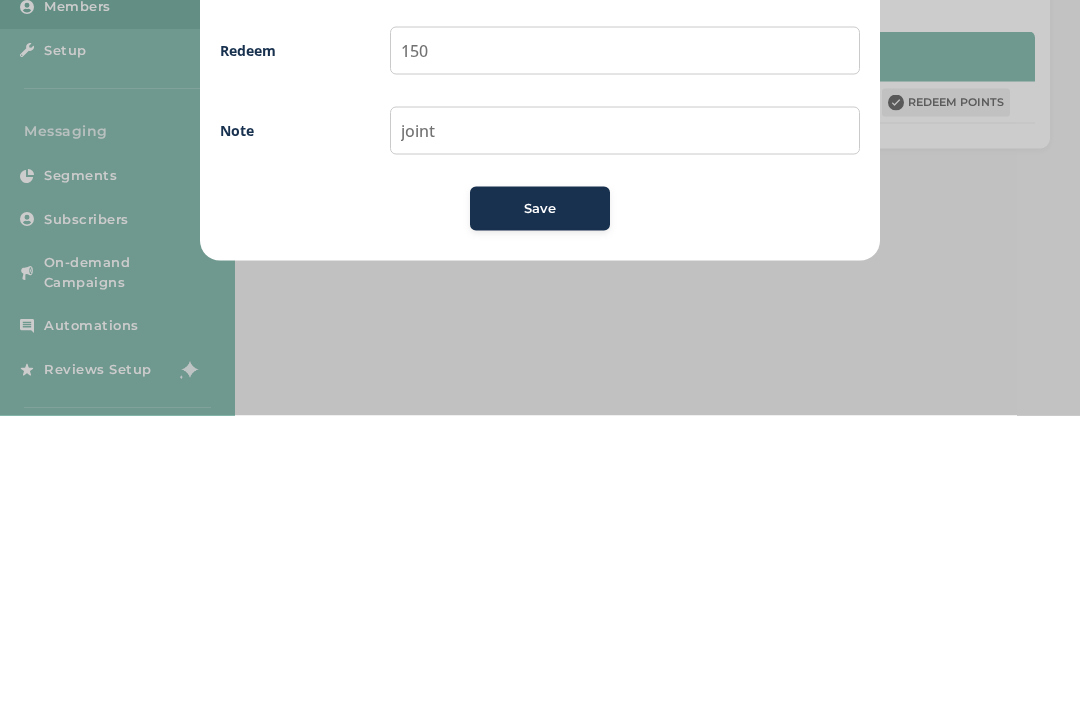 click on "Save" at bounding box center [540, 500] 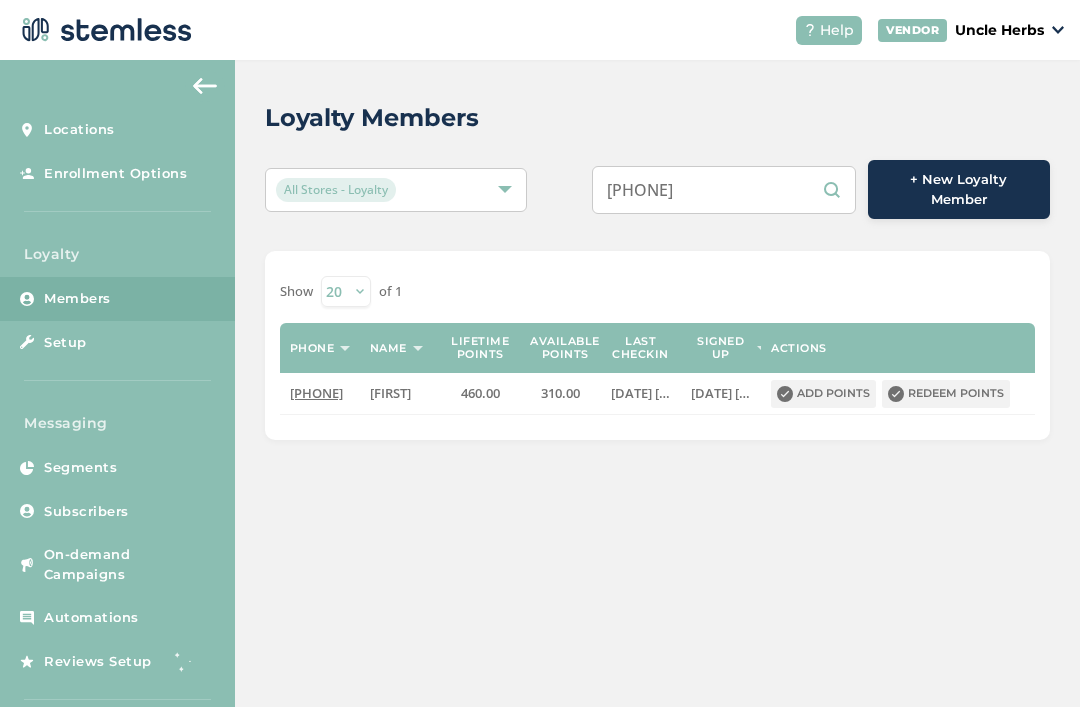 click on "Redeem points" at bounding box center (946, 394) 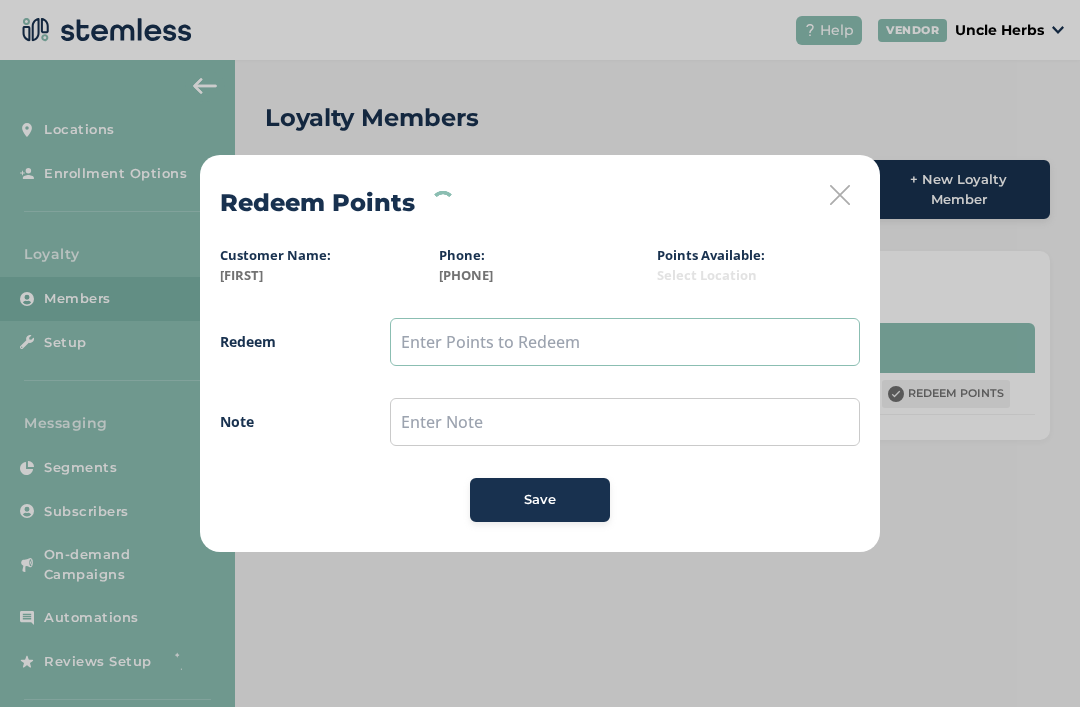 click at bounding box center [625, 342] 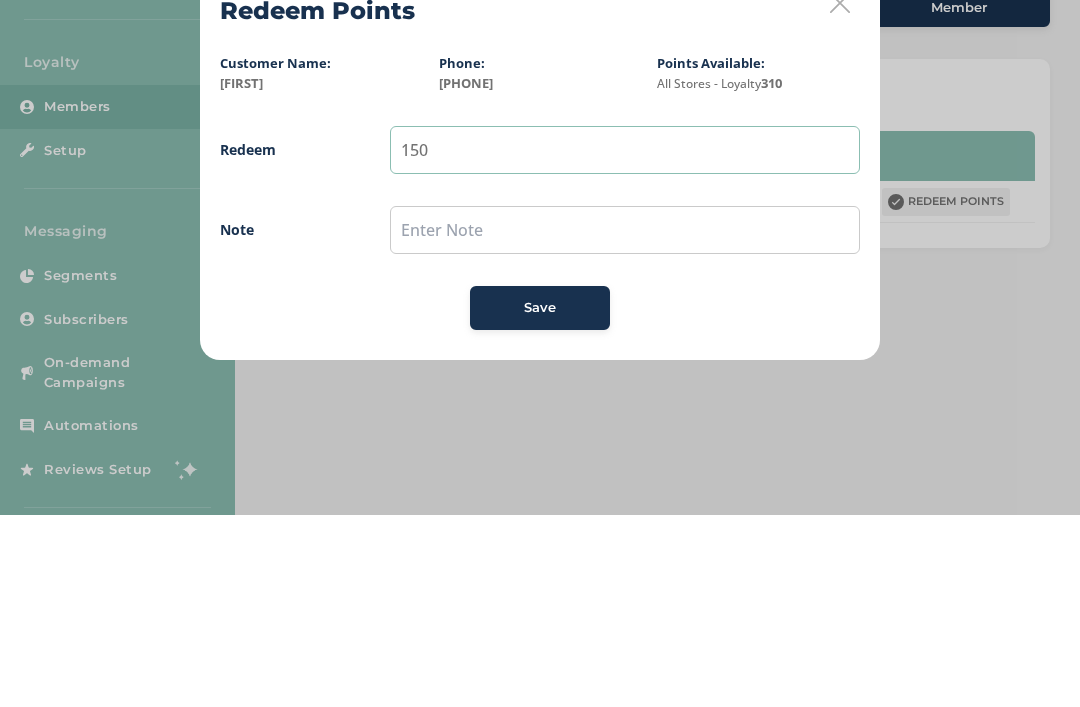 type on "150" 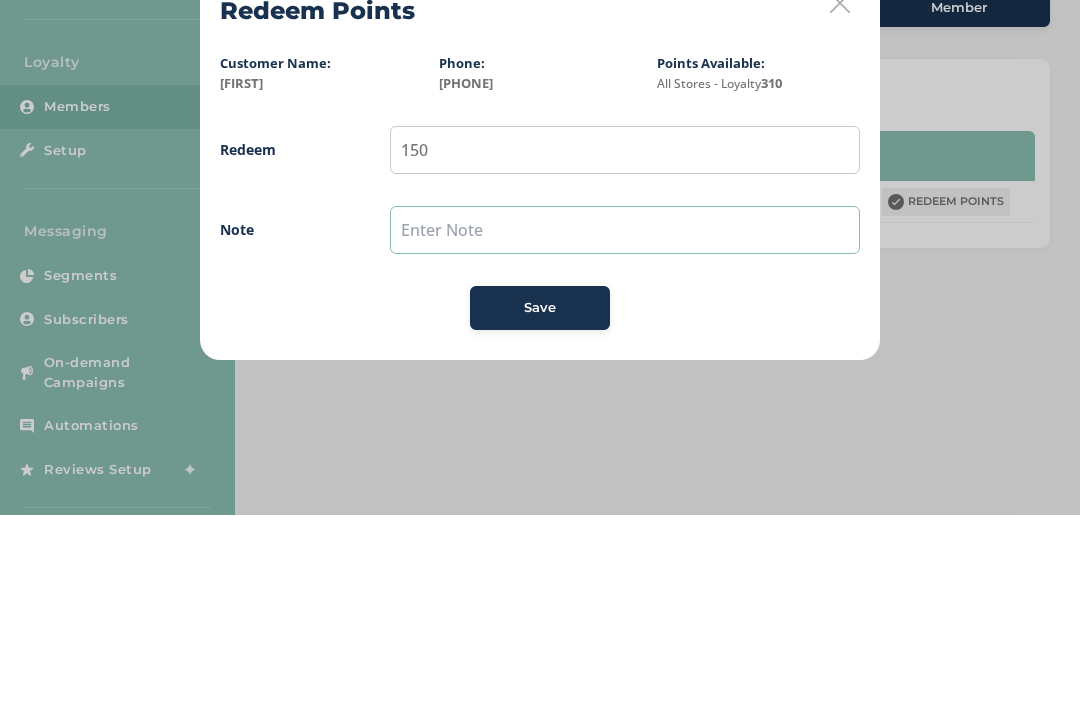 click at bounding box center (625, 422) 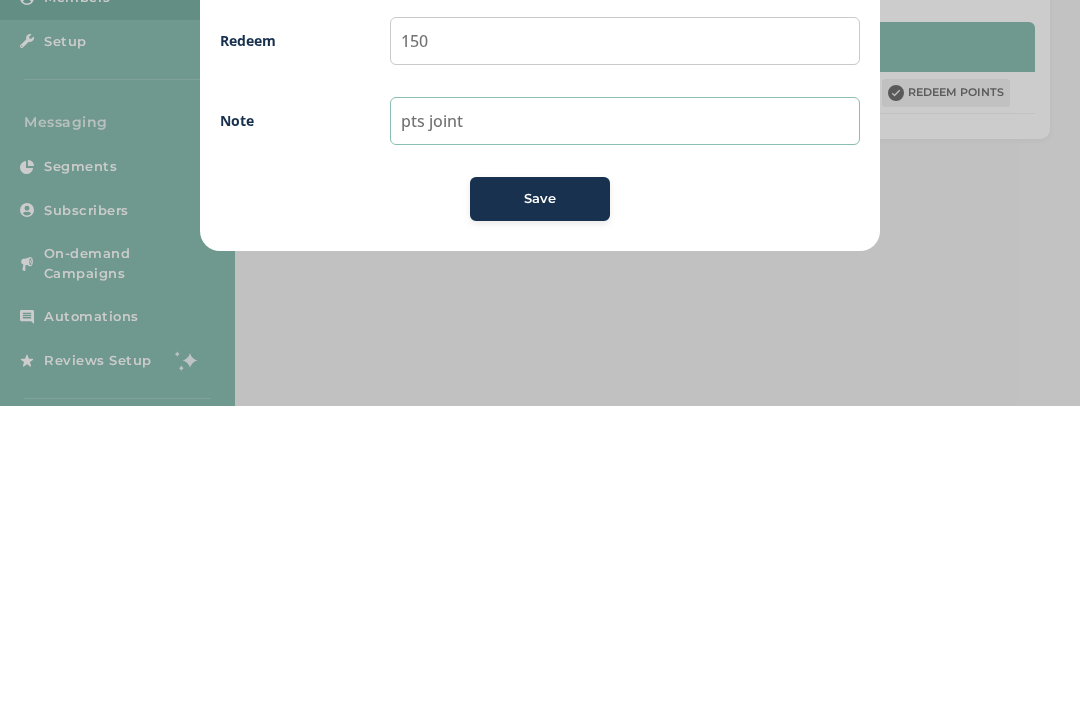 type on "pts joint" 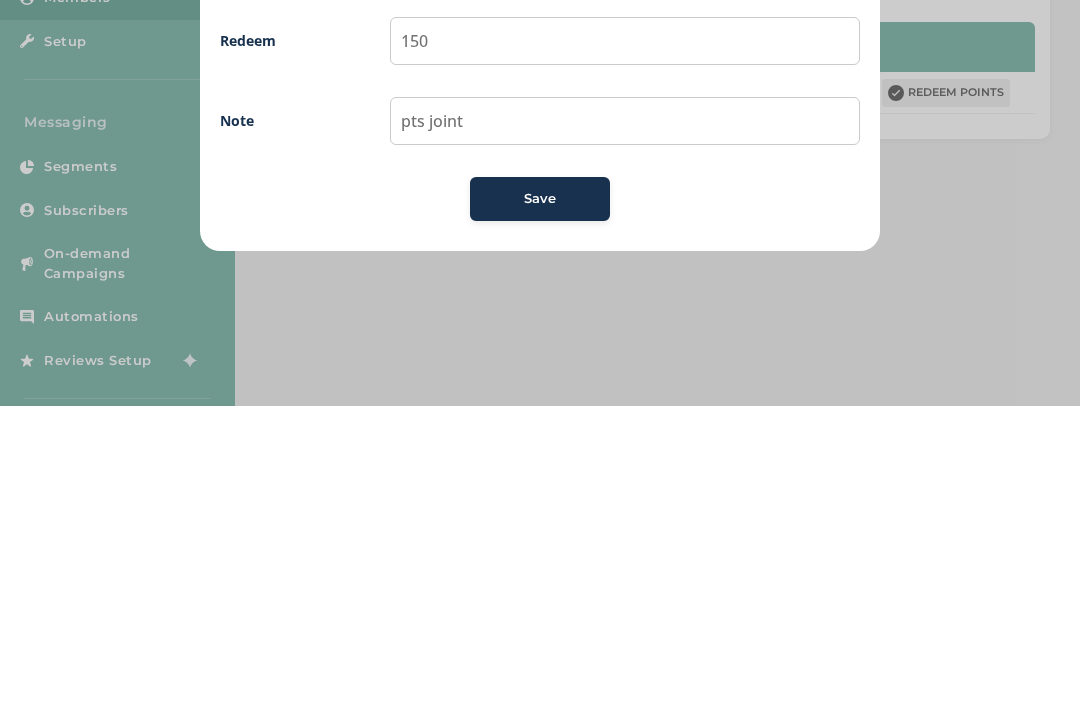 click on "Save" at bounding box center (540, 500) 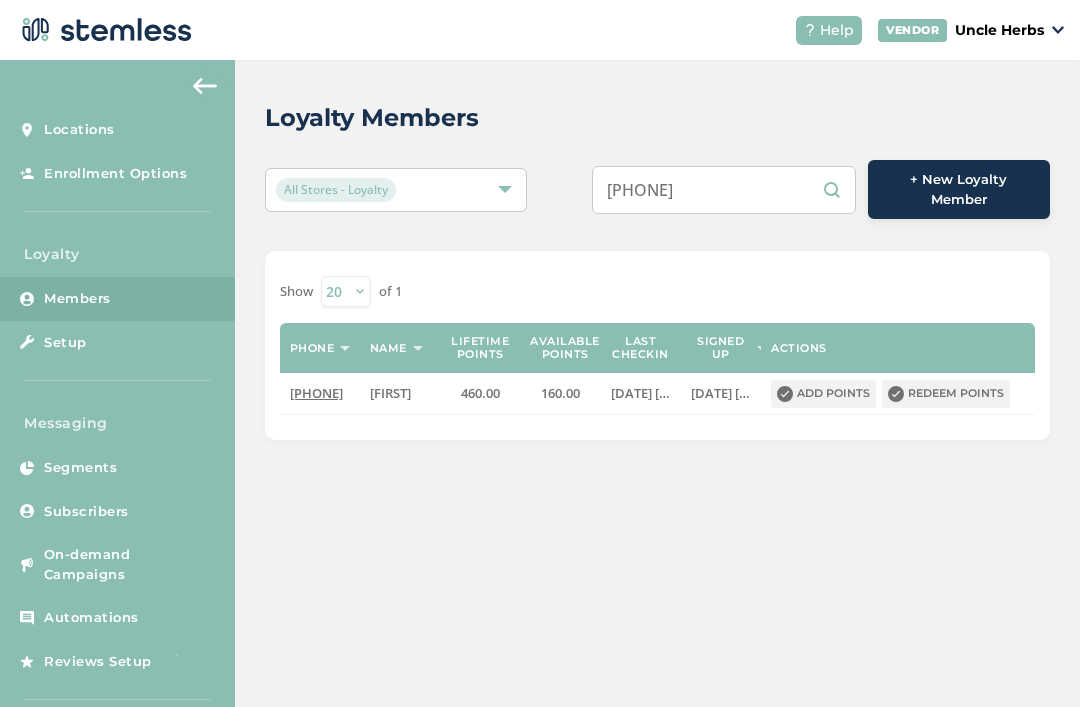 click on "9079526112" at bounding box center [724, 190] 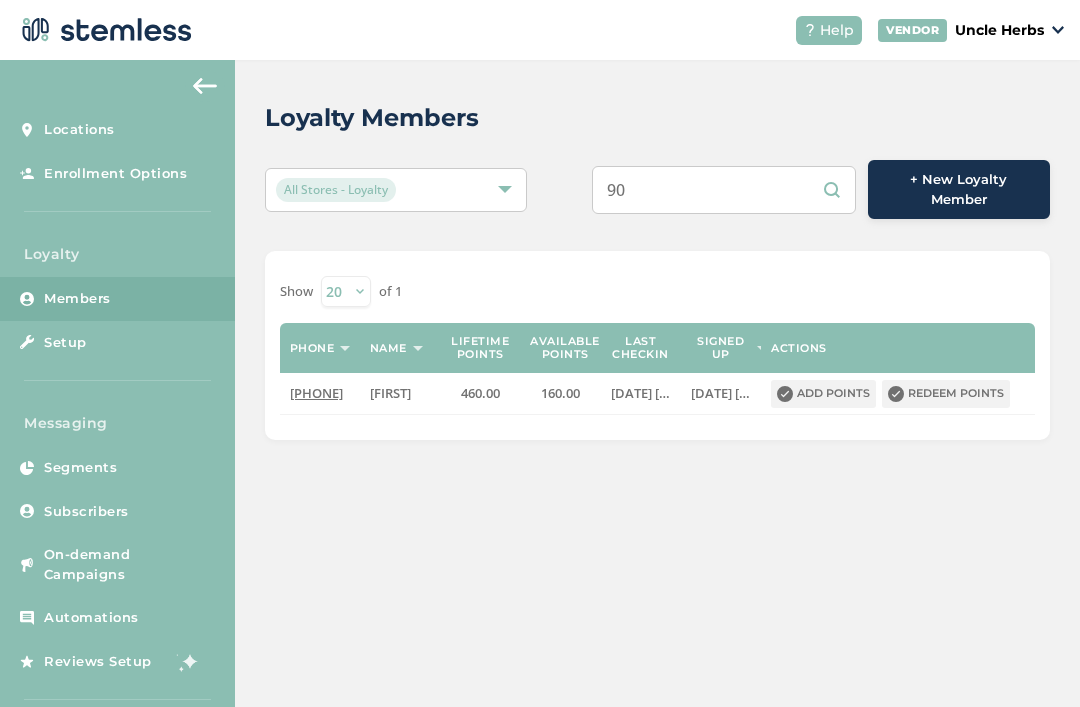 type on "9" 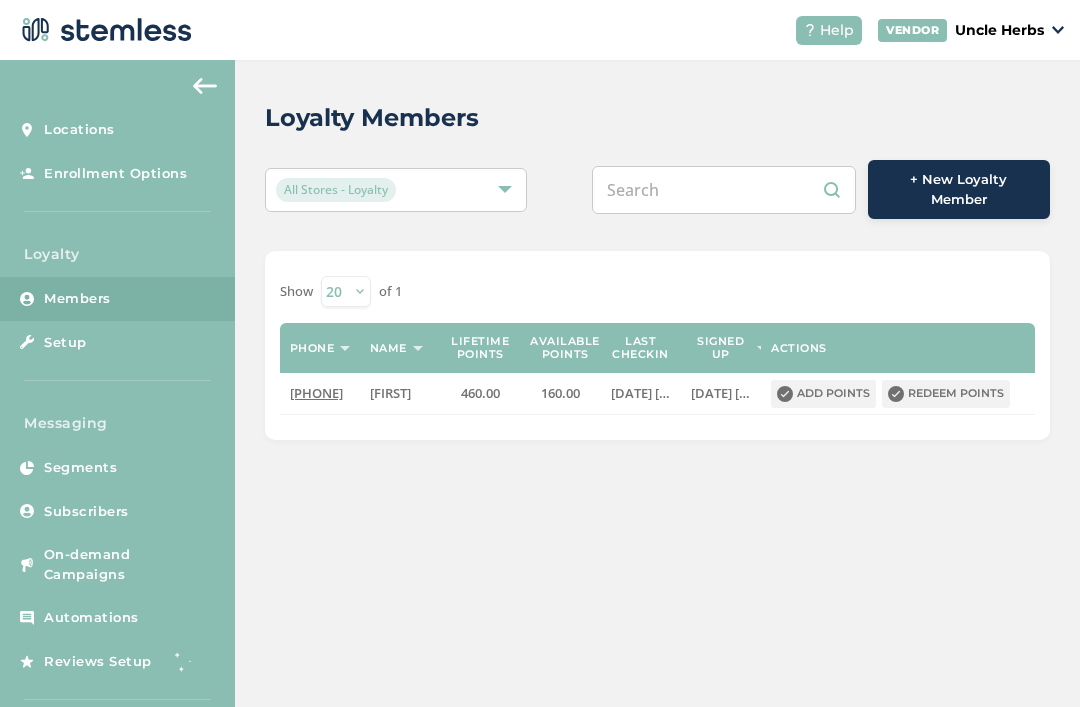 click at bounding box center (724, 190) 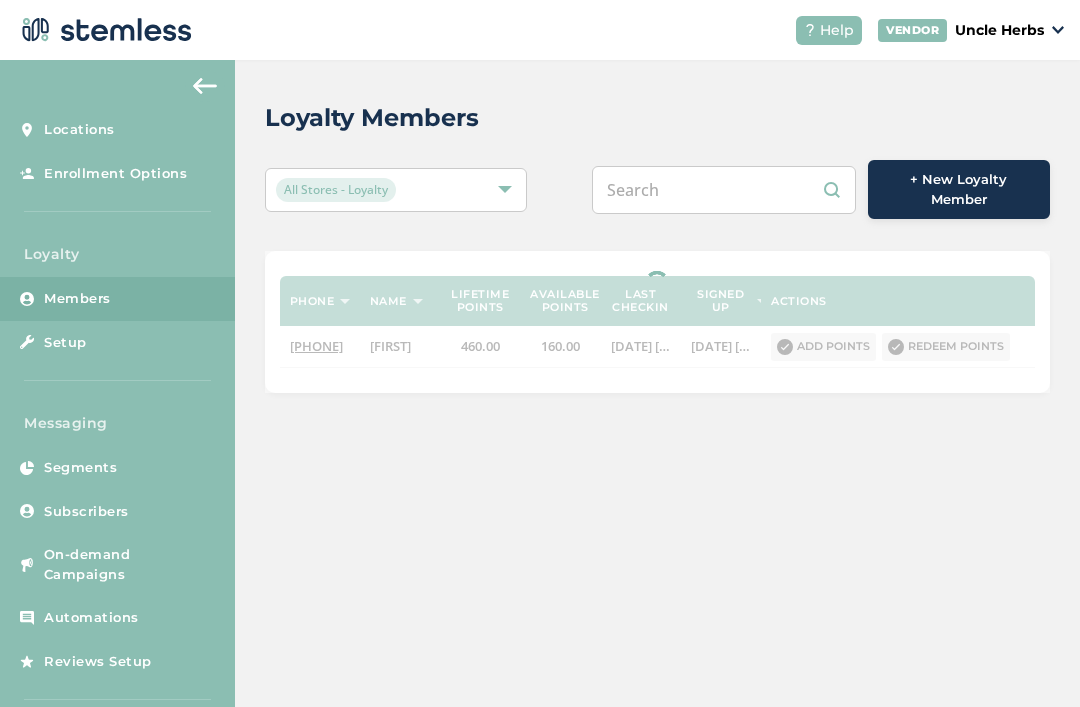 paste on "5454580" 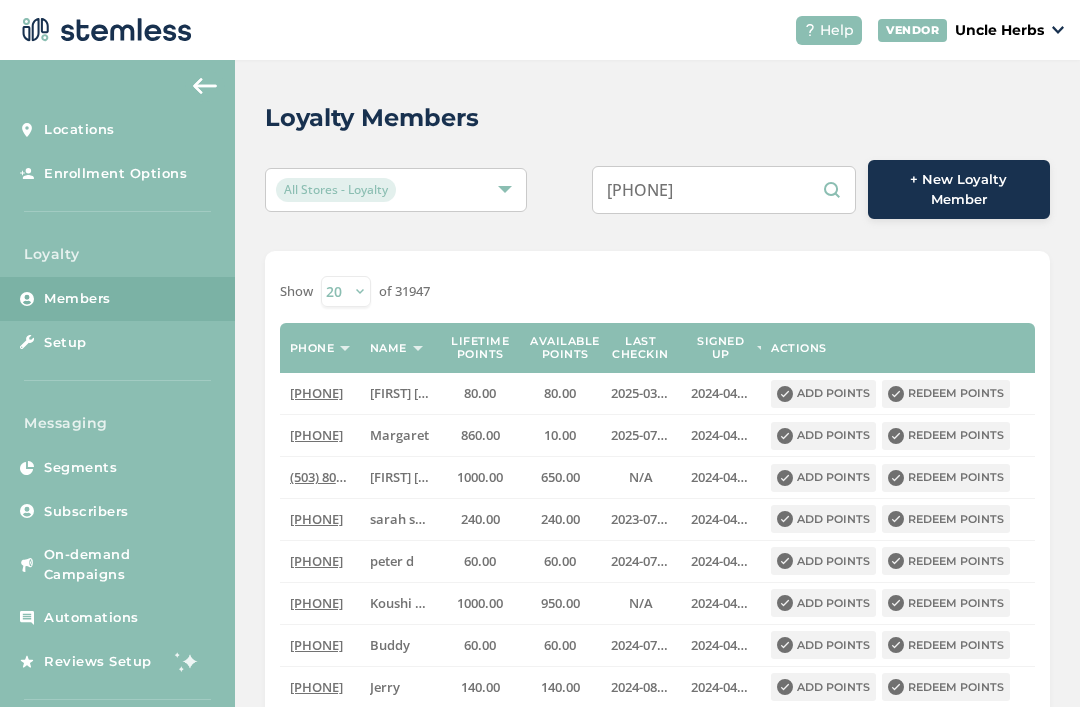 click on "5454580" at bounding box center [724, 190] 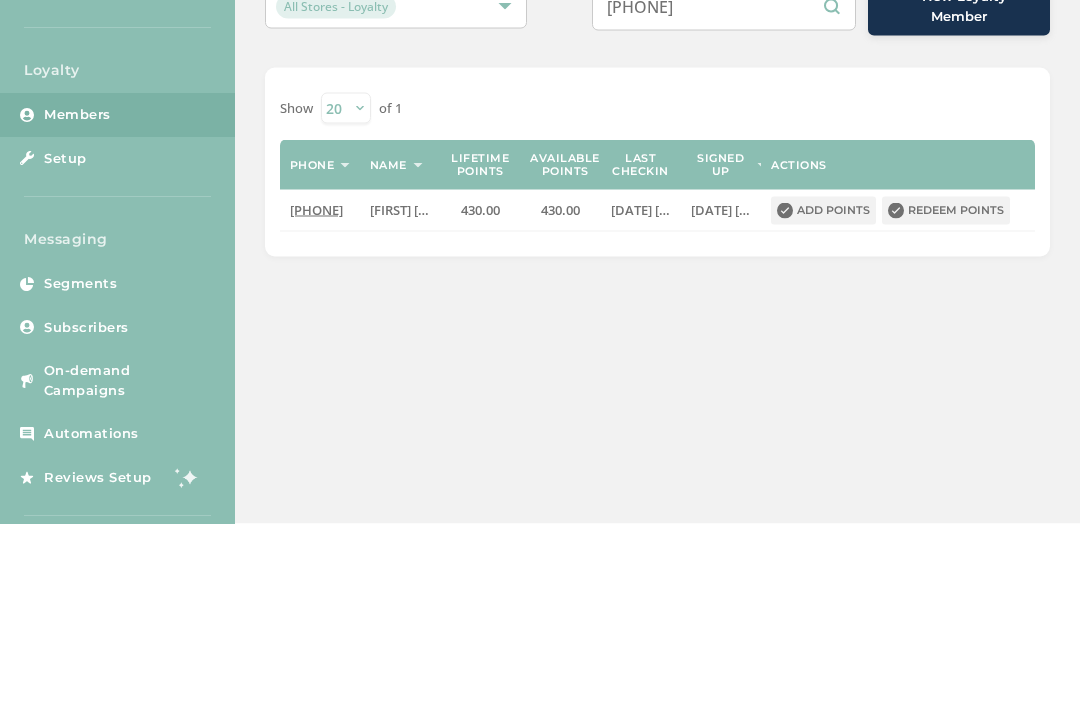 type on "9075454580" 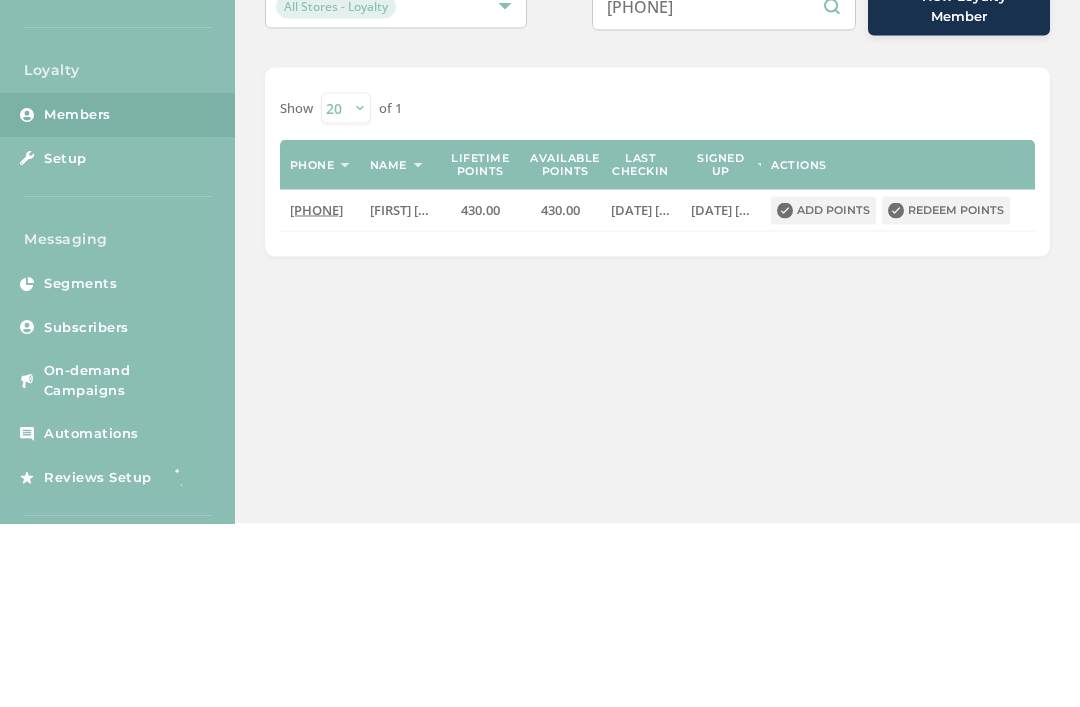 click on "Redeem points" at bounding box center (946, 394) 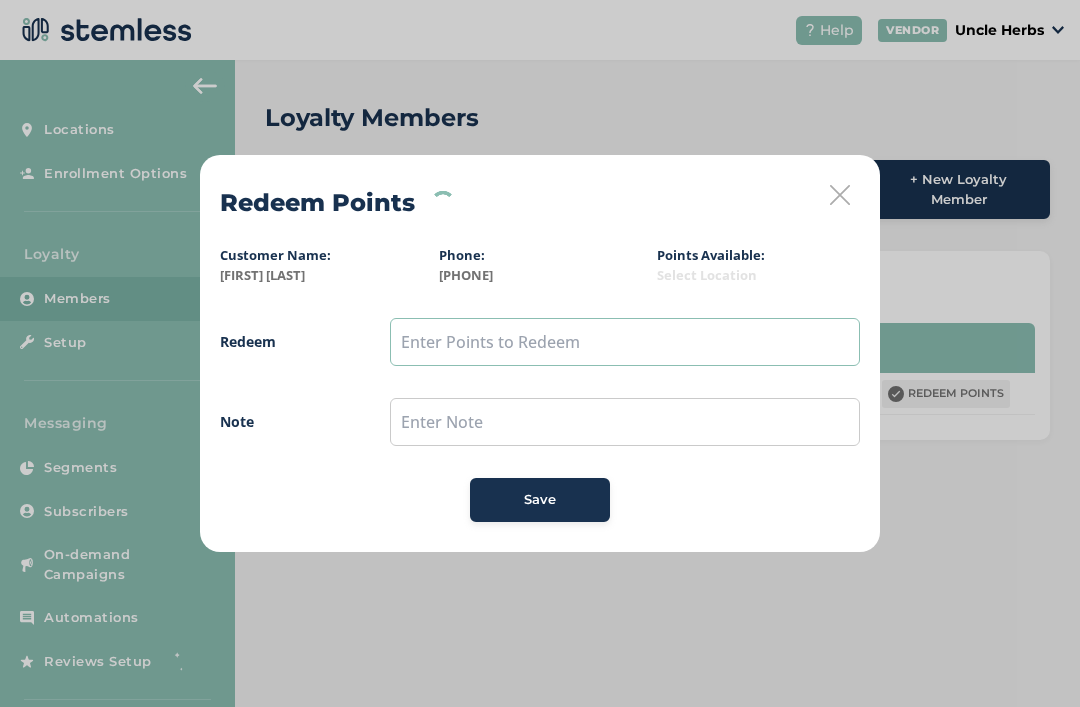 click at bounding box center (625, 342) 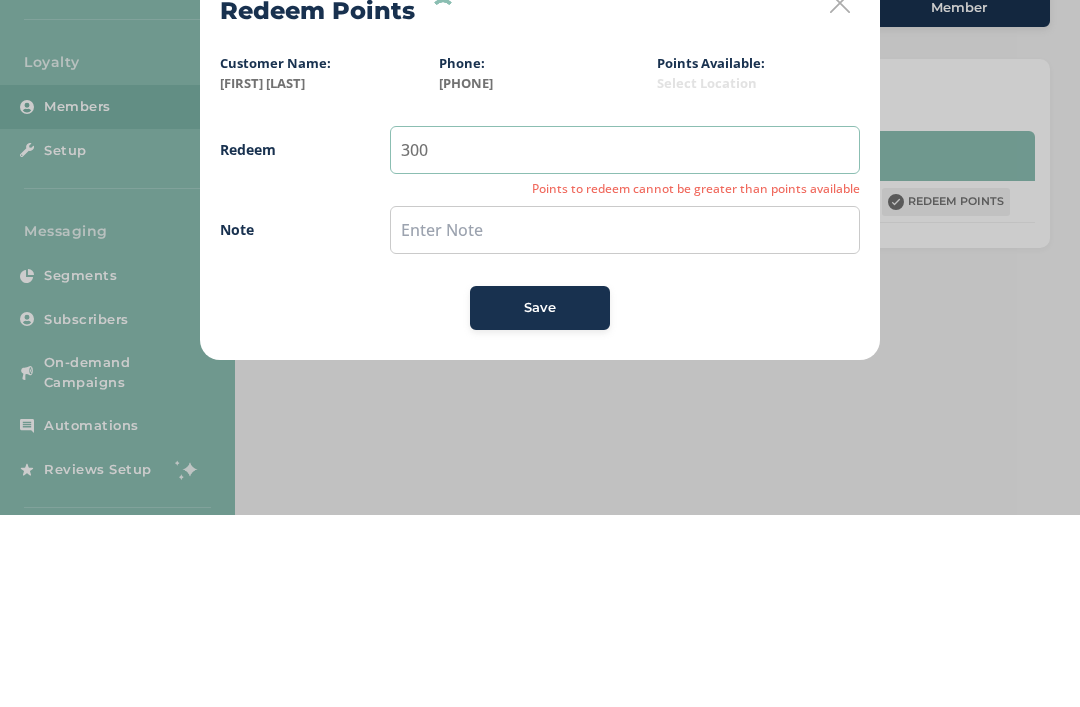 type on "300" 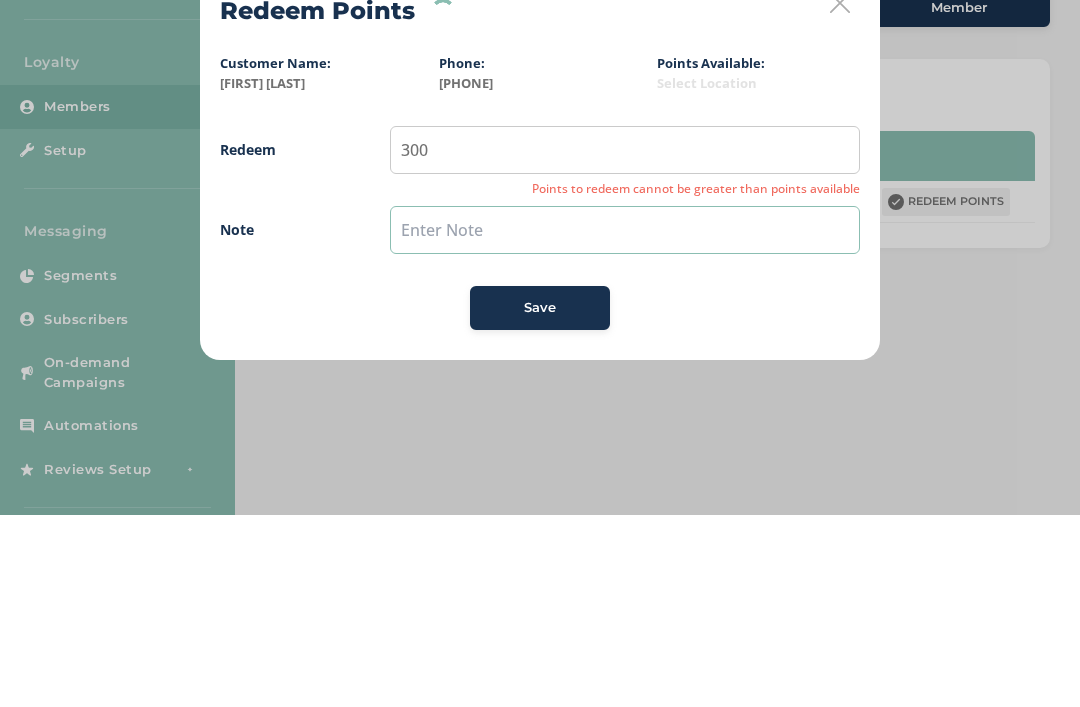 click at bounding box center (625, 422) 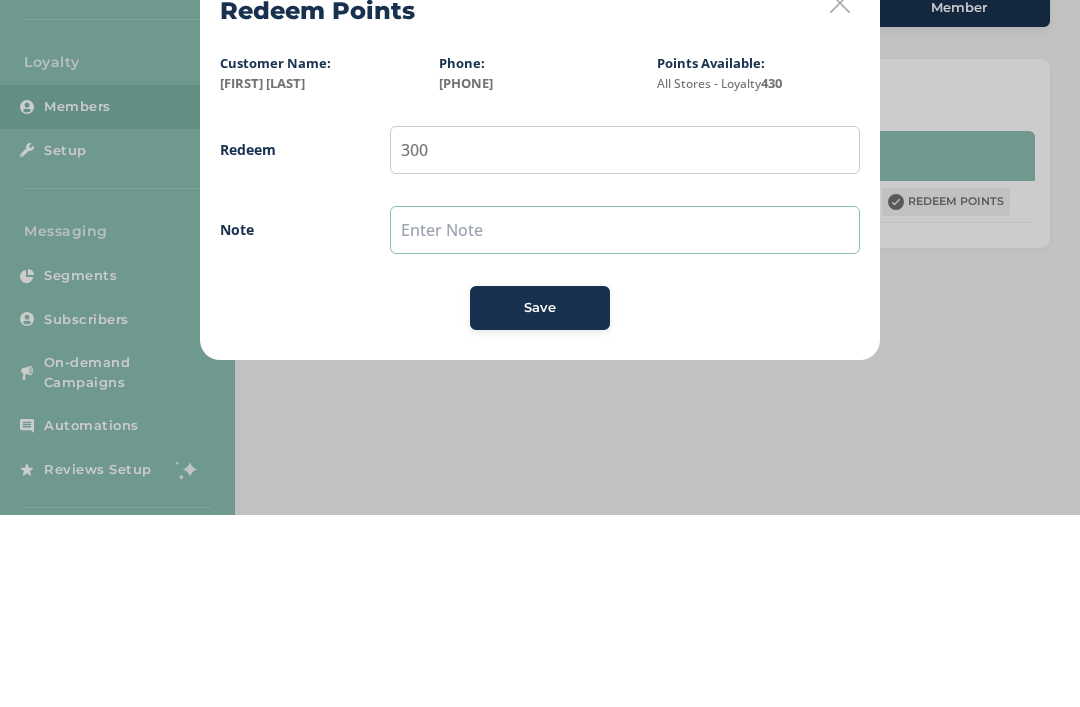 type on "p" 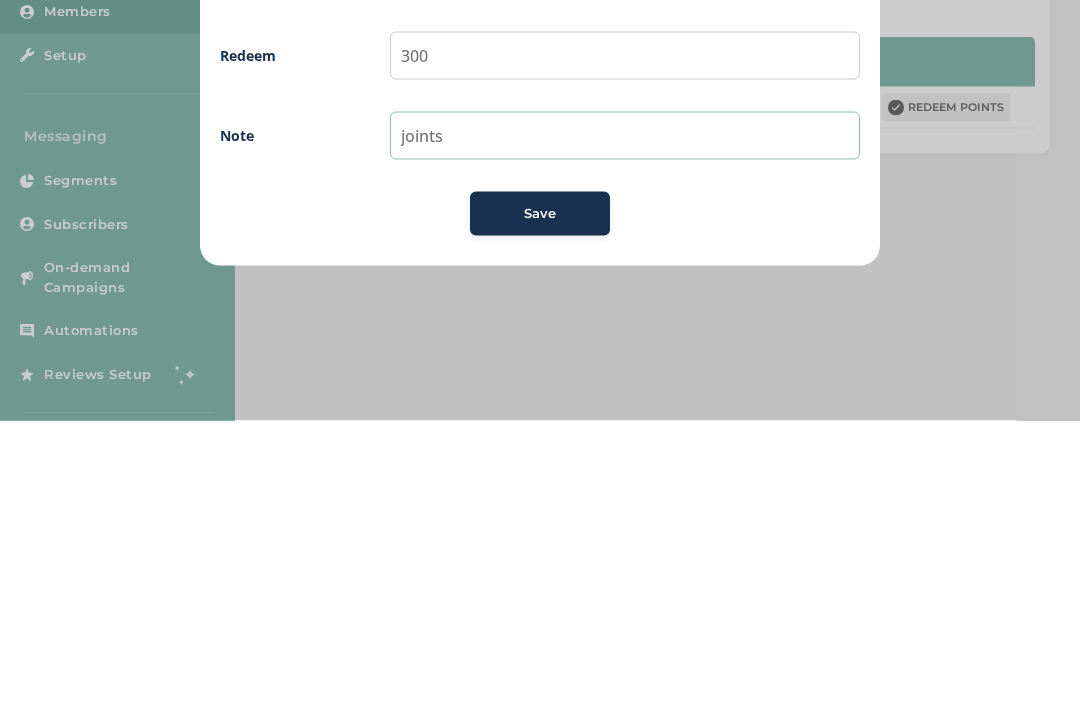 type on "joints" 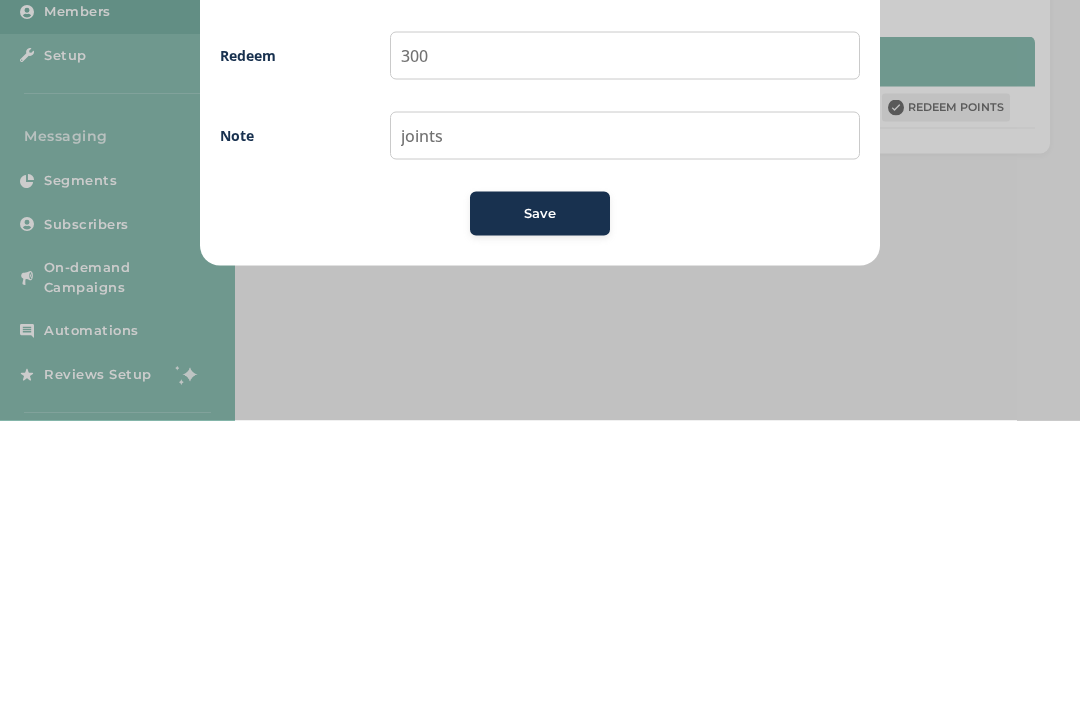 click on "Save" at bounding box center [540, 500] 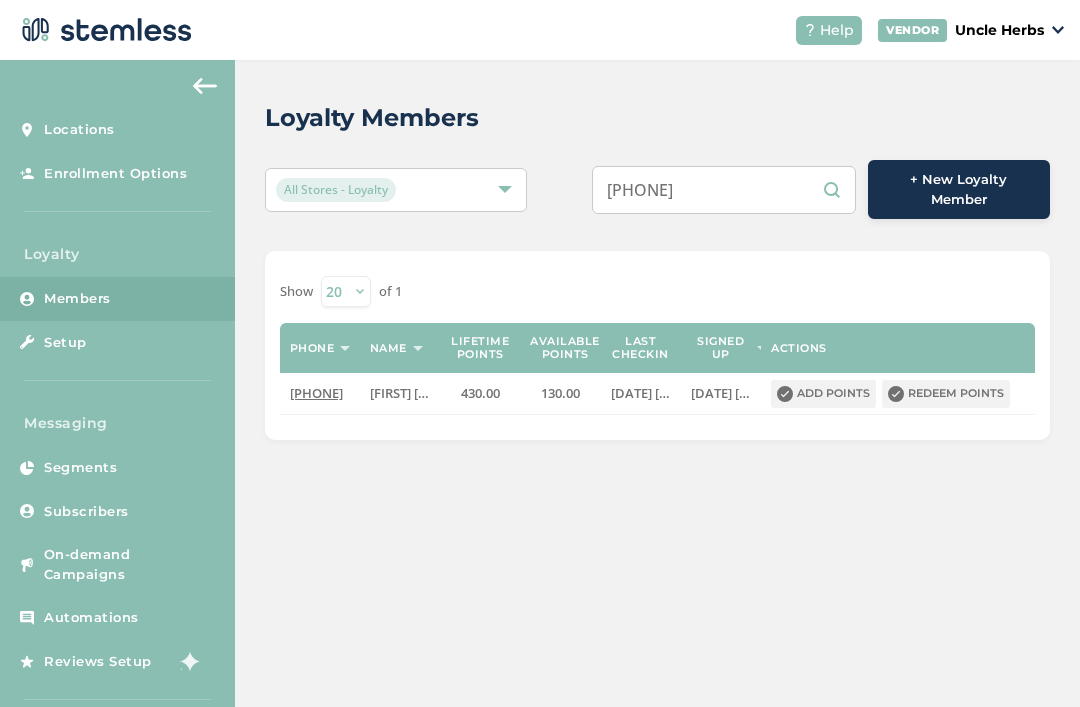 click on "9075454580" at bounding box center (724, 190) 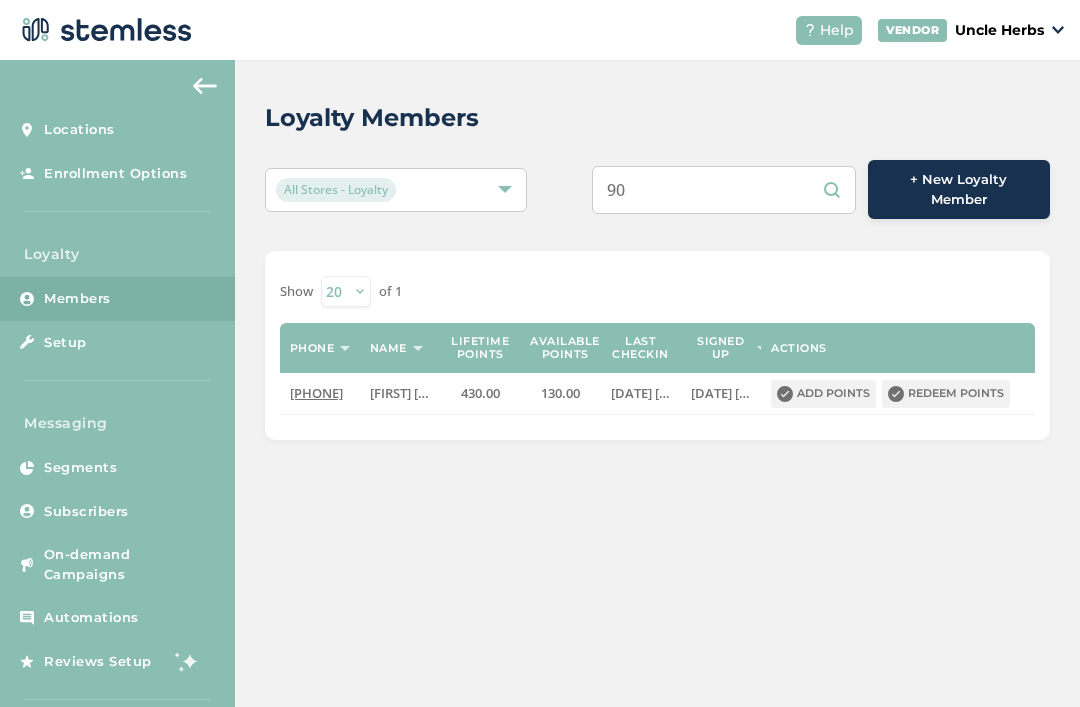 type on "9" 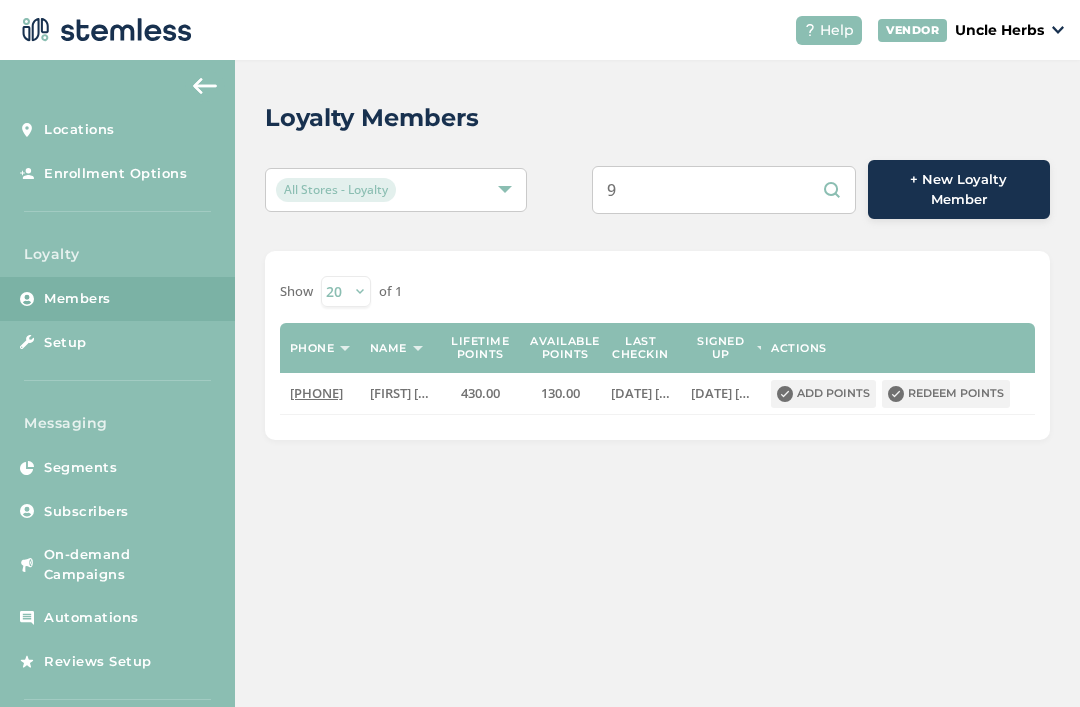 click on "9" at bounding box center (724, 190) 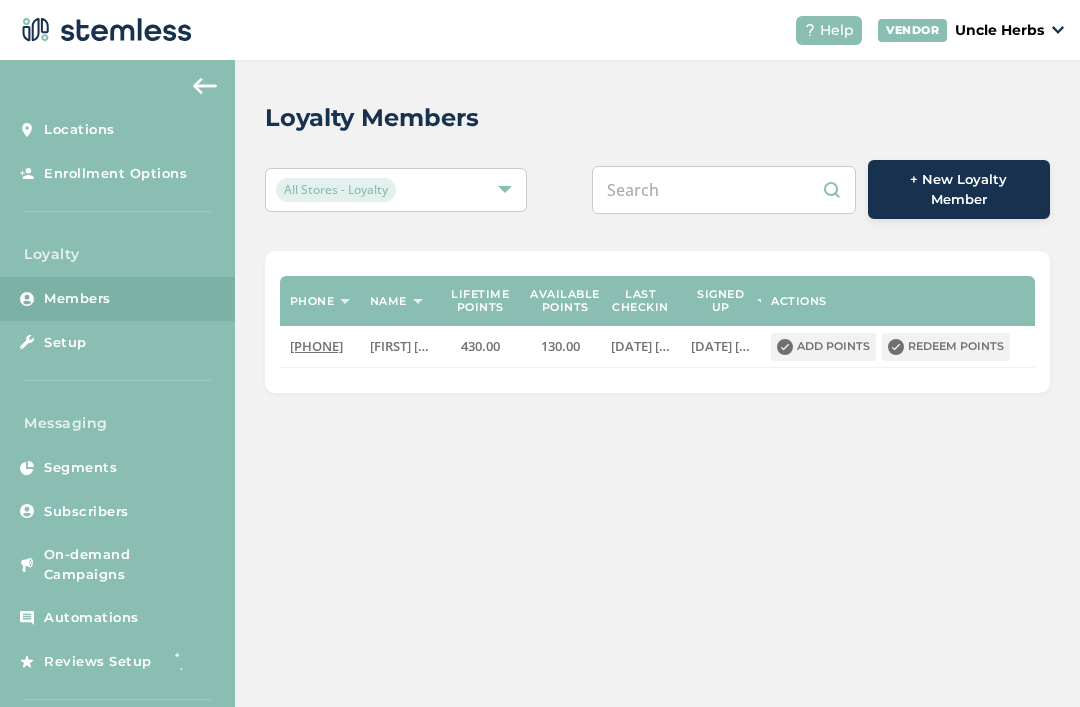 click at bounding box center [724, 190] 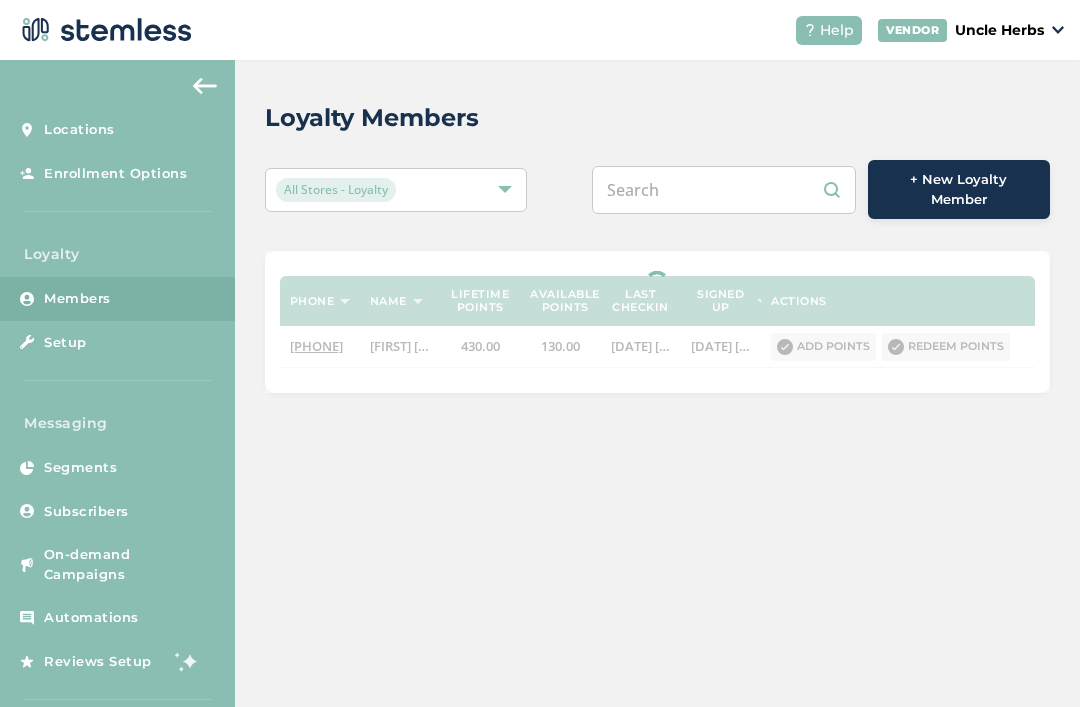 click at bounding box center (724, 190) 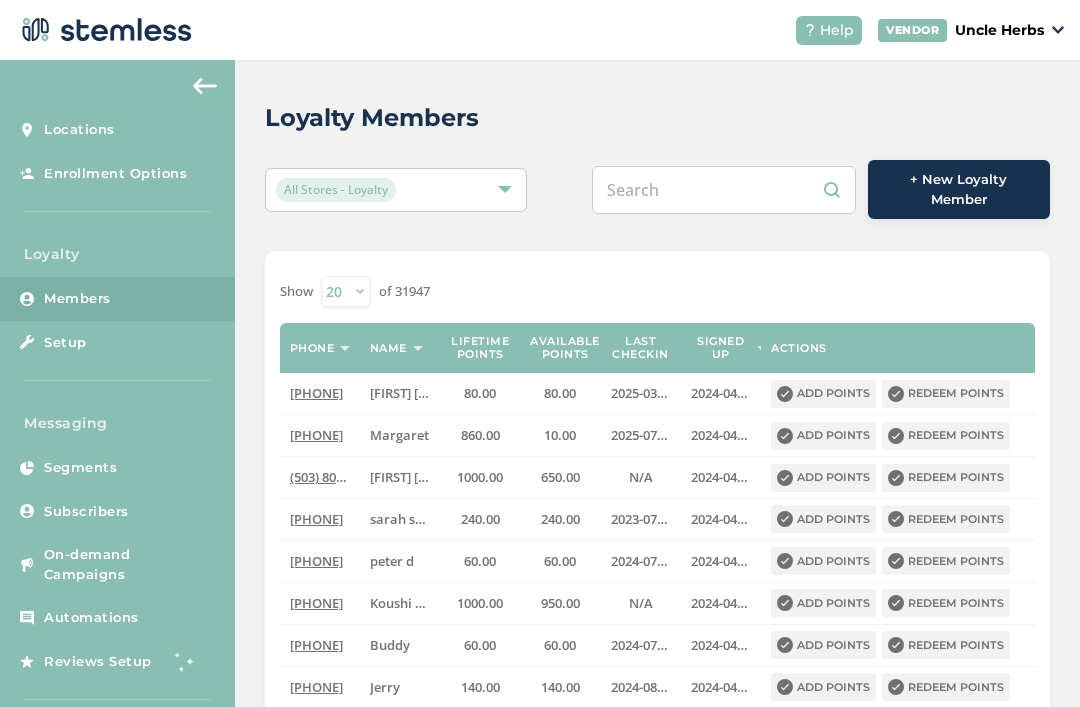paste on "9078842295" 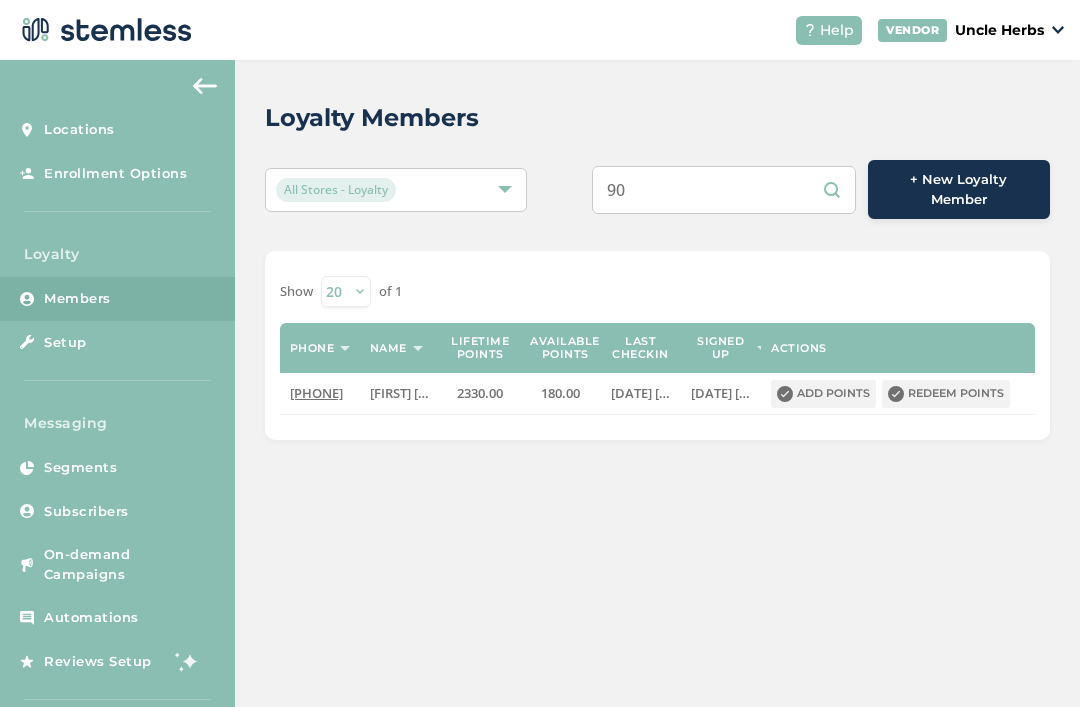 type on "9" 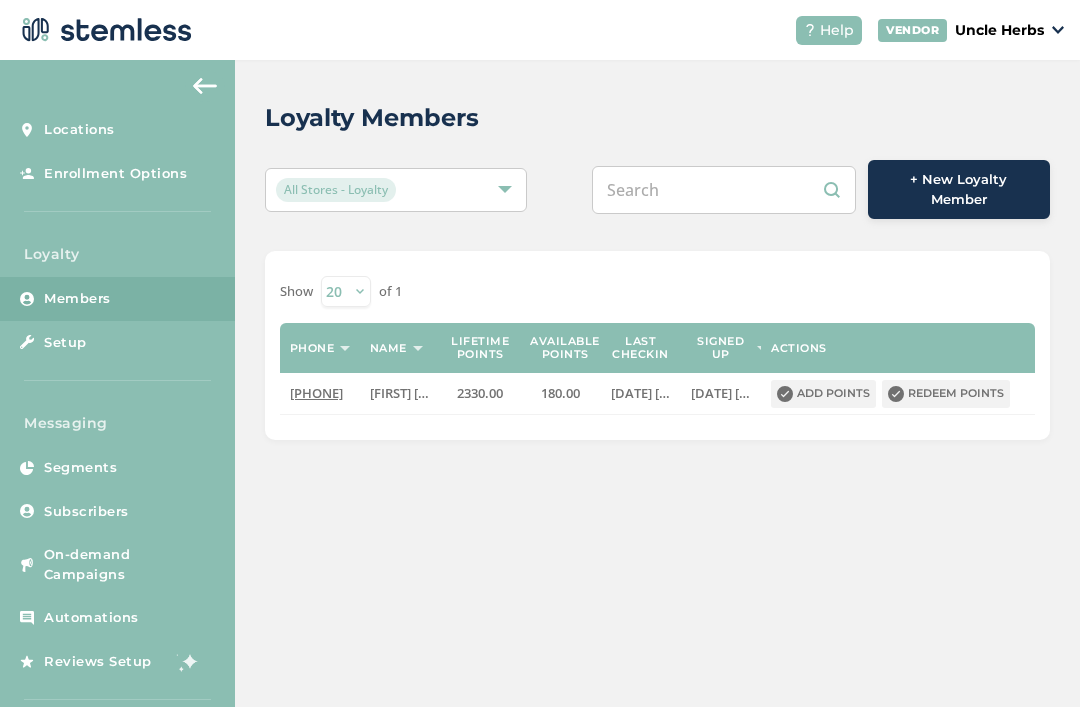 click at bounding box center (724, 190) 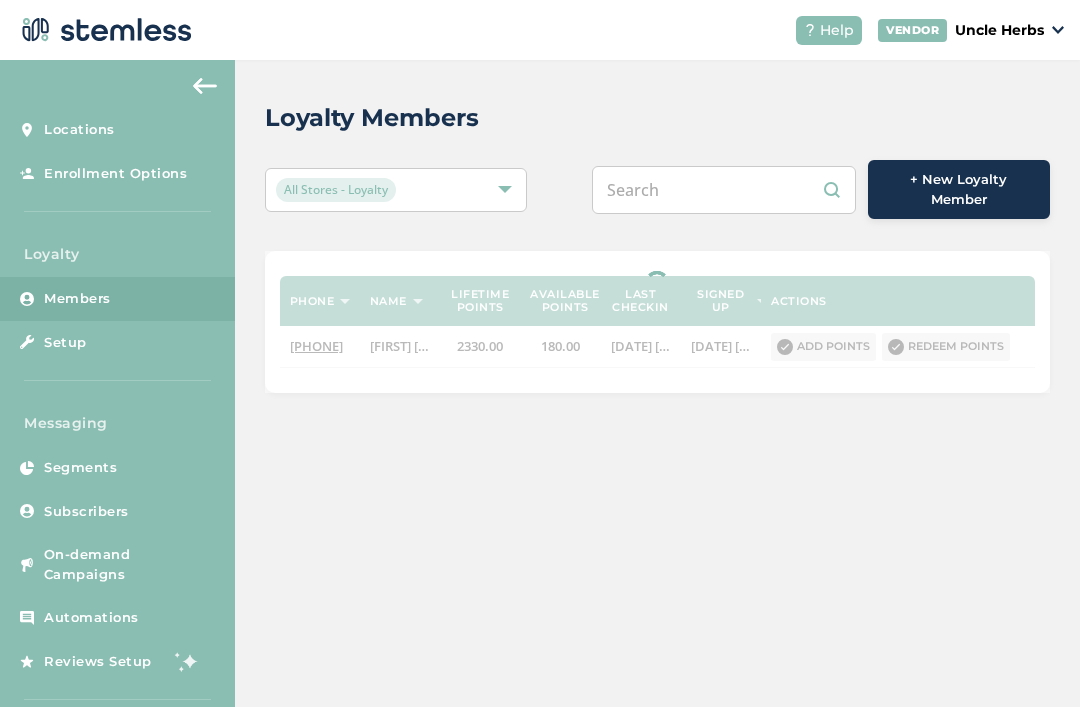 paste on "9078431908" 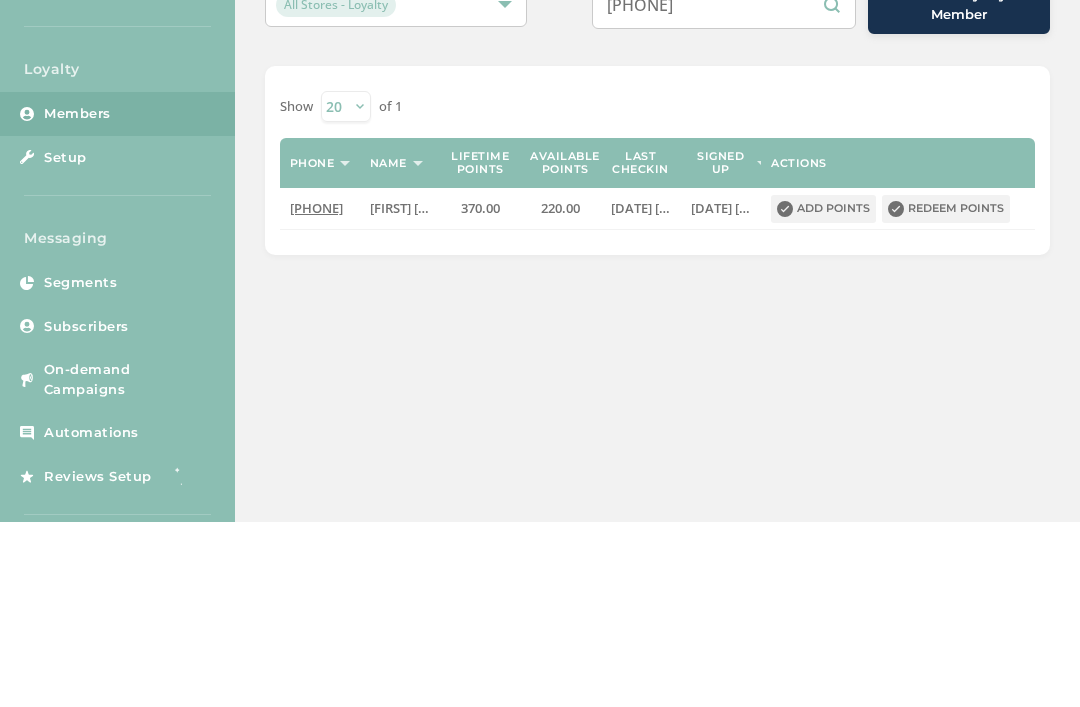 type on "9078431908" 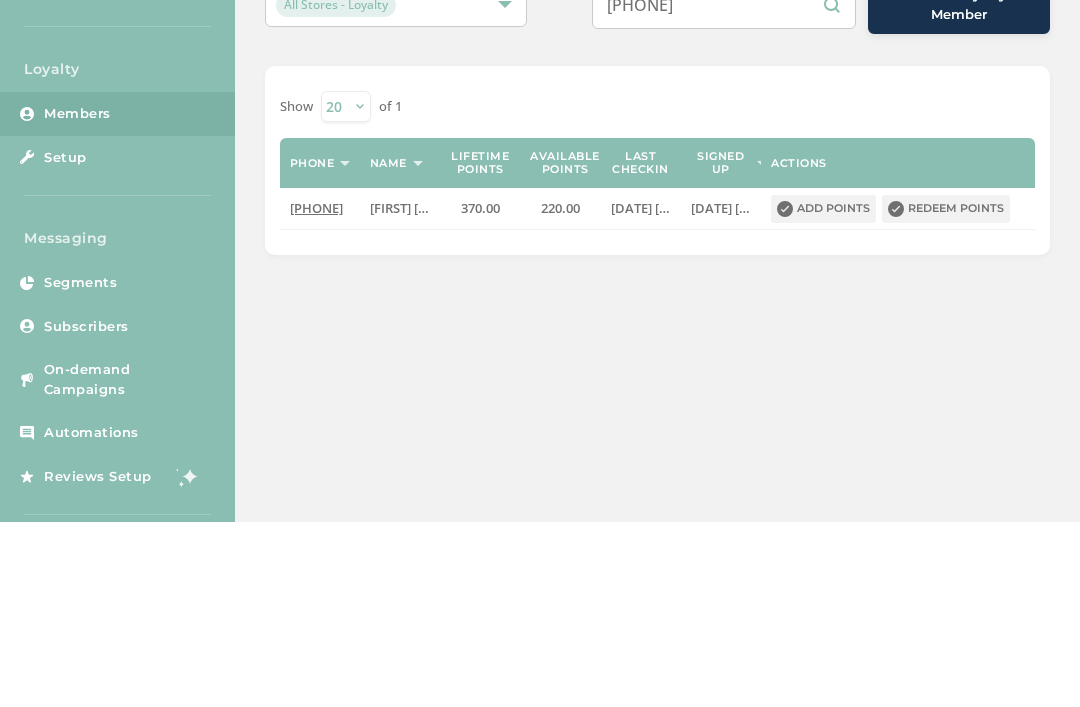 click on "Redeem points" at bounding box center [946, 394] 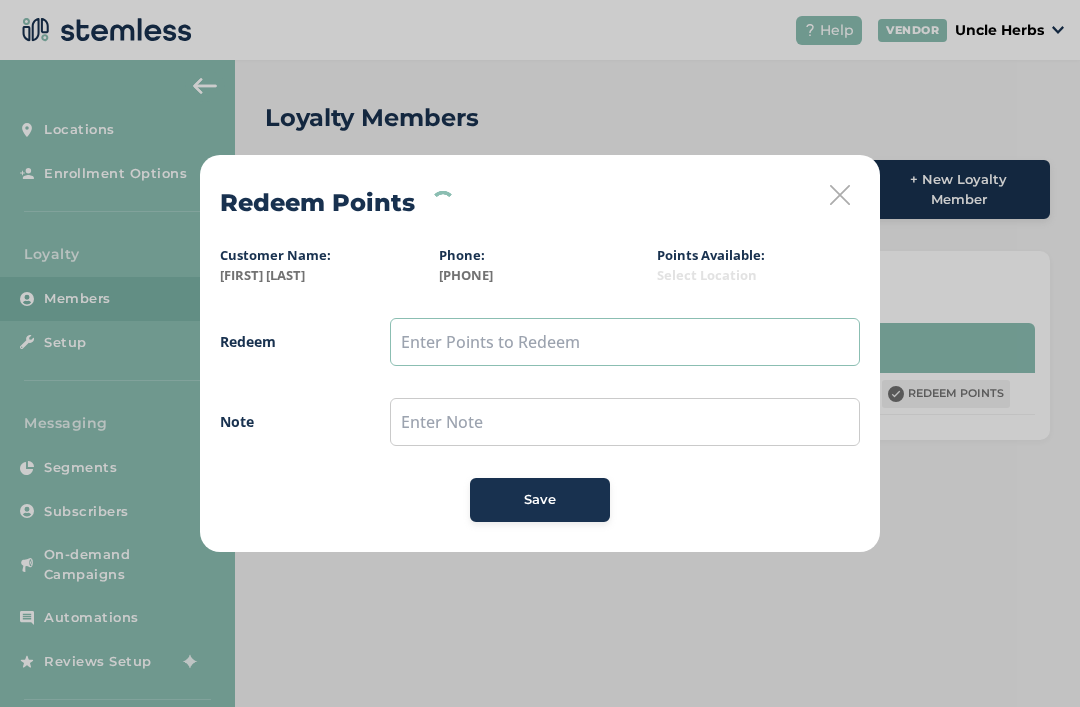 click at bounding box center (625, 342) 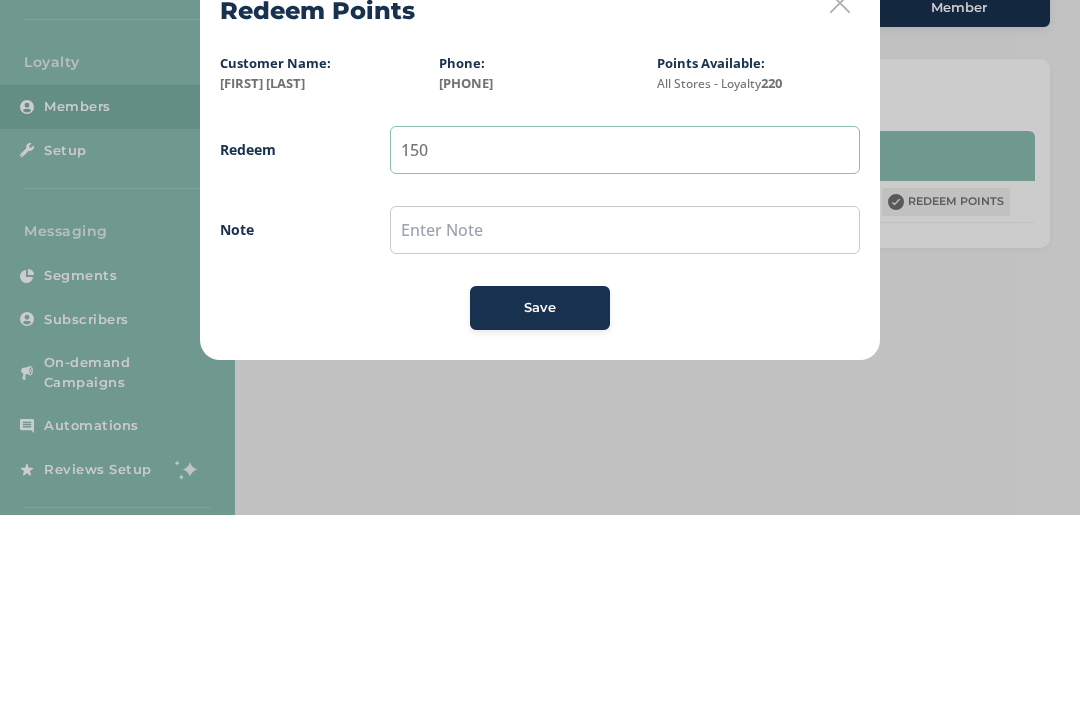 type on "150" 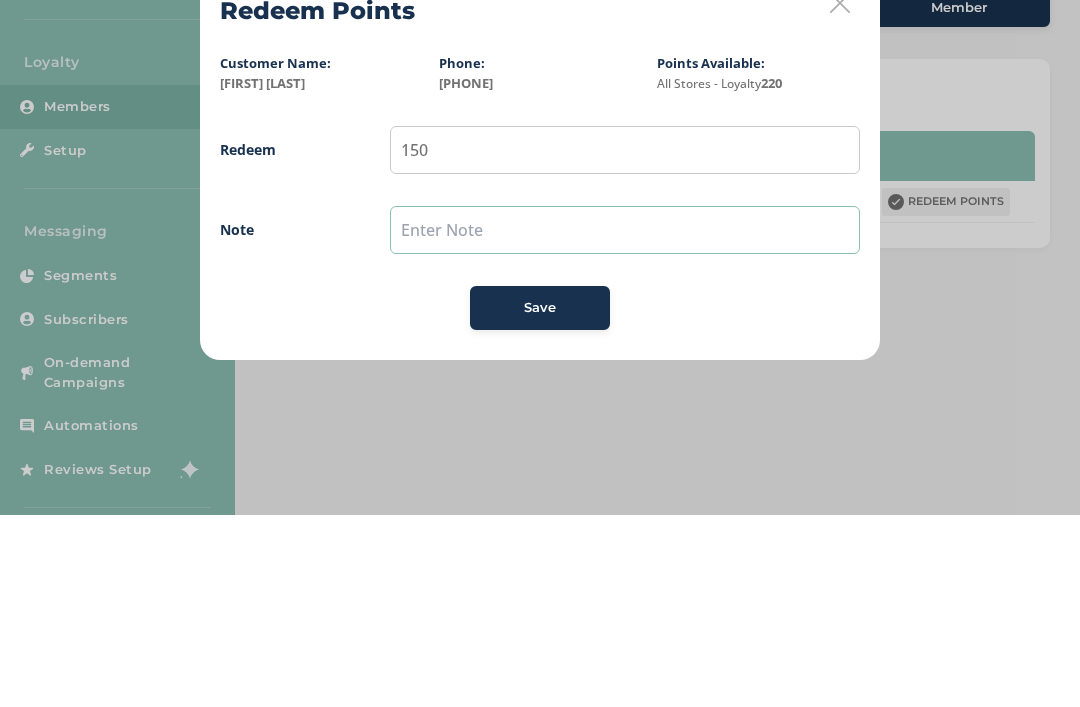 click at bounding box center [625, 422] 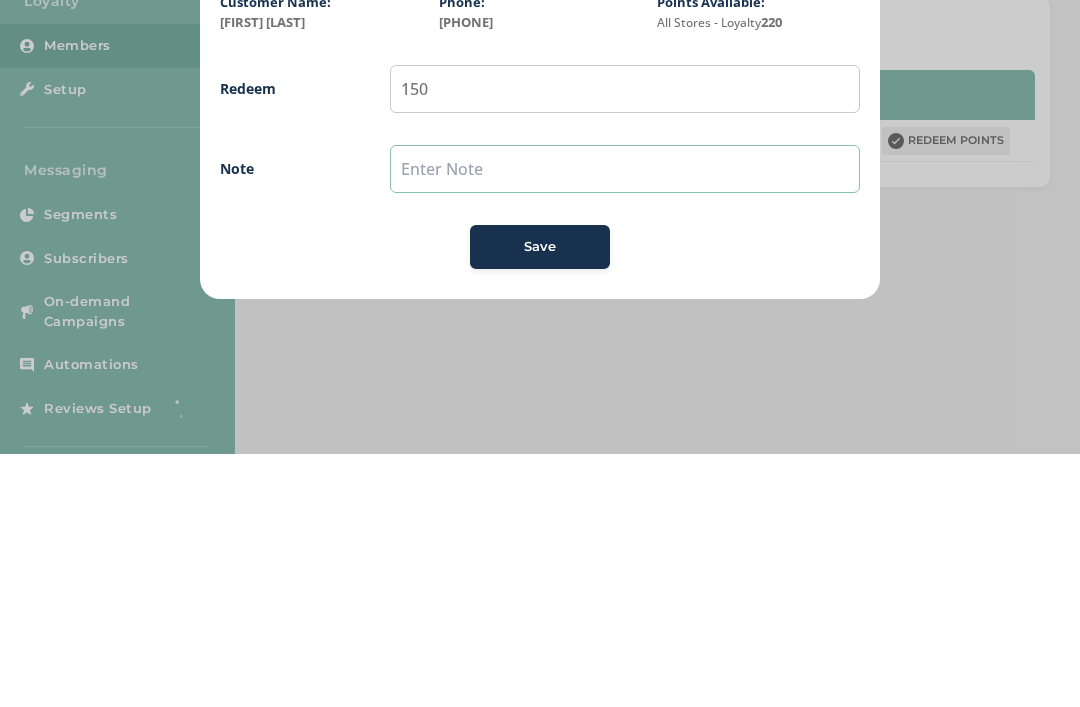 click on "Save" at bounding box center (540, 500) 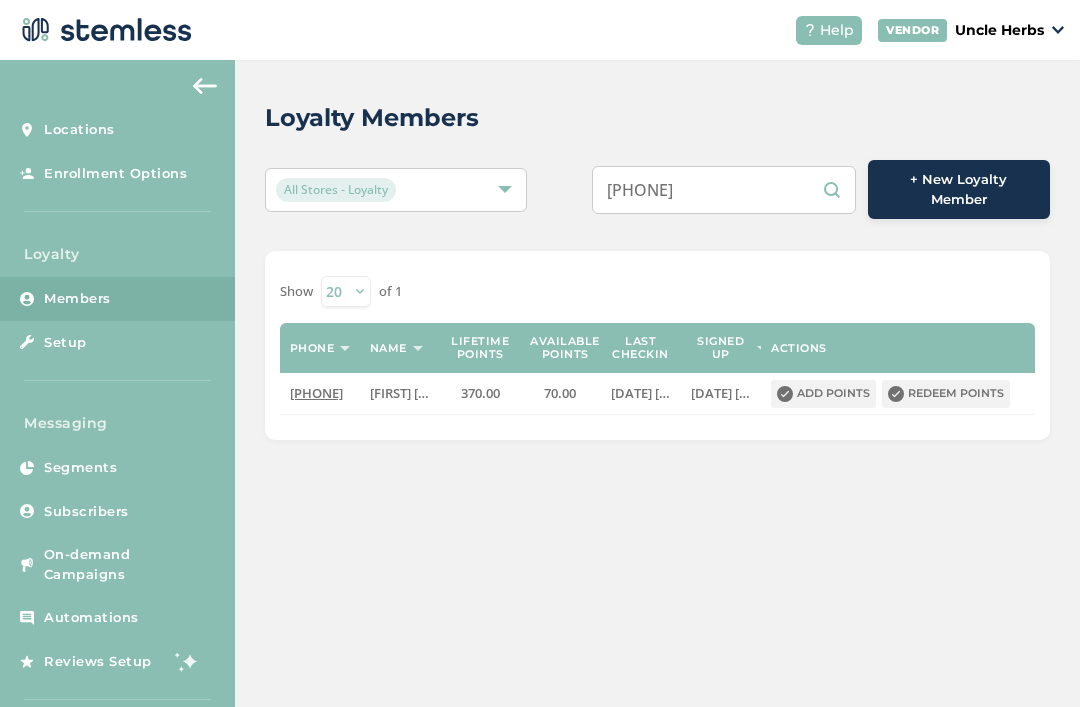 click on "9078431908" at bounding box center [724, 190] 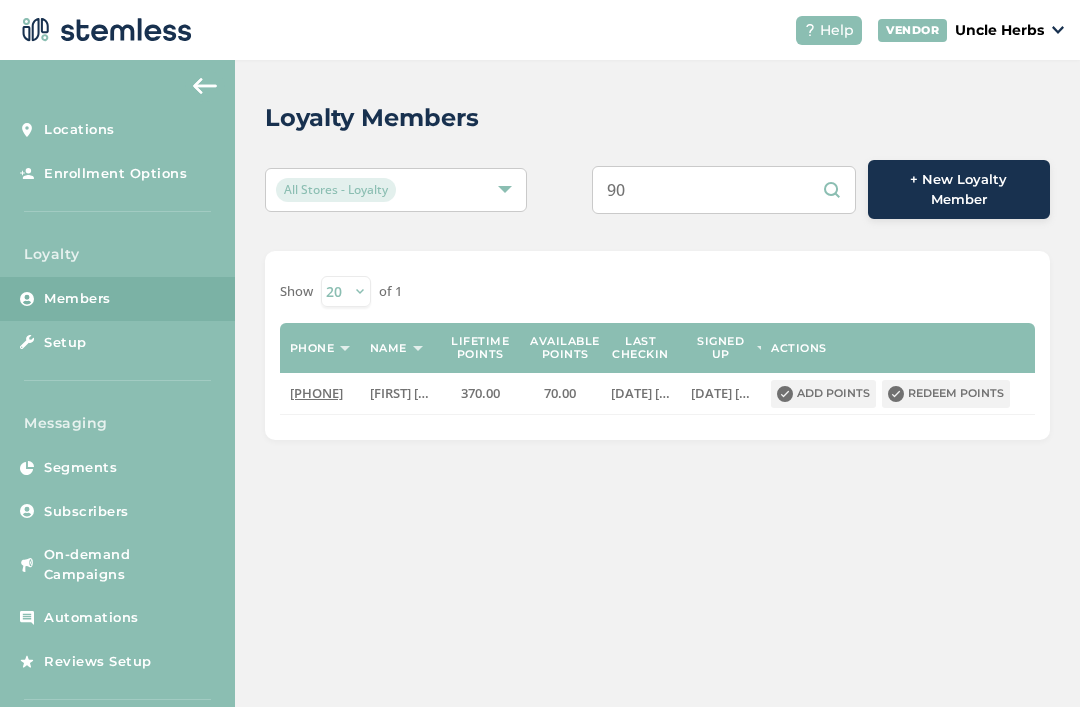 type on "9" 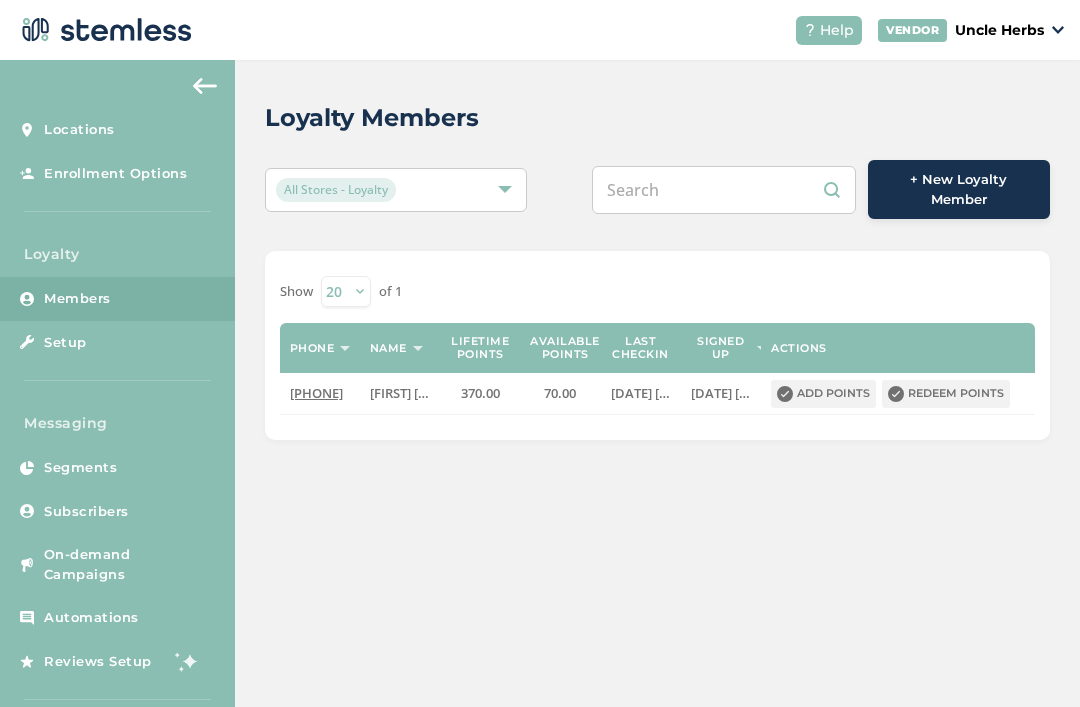 click at bounding box center [724, 190] 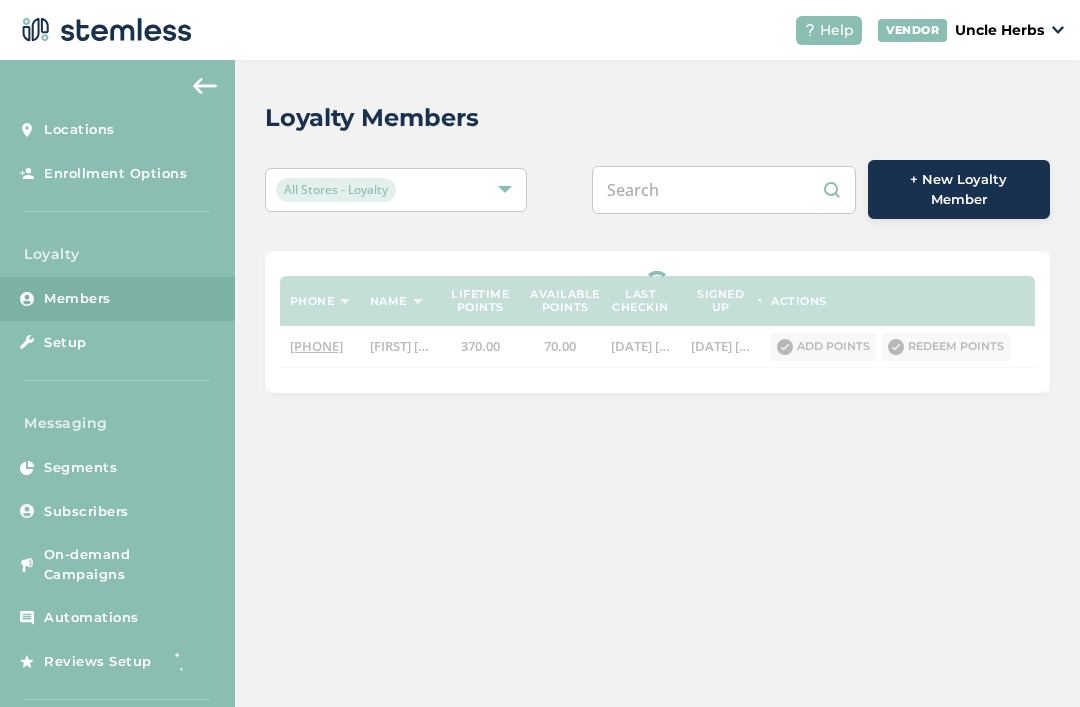 paste on "9077443738" 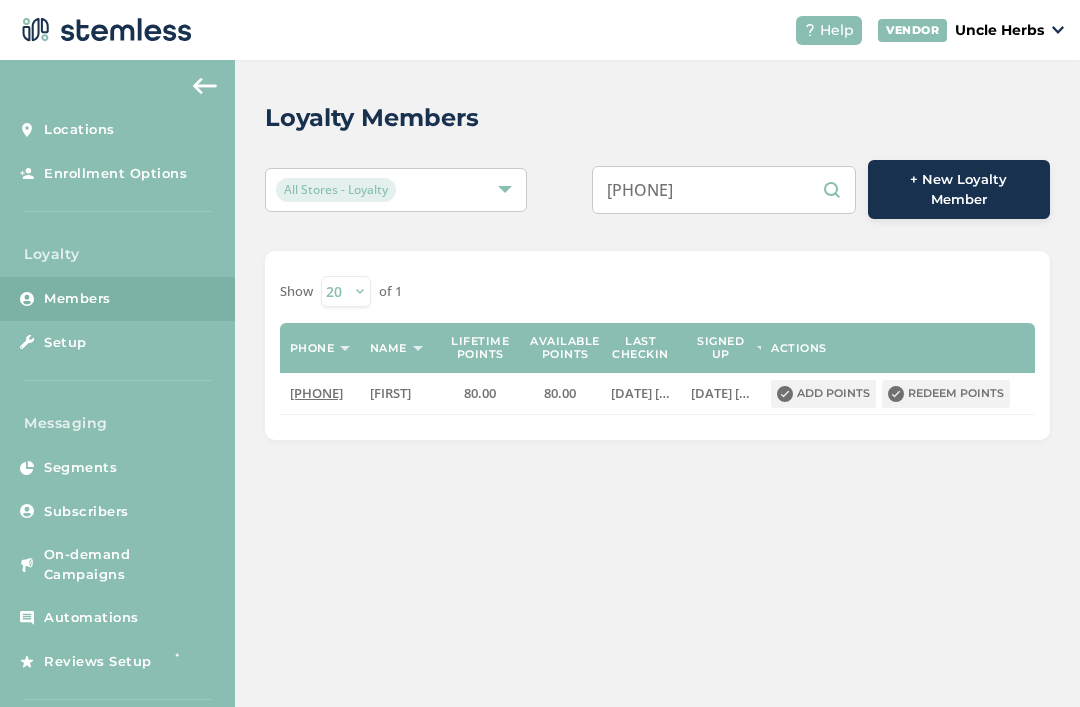 click on "9077443738" at bounding box center [724, 190] 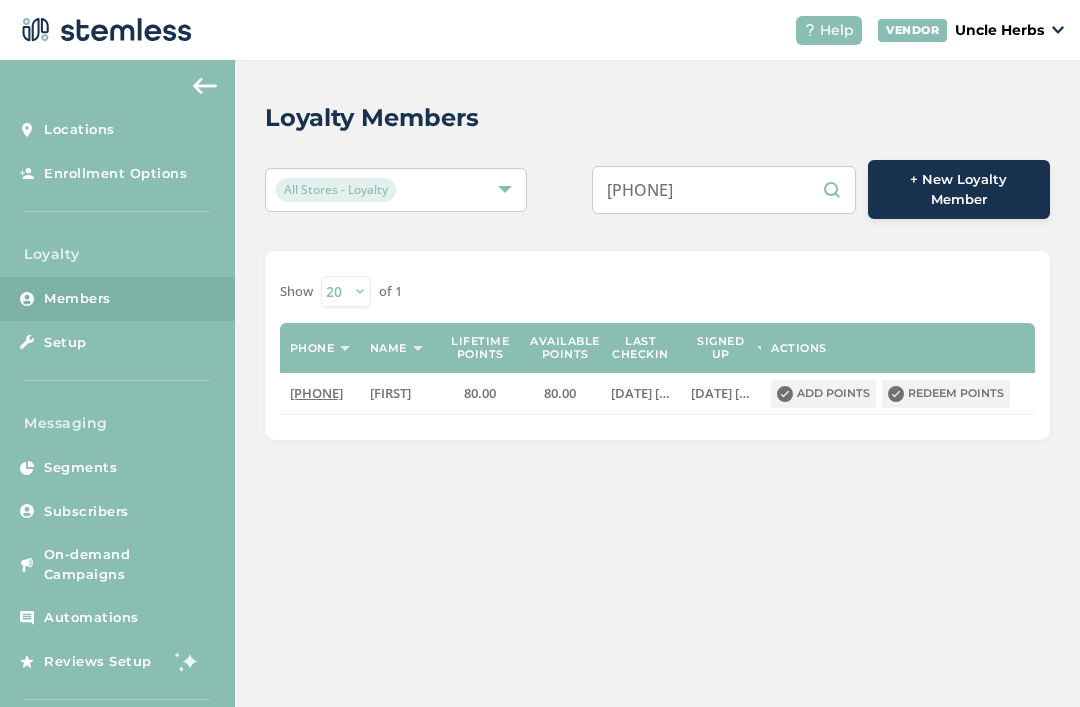 click on "9077443738" at bounding box center (724, 190) 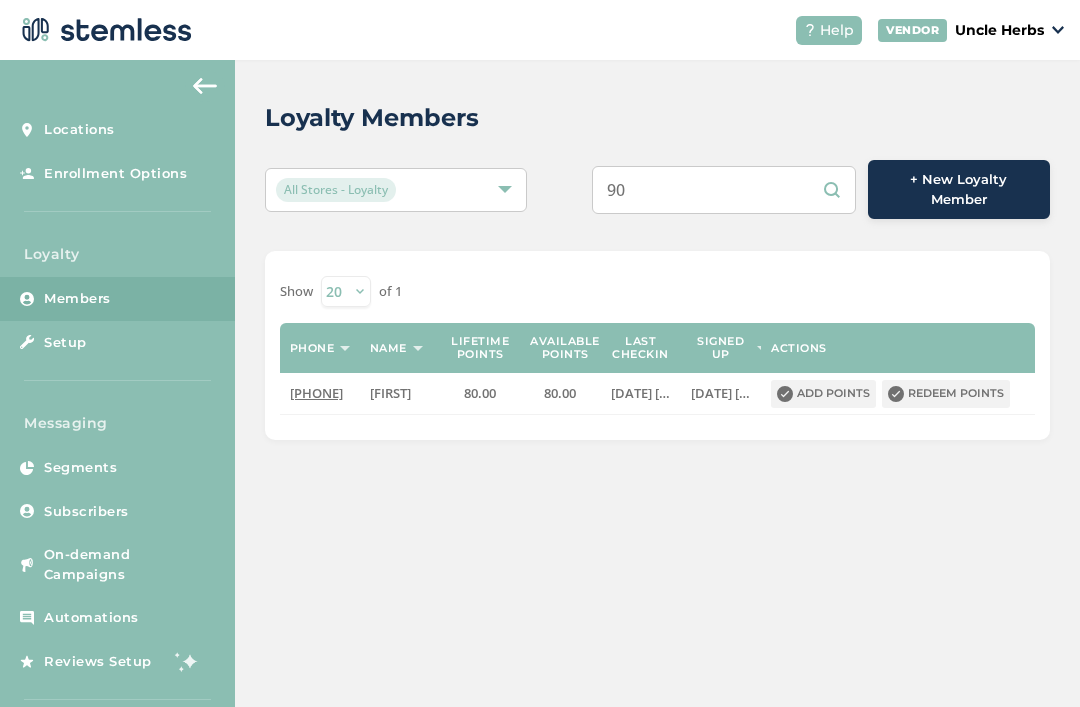 type on "9" 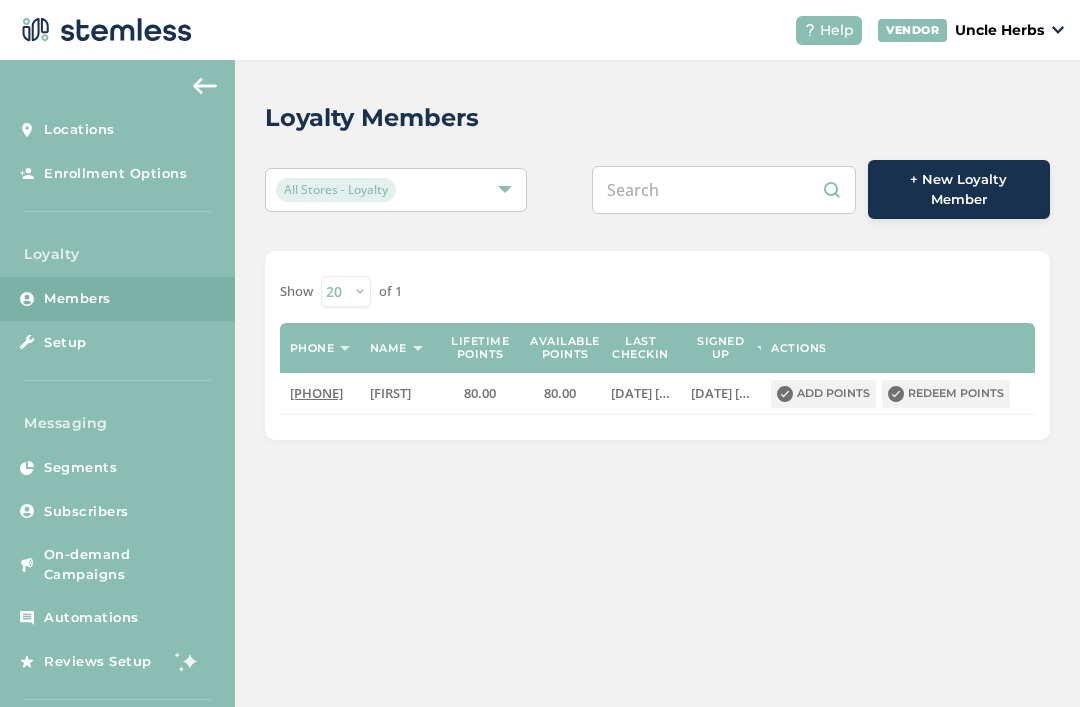 click at bounding box center (724, 190) 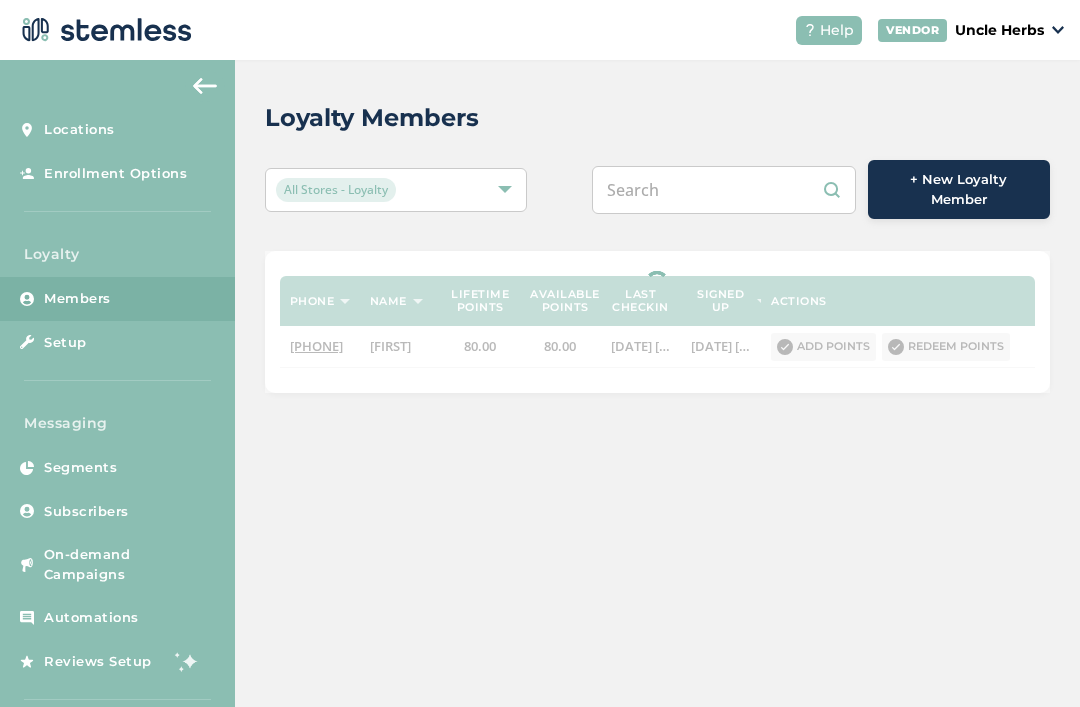 paste on "9074440456" 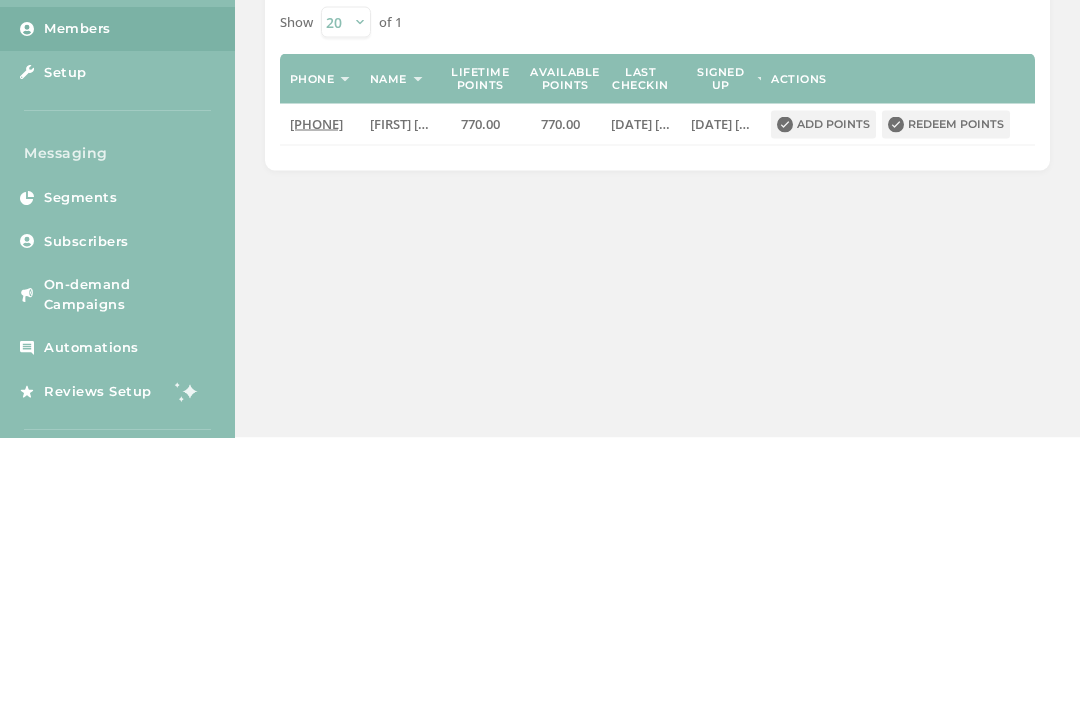 type on "9074440456" 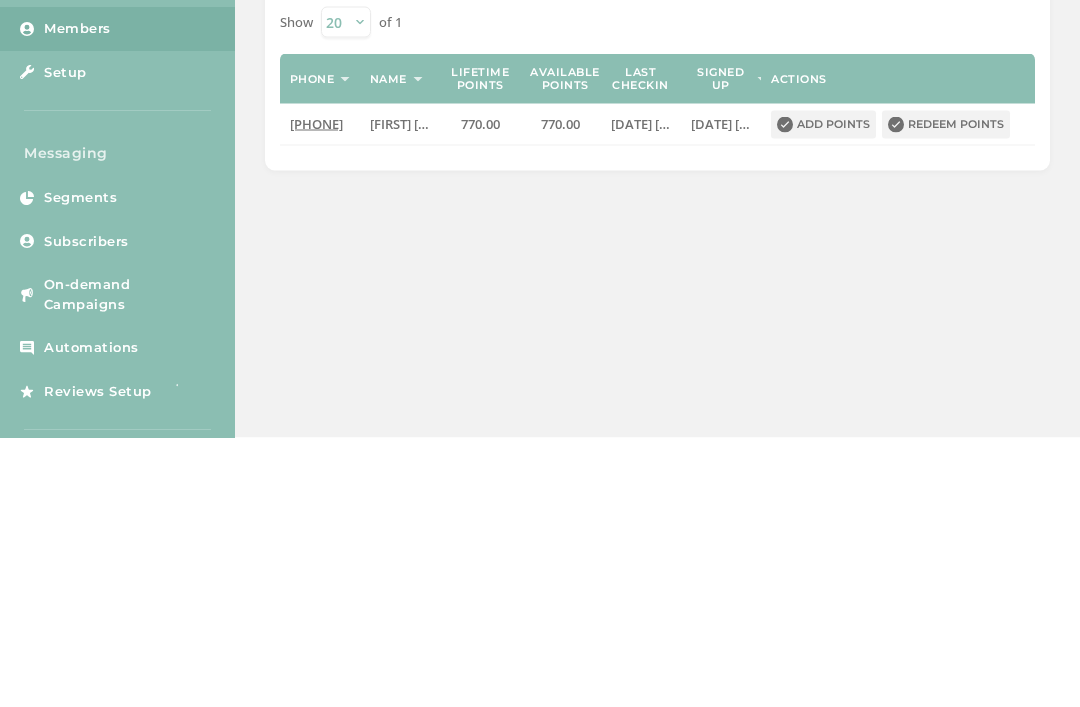 click on "Redeem points" at bounding box center [946, 394] 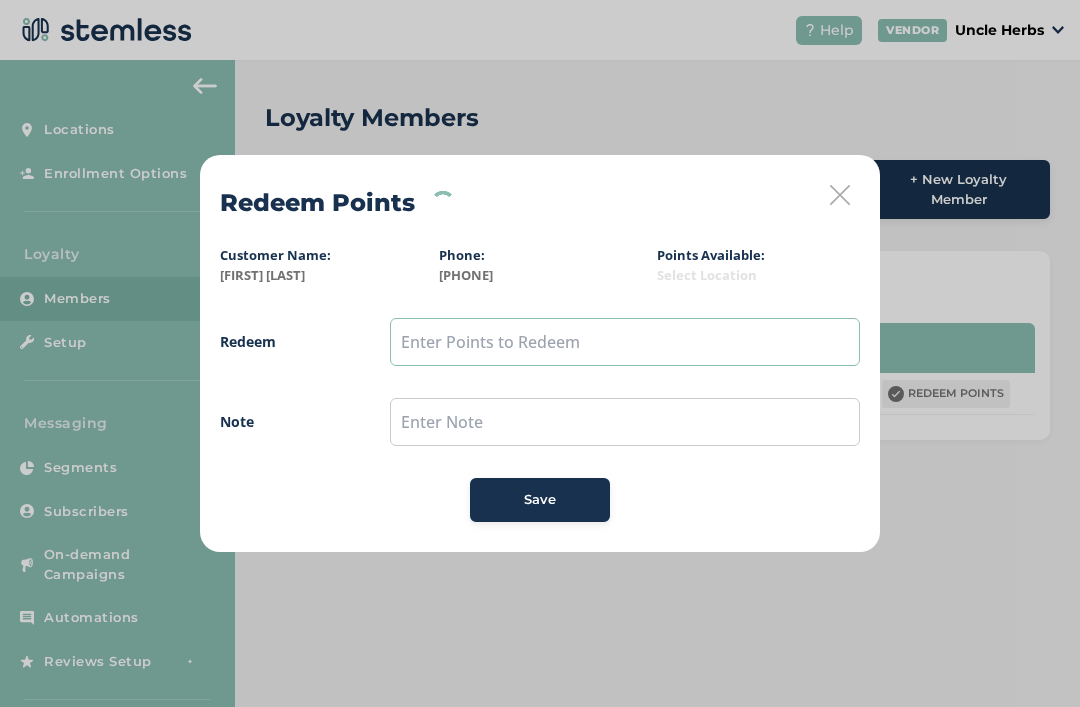 click at bounding box center [625, 342] 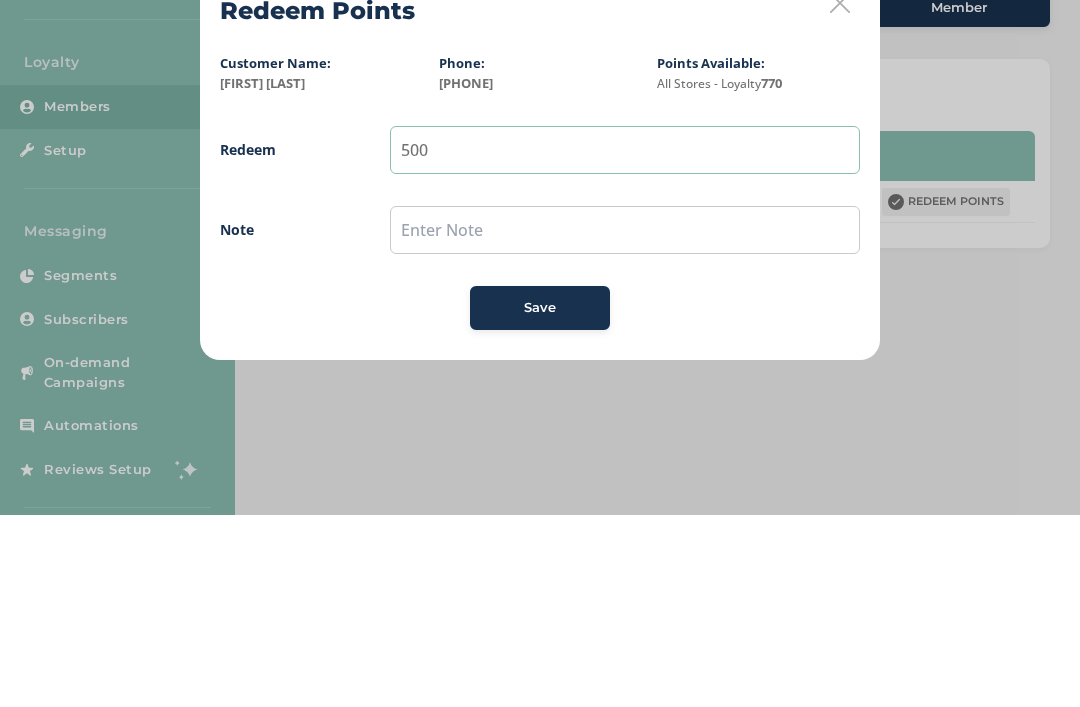 type on "500" 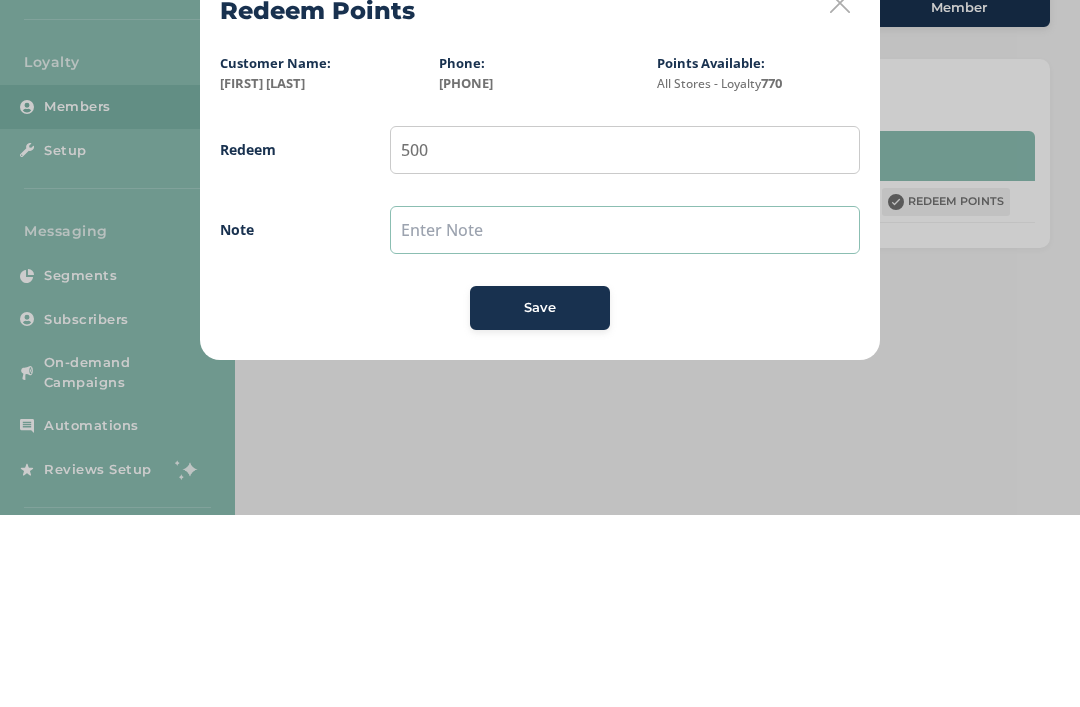 click at bounding box center [625, 422] 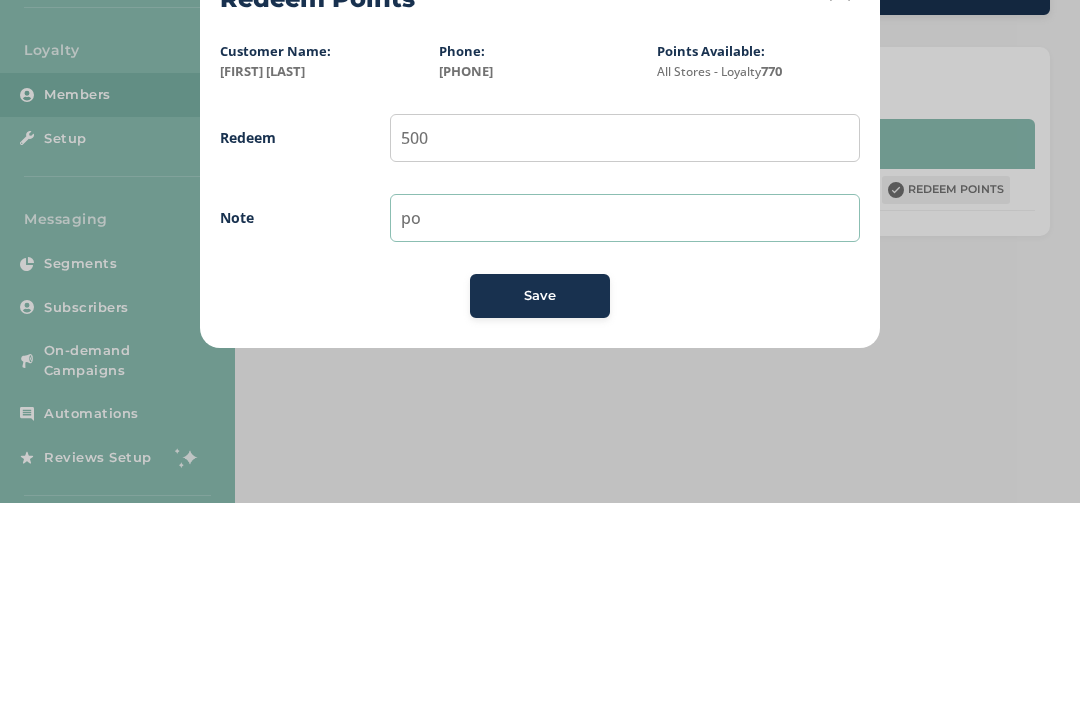 type on "p" 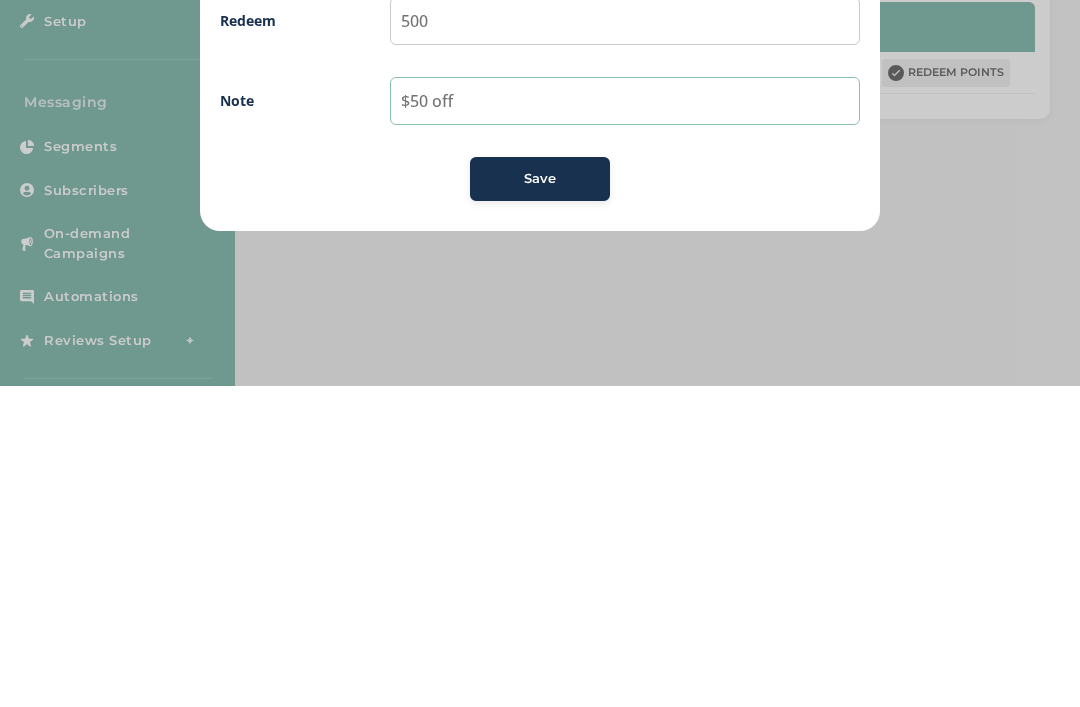 type on "$50 off" 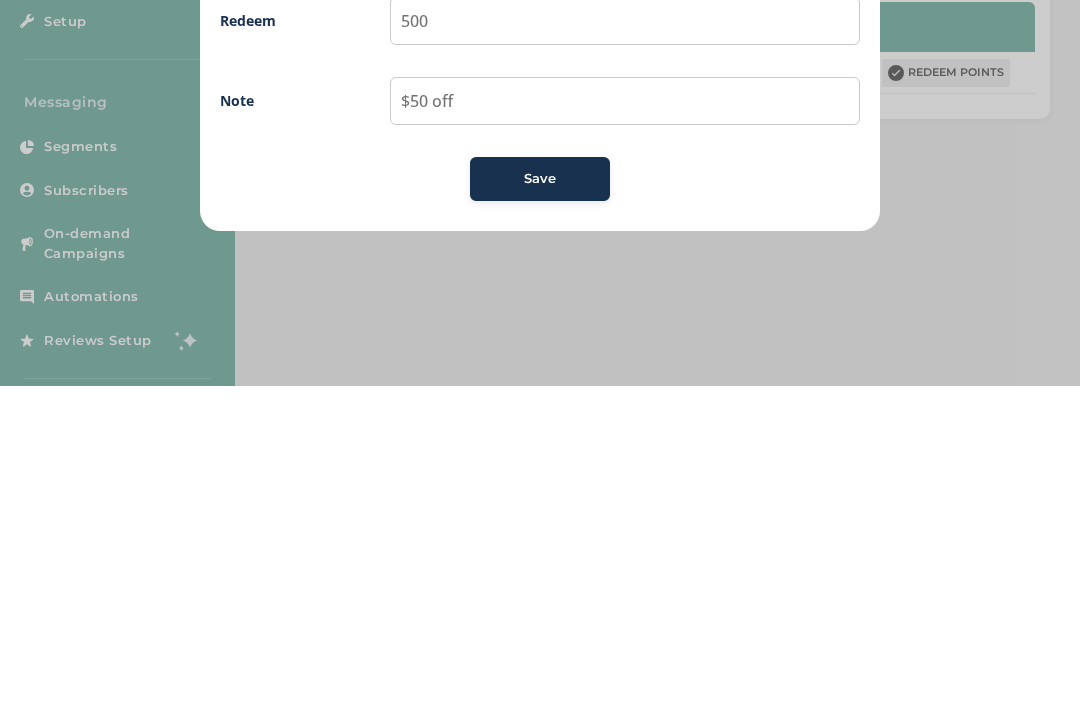 click on "Save" at bounding box center (540, 500) 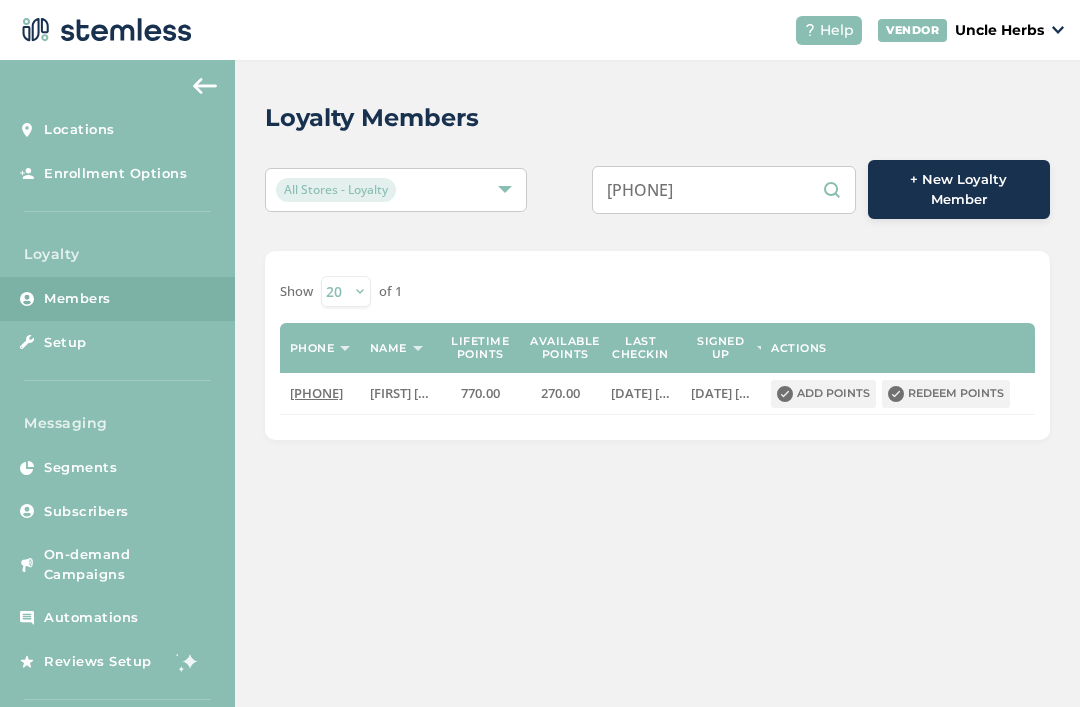 click on "Redeem points" at bounding box center (946, 394) 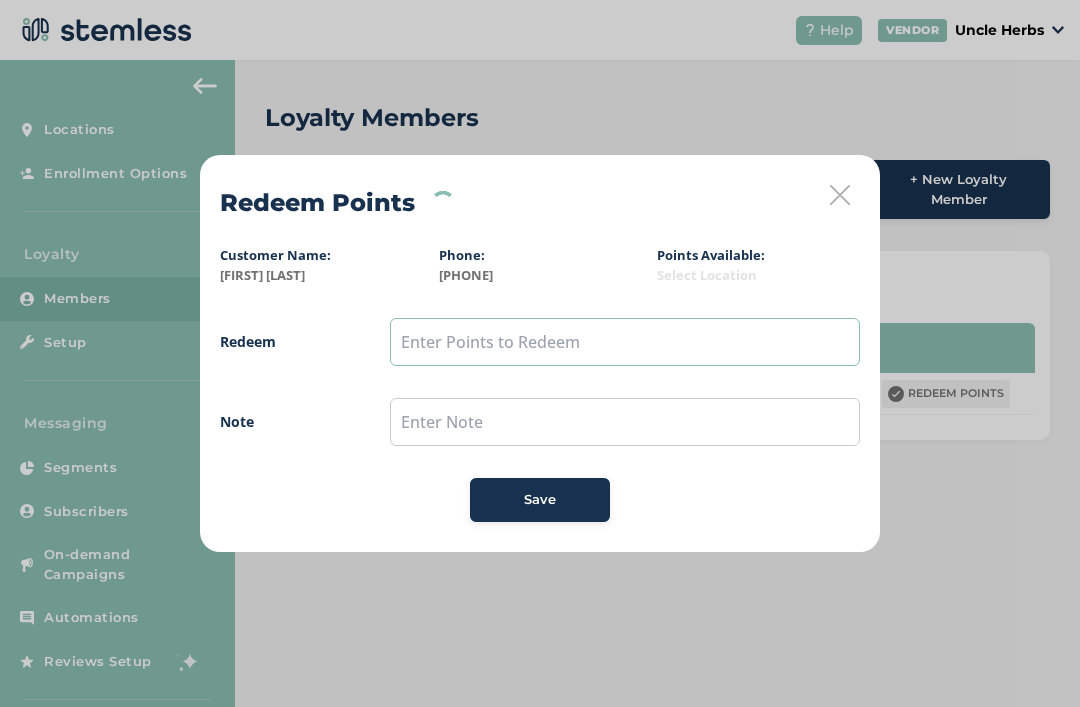 click at bounding box center (625, 342) 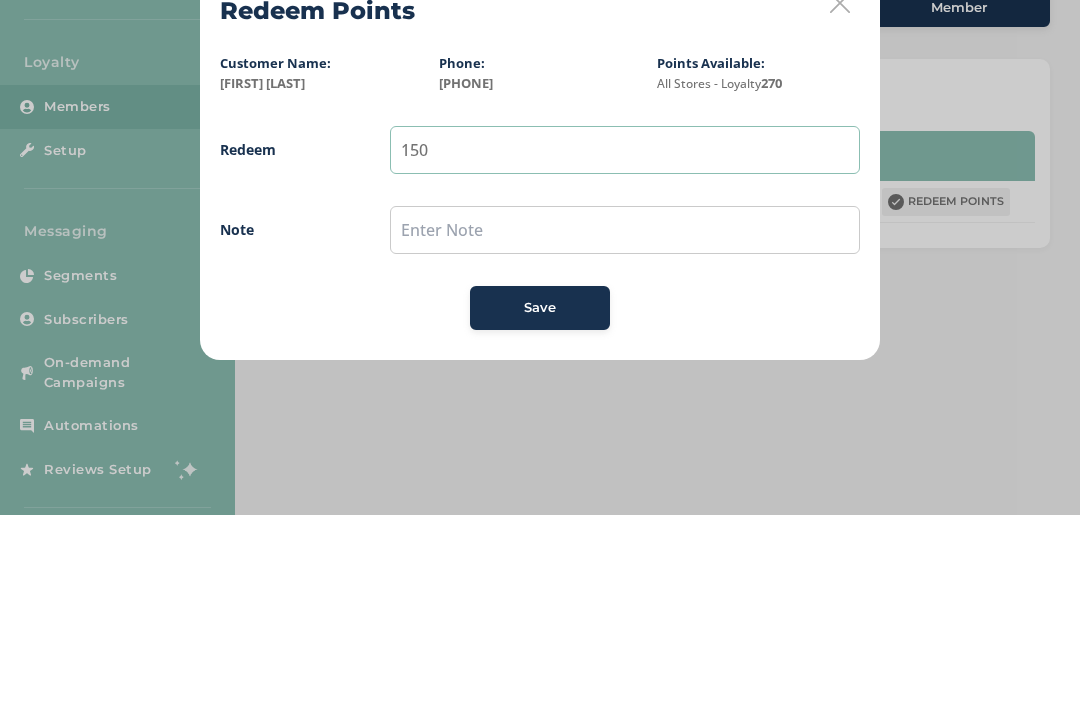 type on "150" 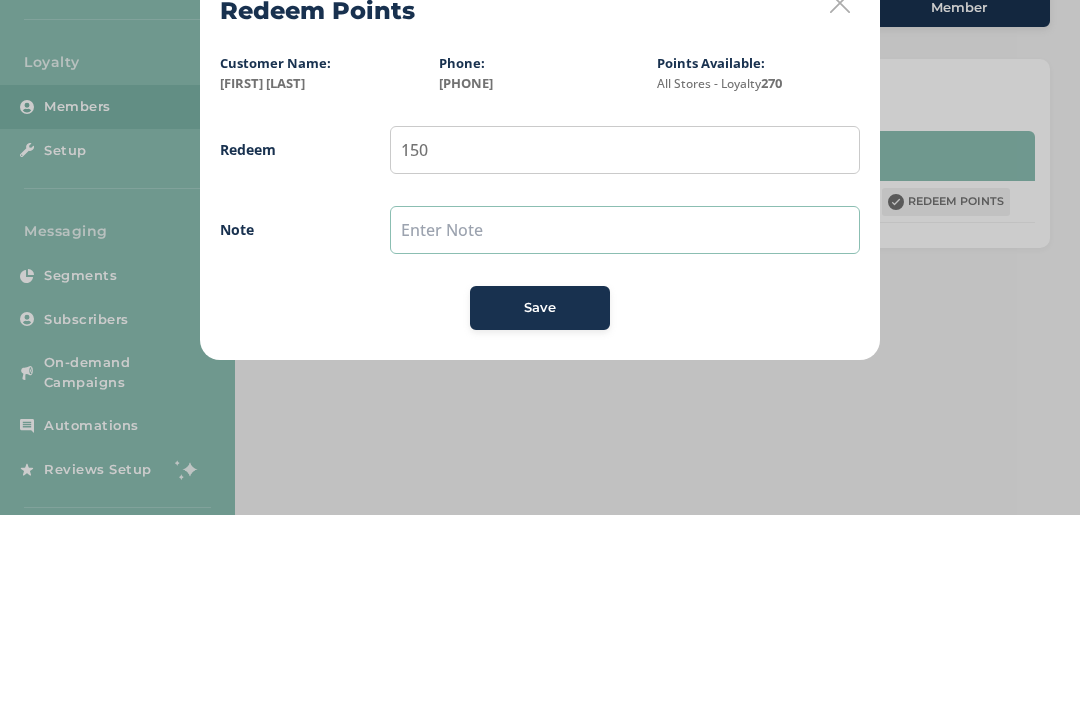 click at bounding box center (625, 422) 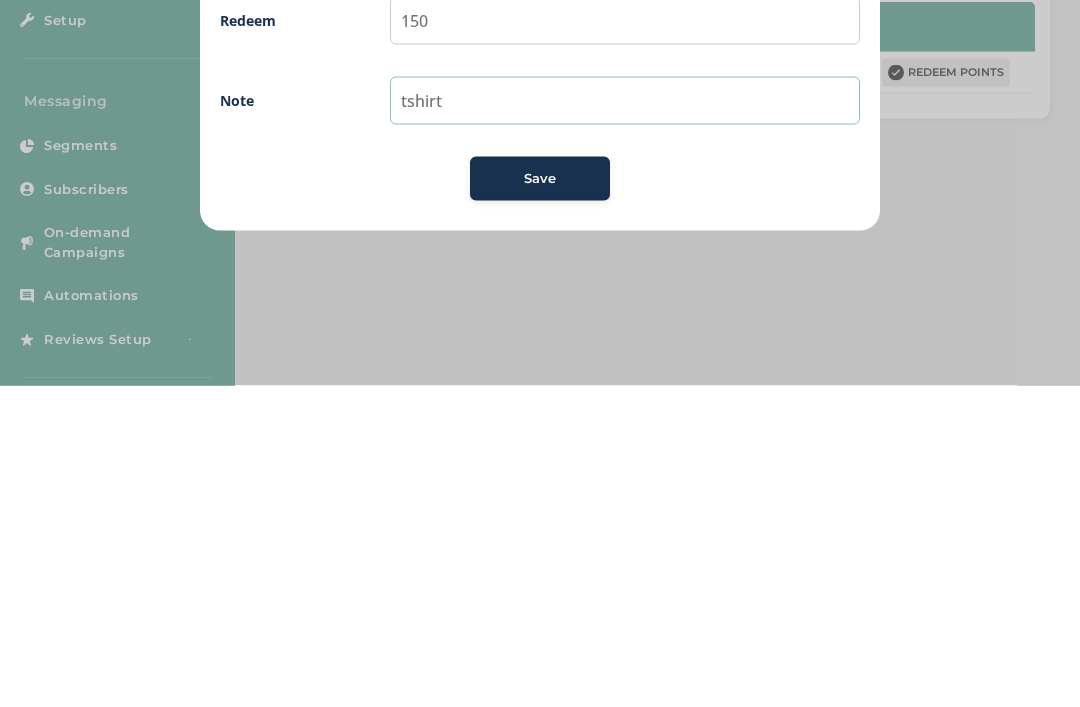 type on "tshirt" 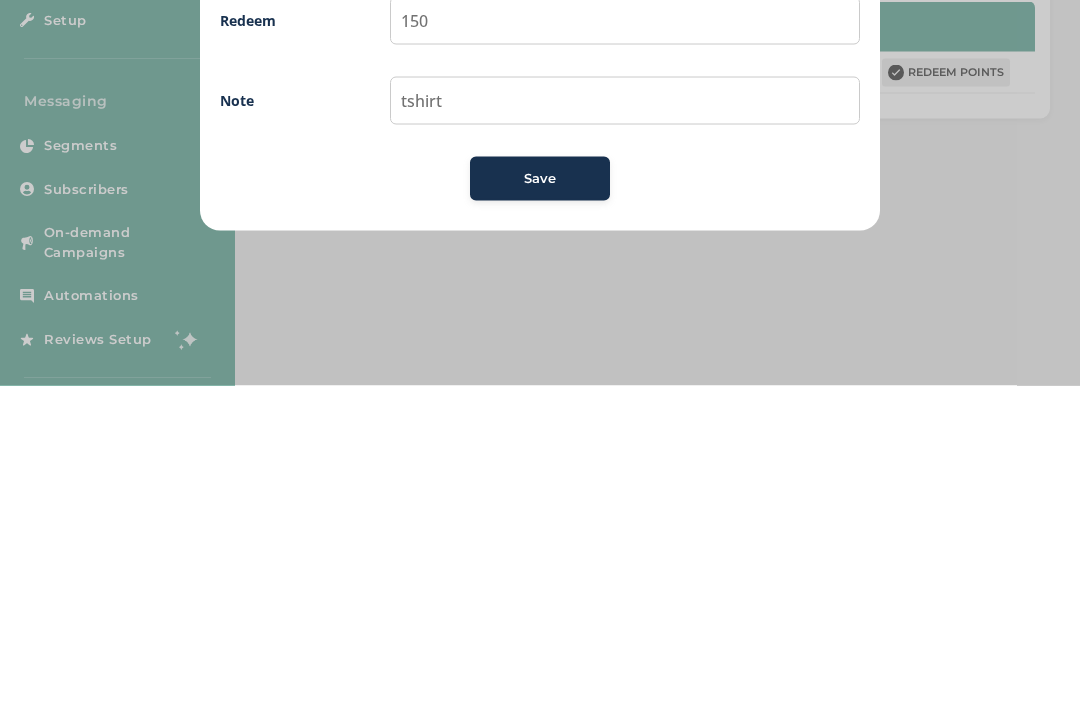 click on "Save" at bounding box center (540, 500) 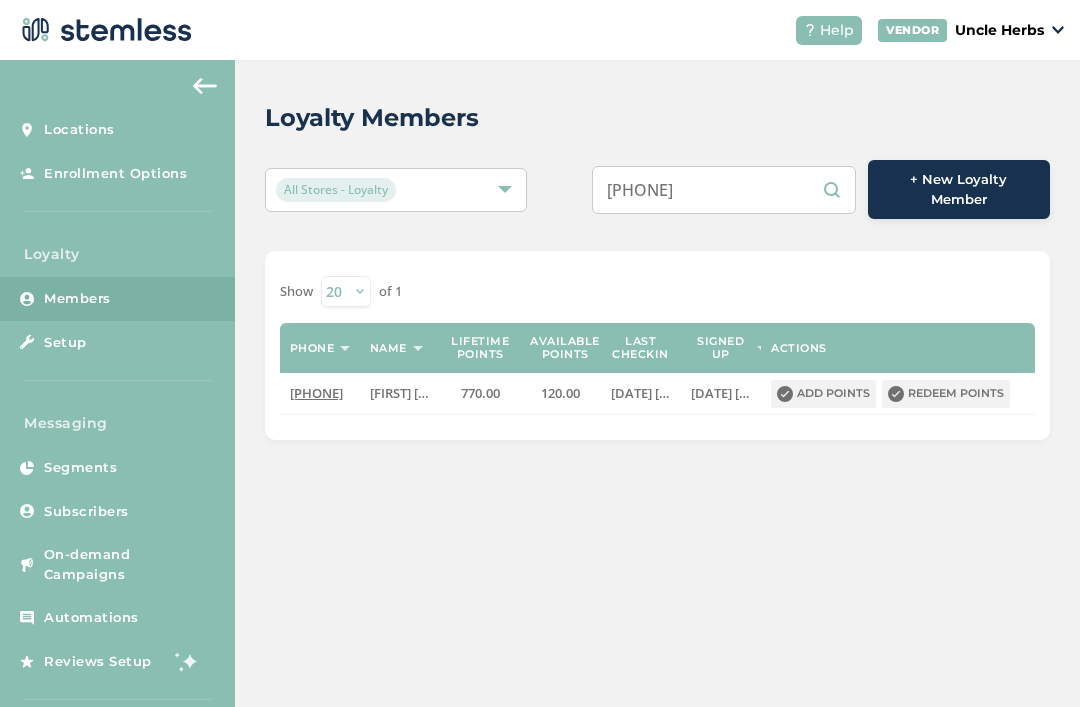 click on "9074440456" at bounding box center [724, 190] 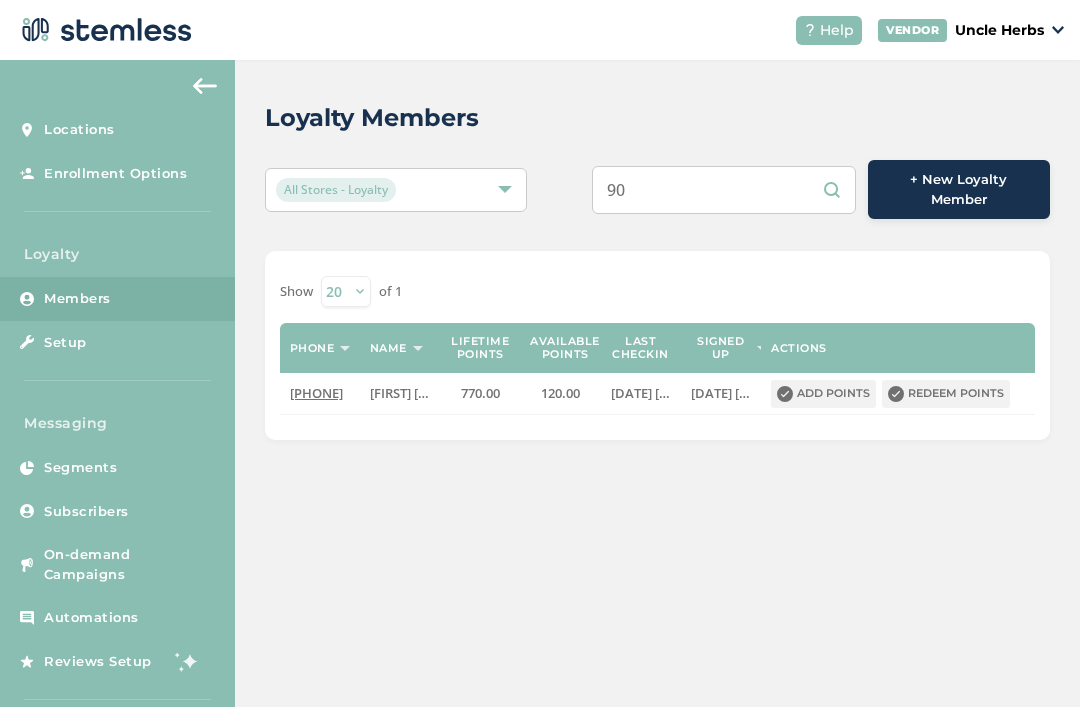 type on "9" 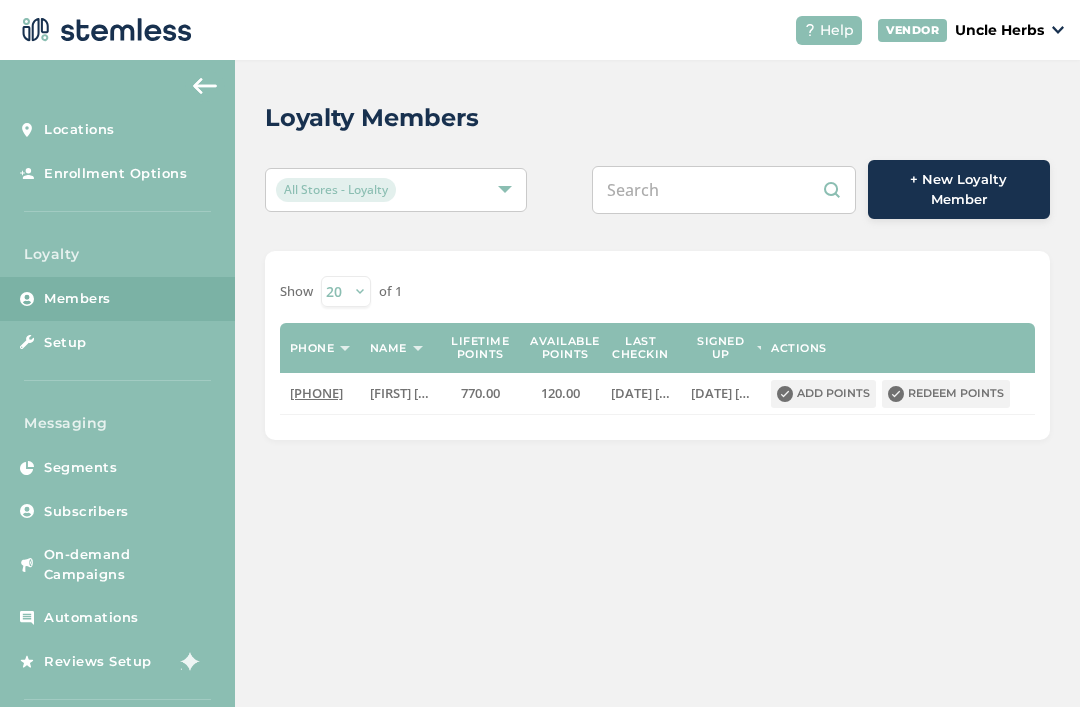 click at bounding box center [724, 190] 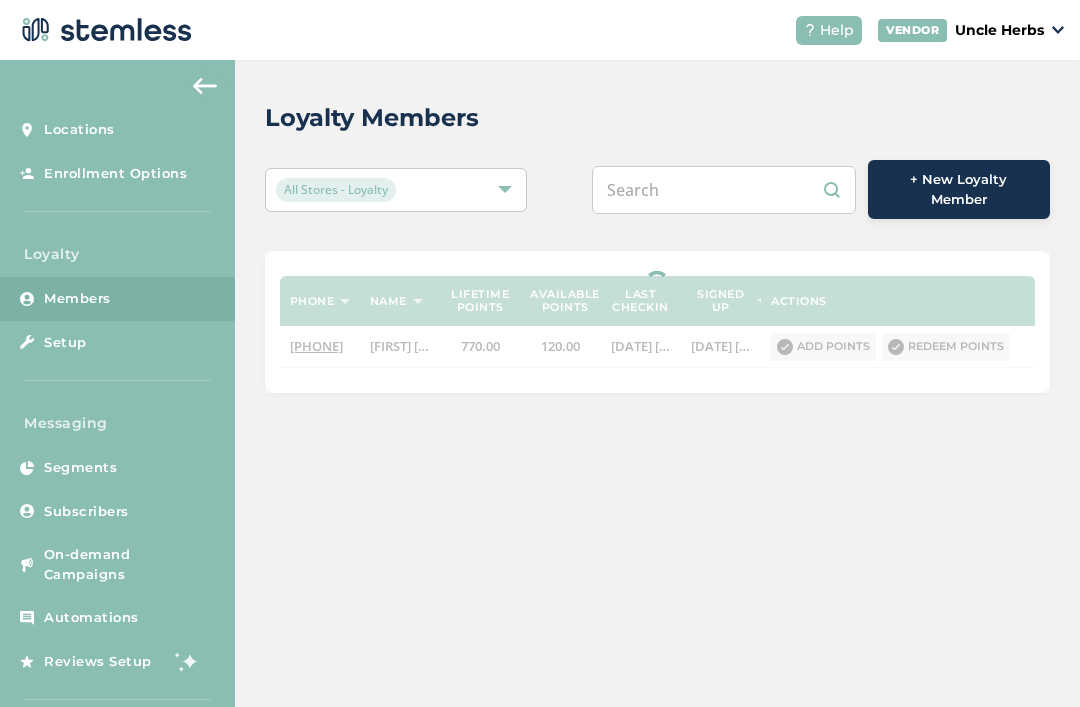 paste on "9896275827" 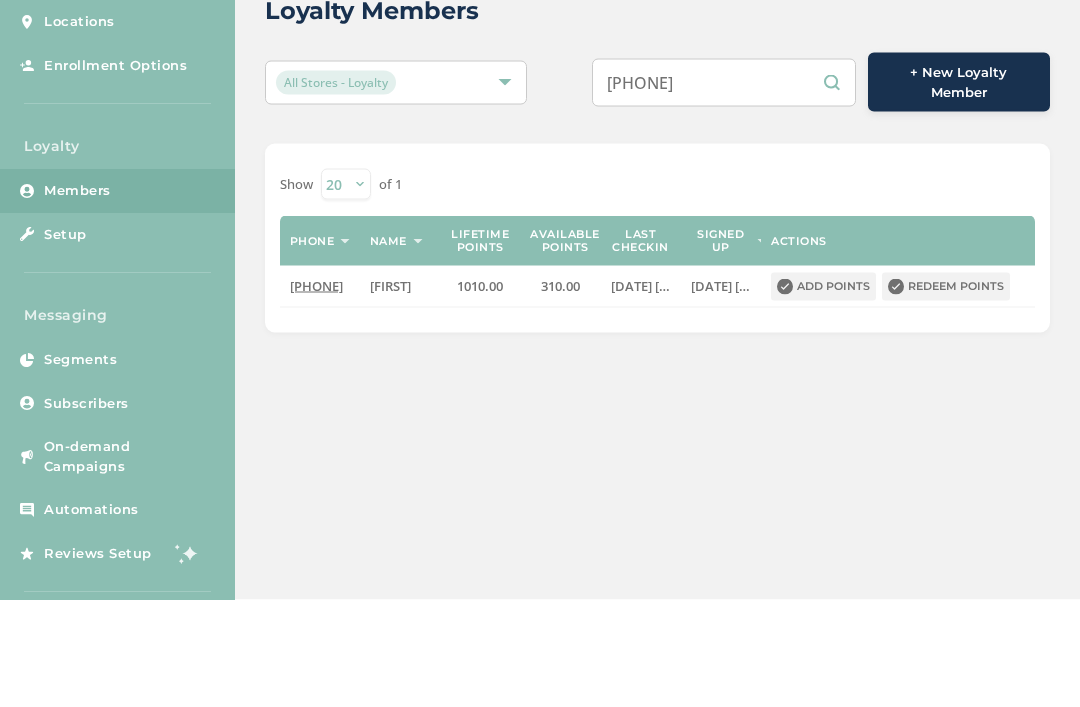 type on "9896275827" 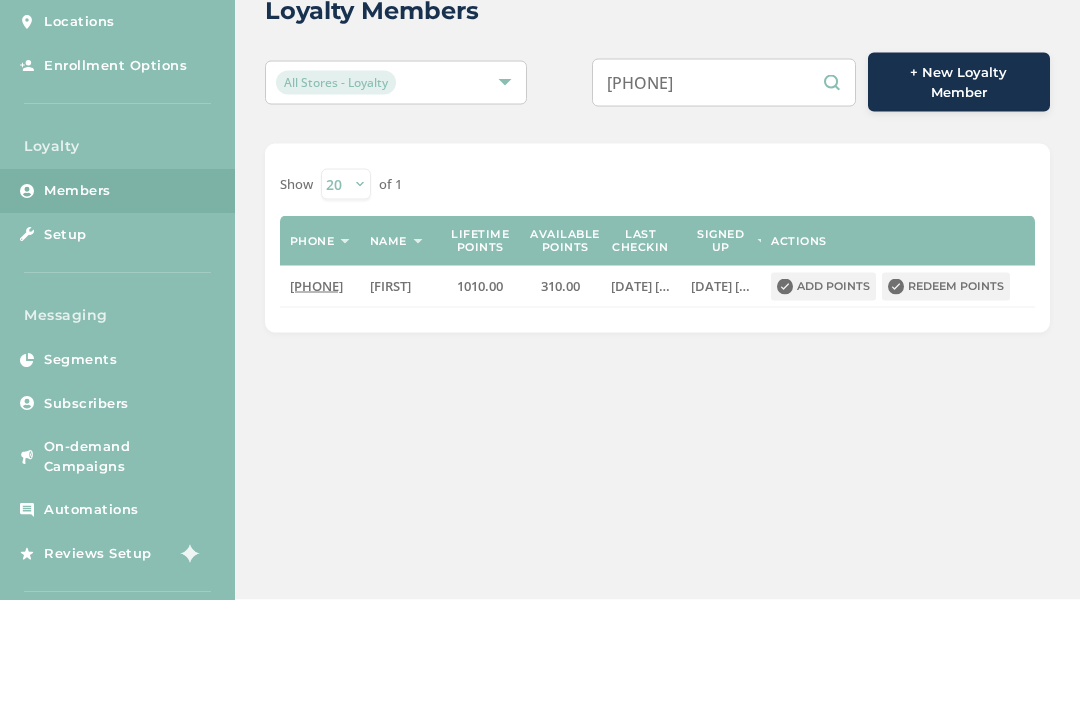 click on "Redeem points" at bounding box center (946, 394) 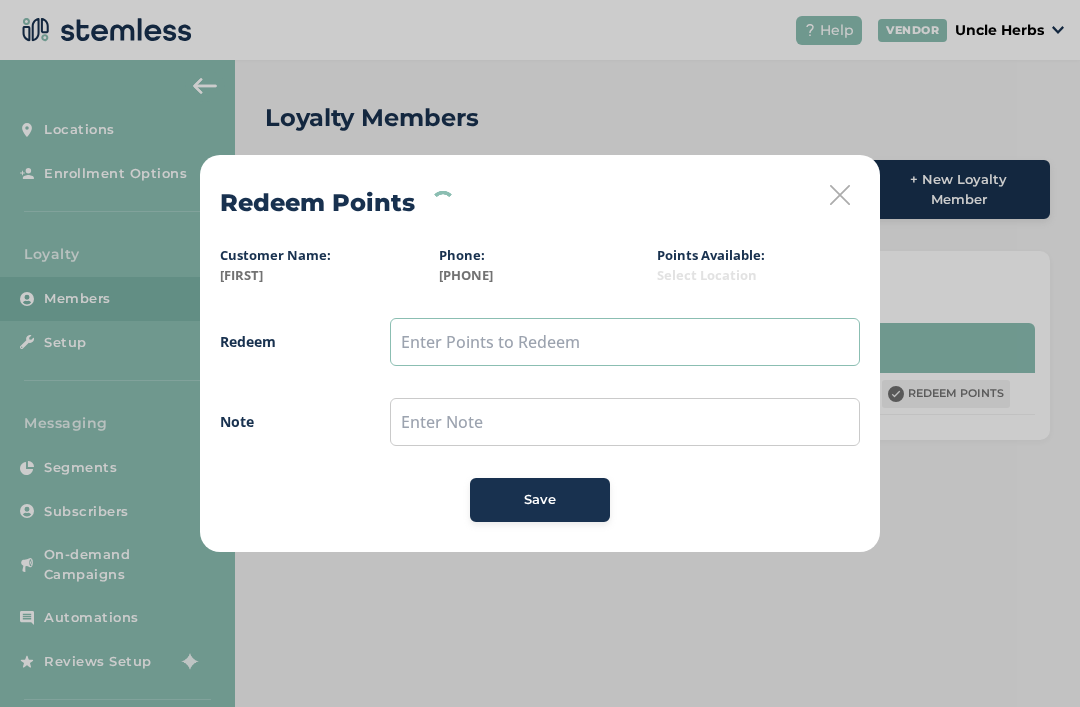 click at bounding box center [625, 342] 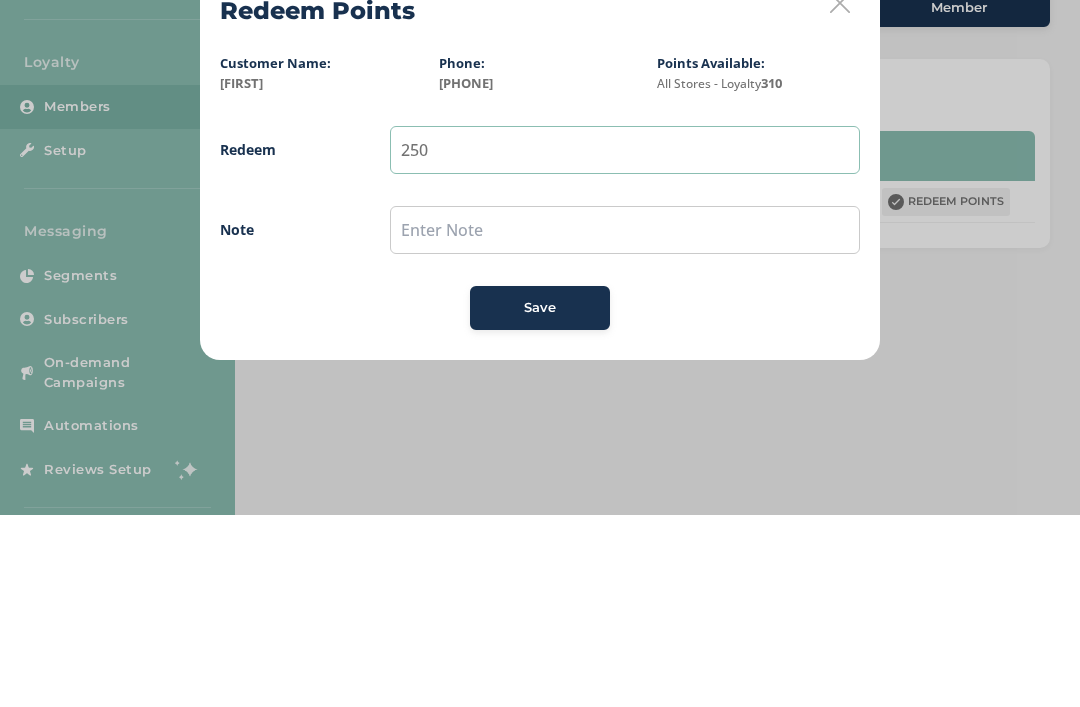 type on "250" 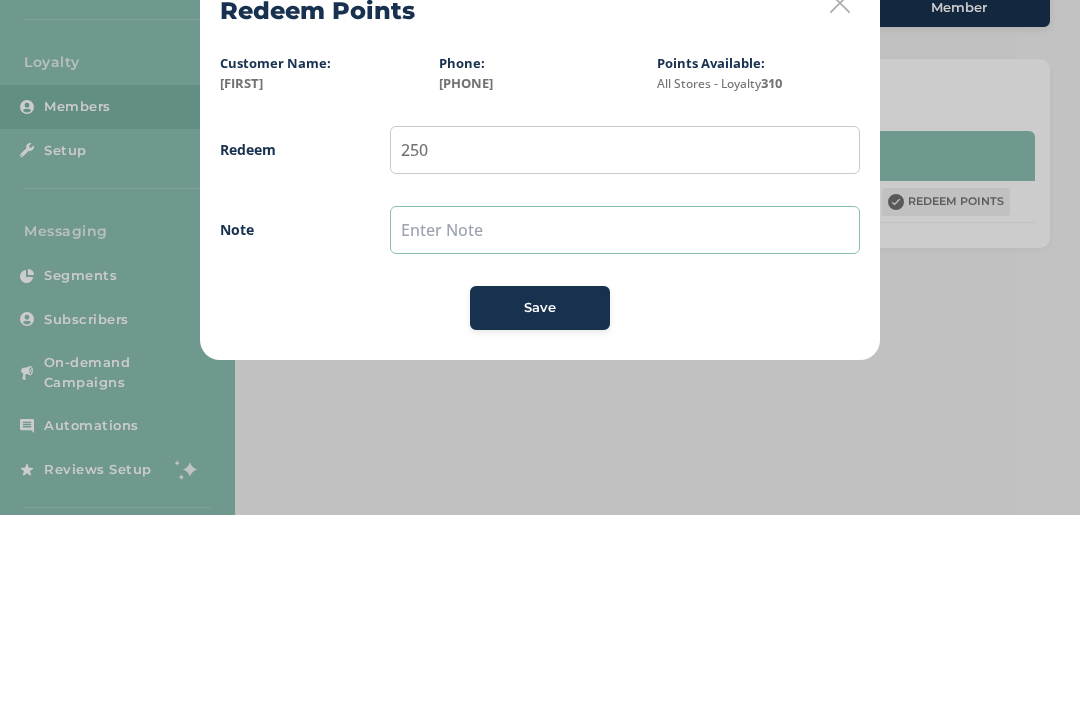 click at bounding box center (625, 422) 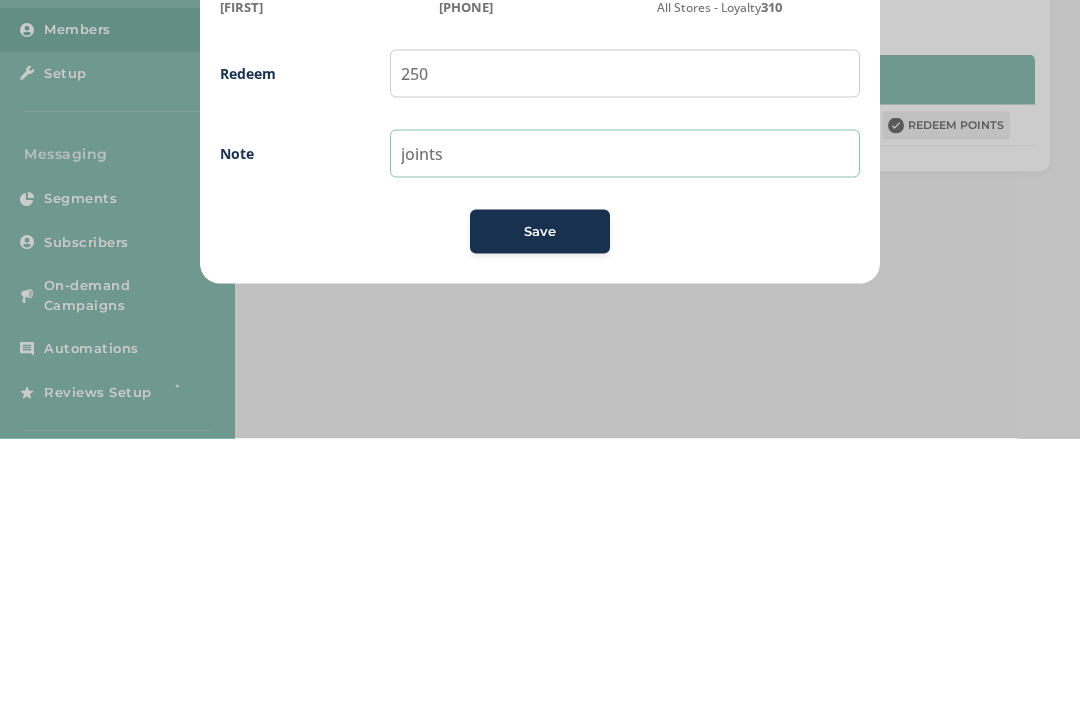 type on "joints" 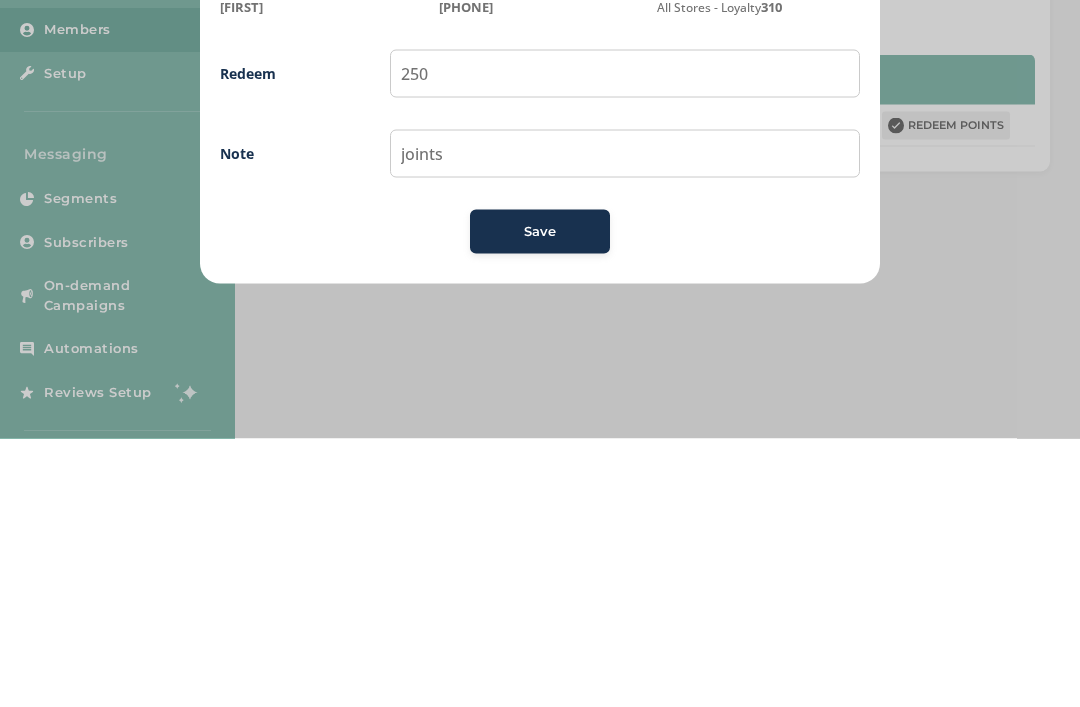 click on "Save" at bounding box center [540, 500] 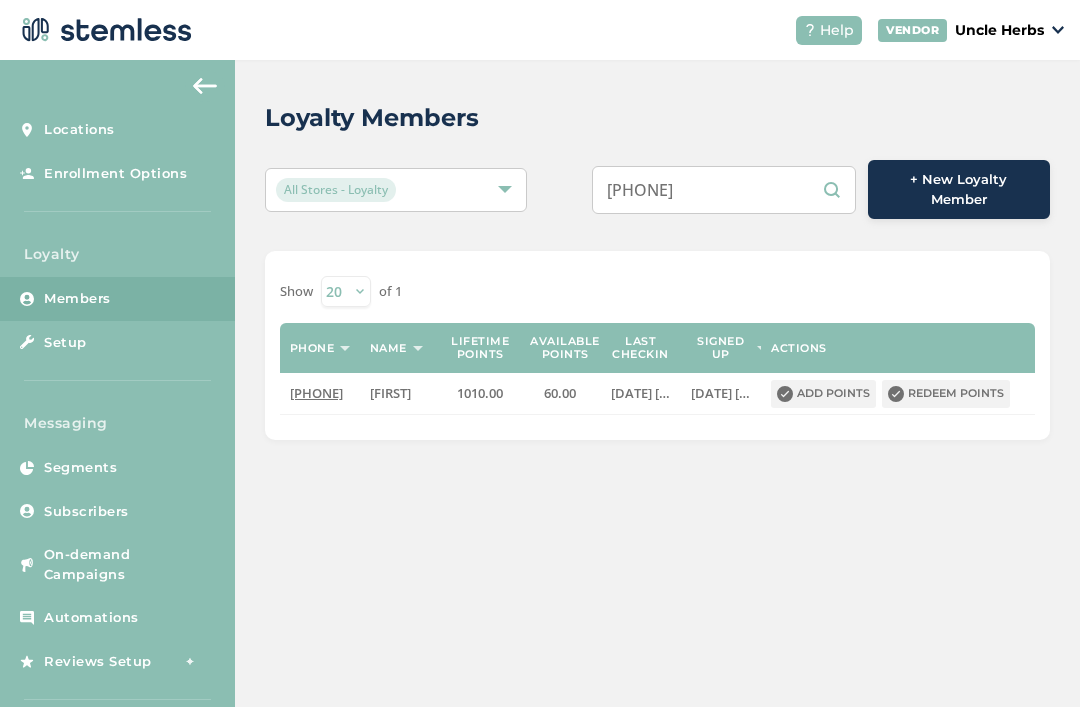 click on "9896275827" at bounding box center [724, 190] 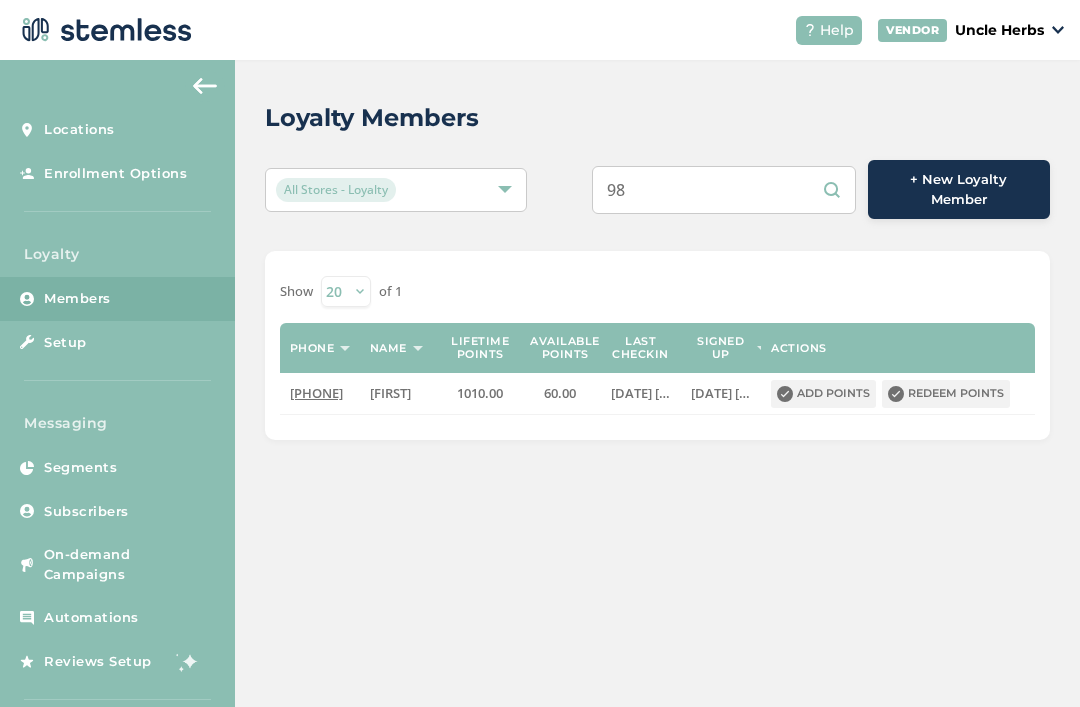 type on "9" 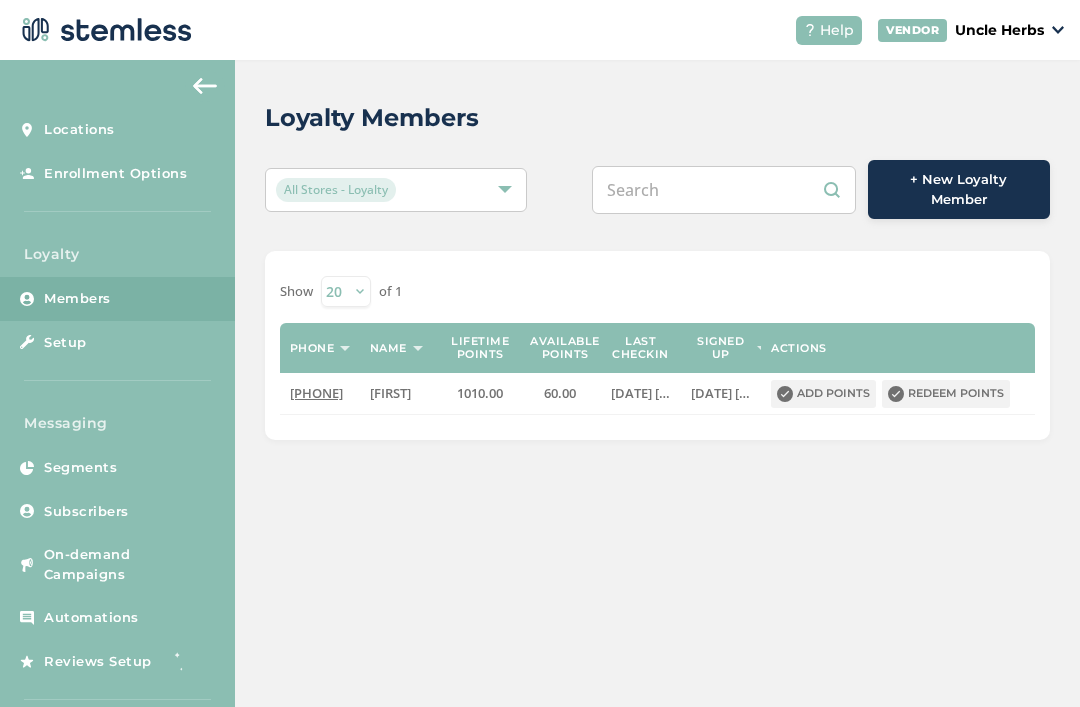 click at bounding box center (724, 190) 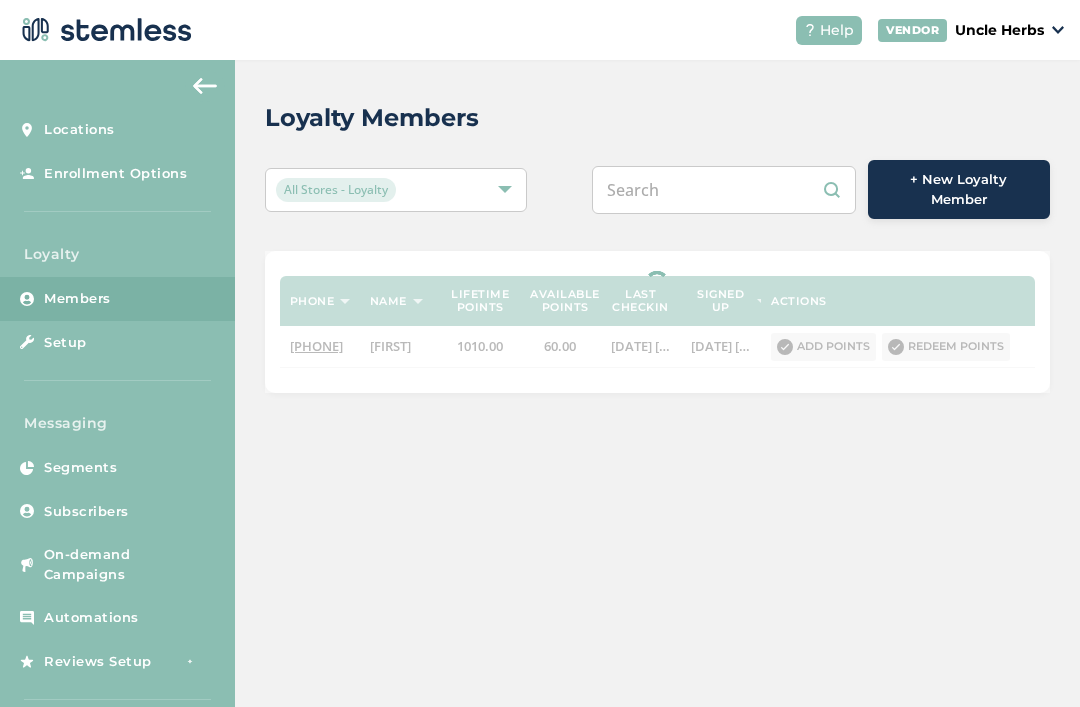 paste on "3162211927" 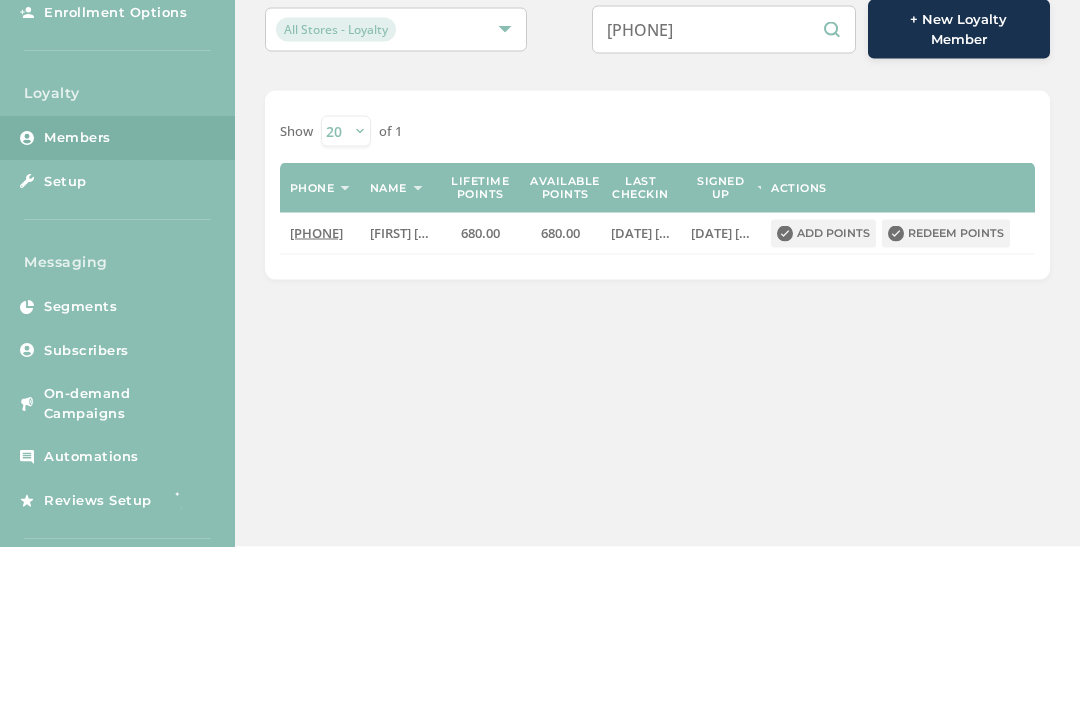 type on "3162211927" 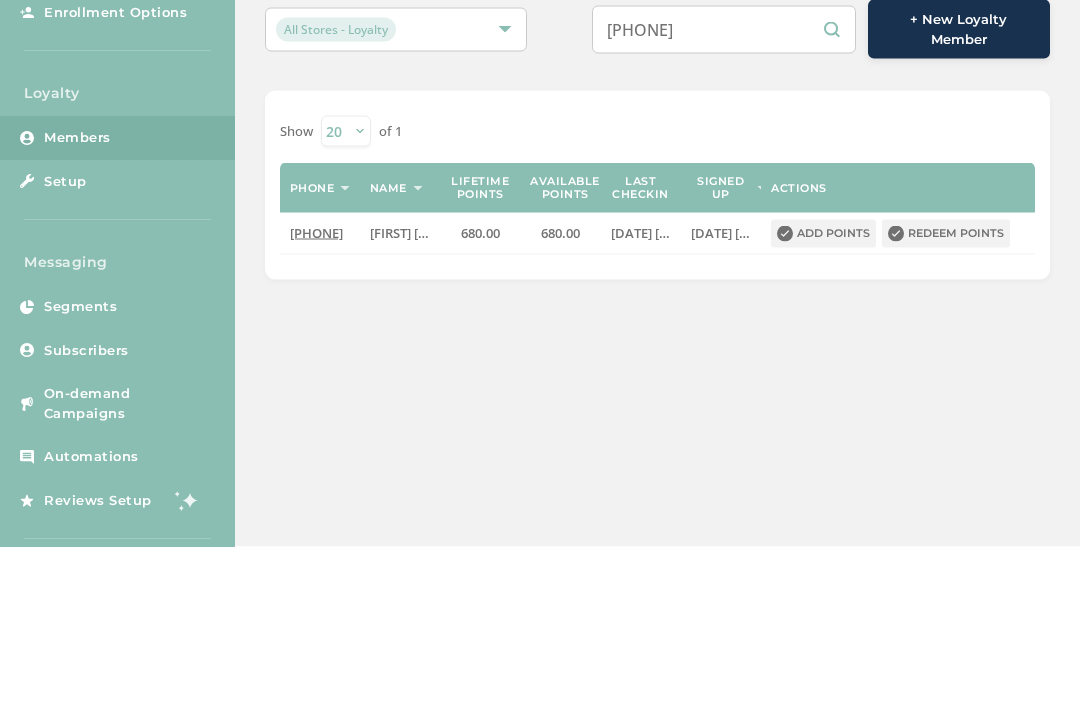 click on "Redeem points" at bounding box center [946, 394] 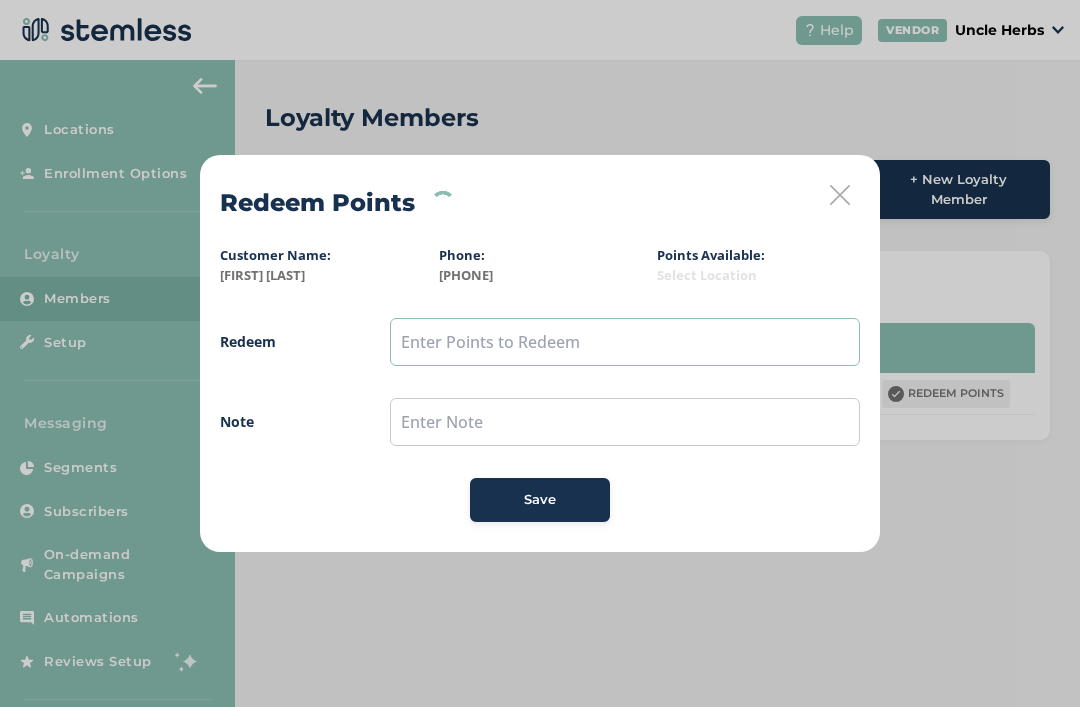 click at bounding box center (625, 342) 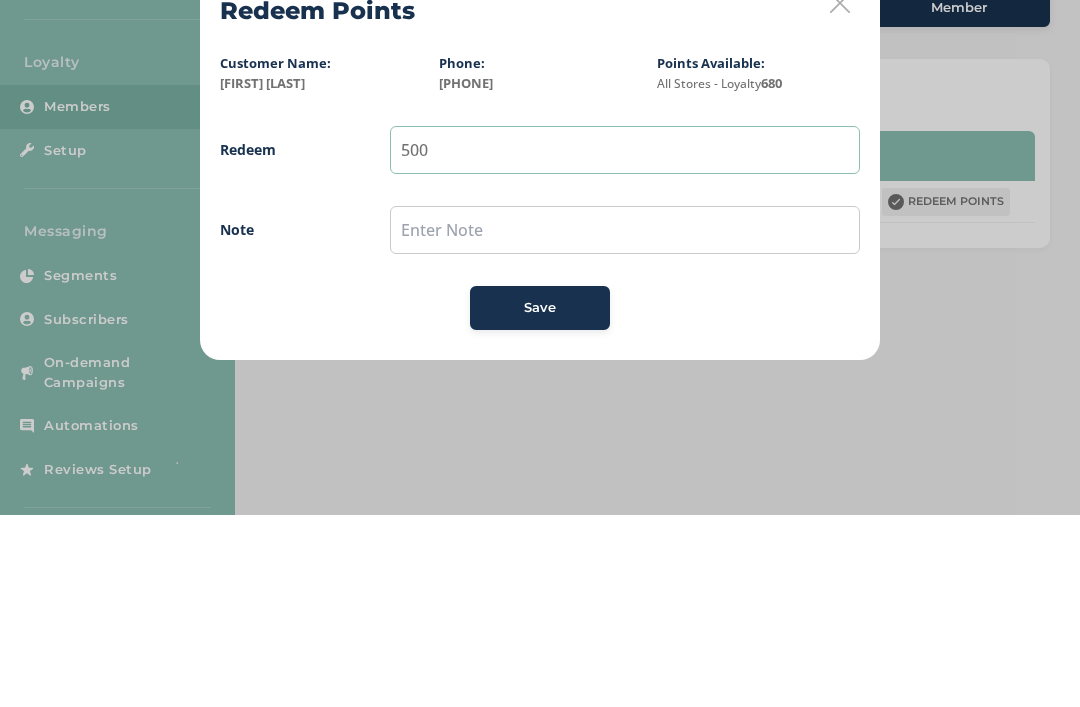 type on "500" 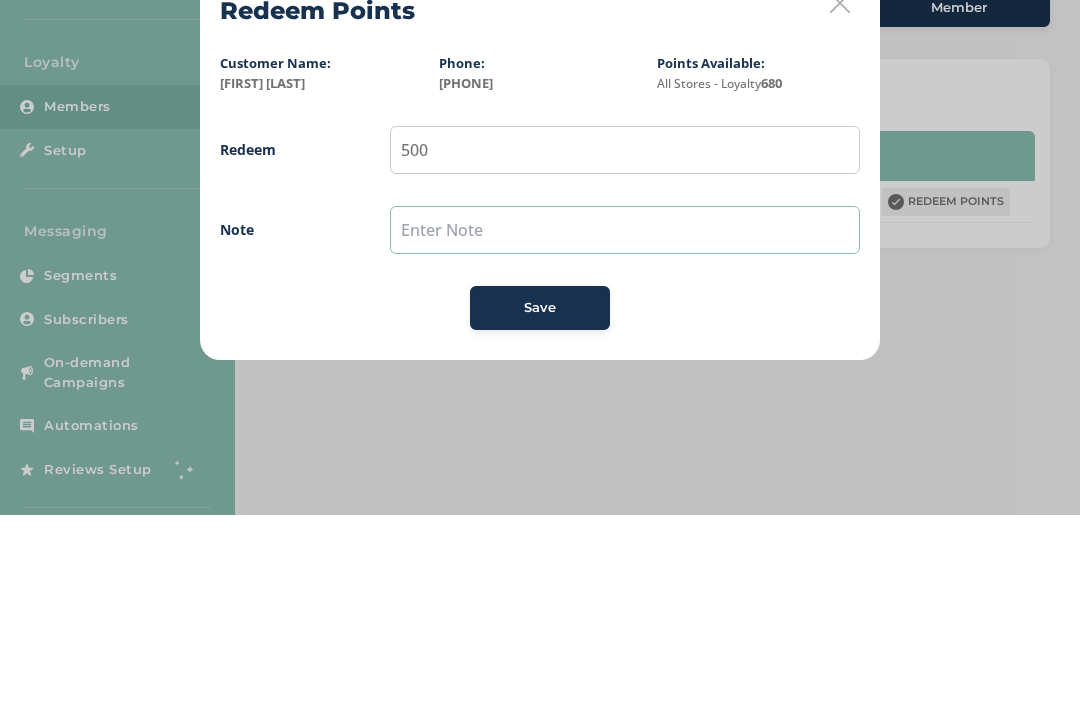 click at bounding box center (625, 422) 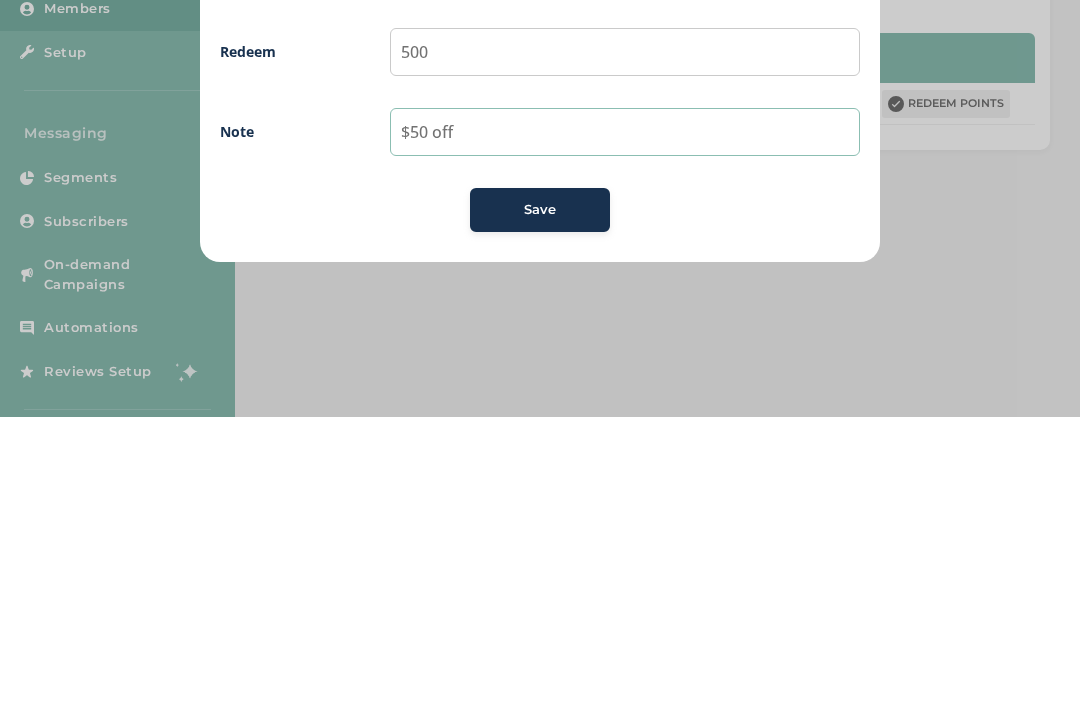 type on "$50 off" 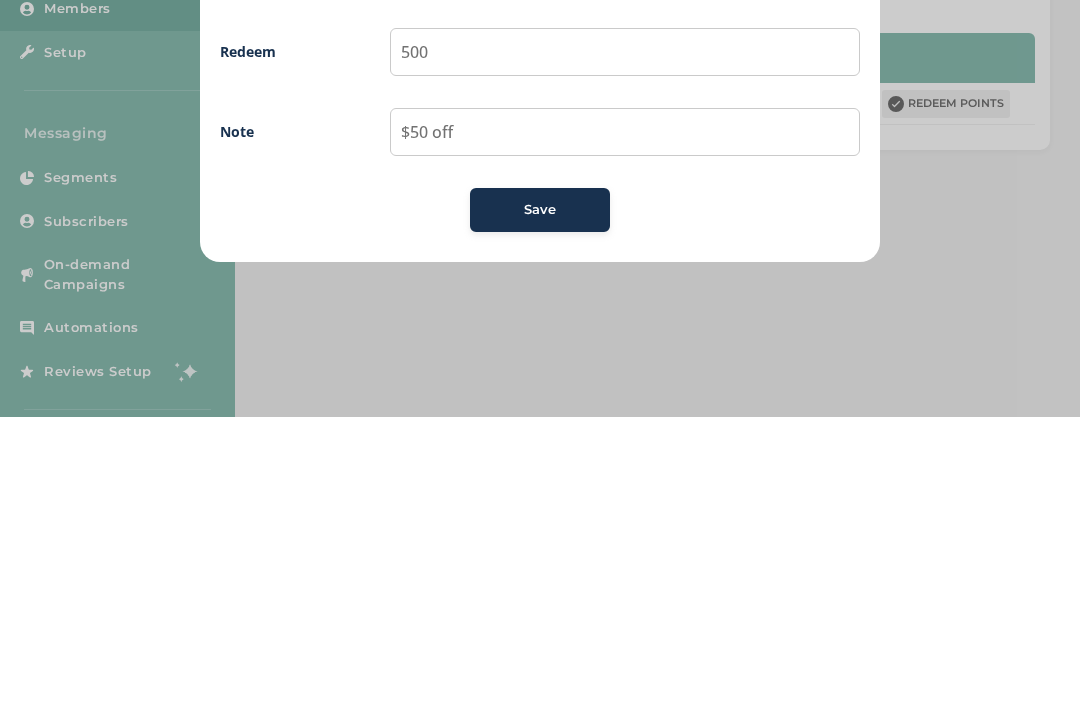click on "Save" at bounding box center (540, 500) 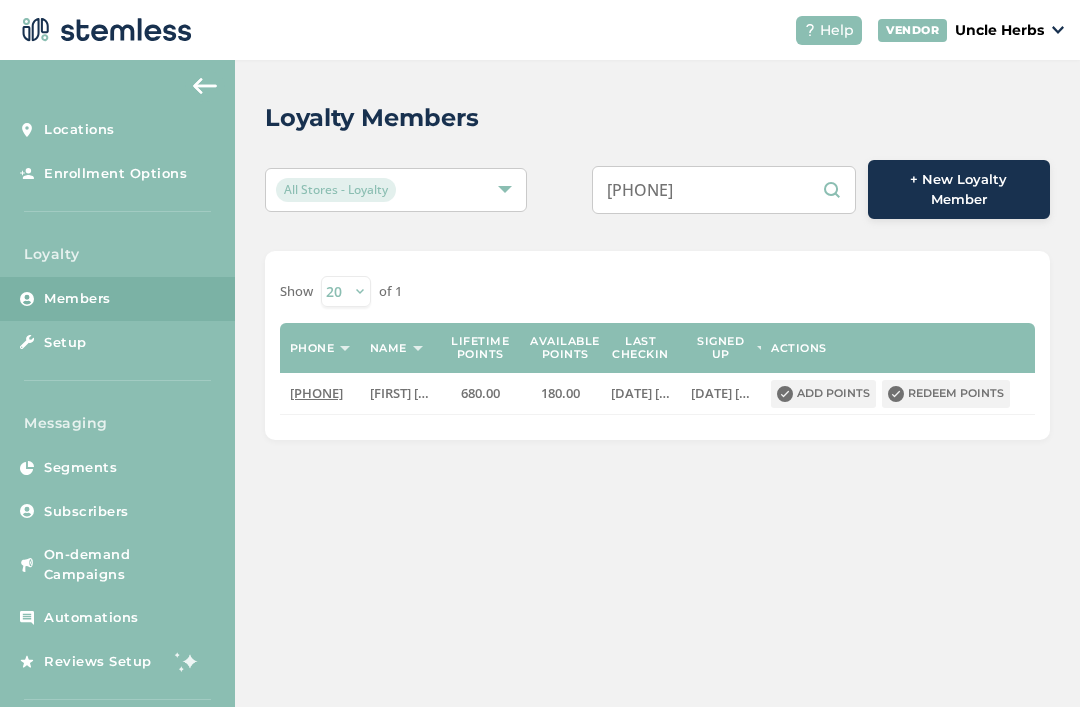 click on "3162211927" at bounding box center [724, 190] 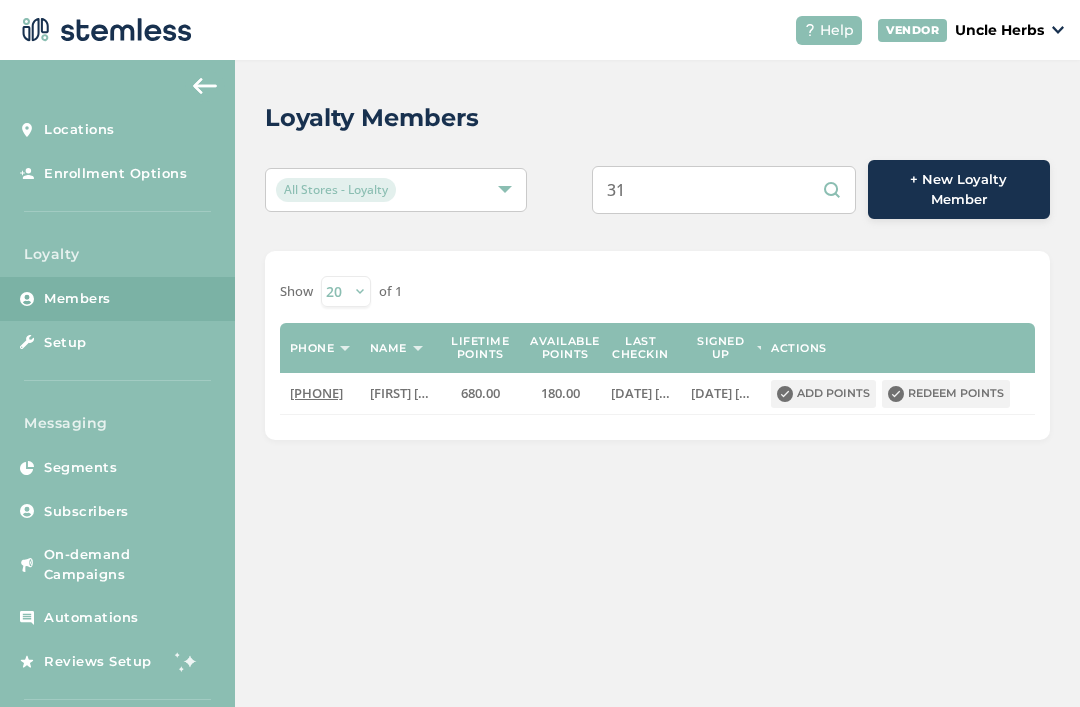 type on "3" 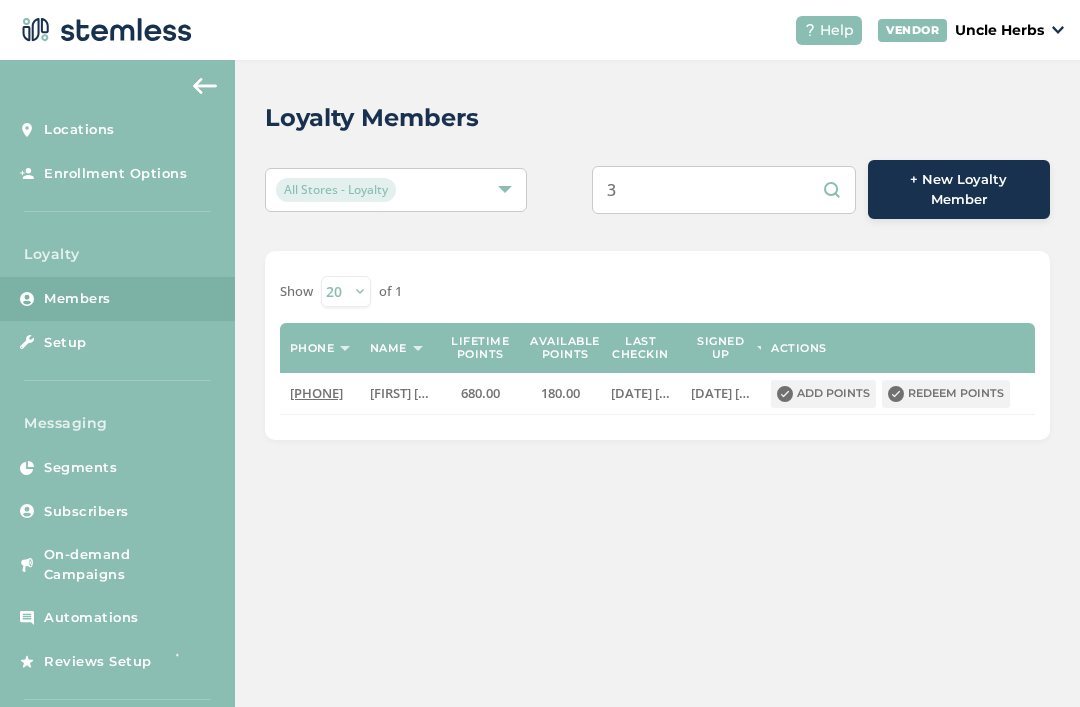 click on "3" at bounding box center [724, 190] 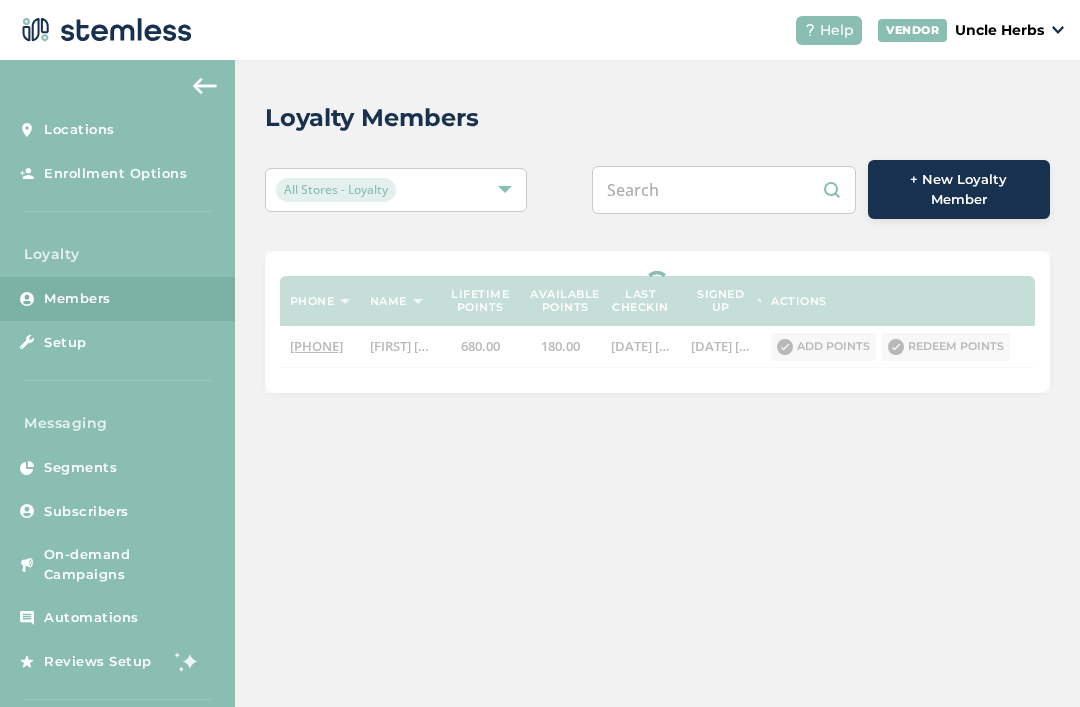 click at bounding box center [724, 190] 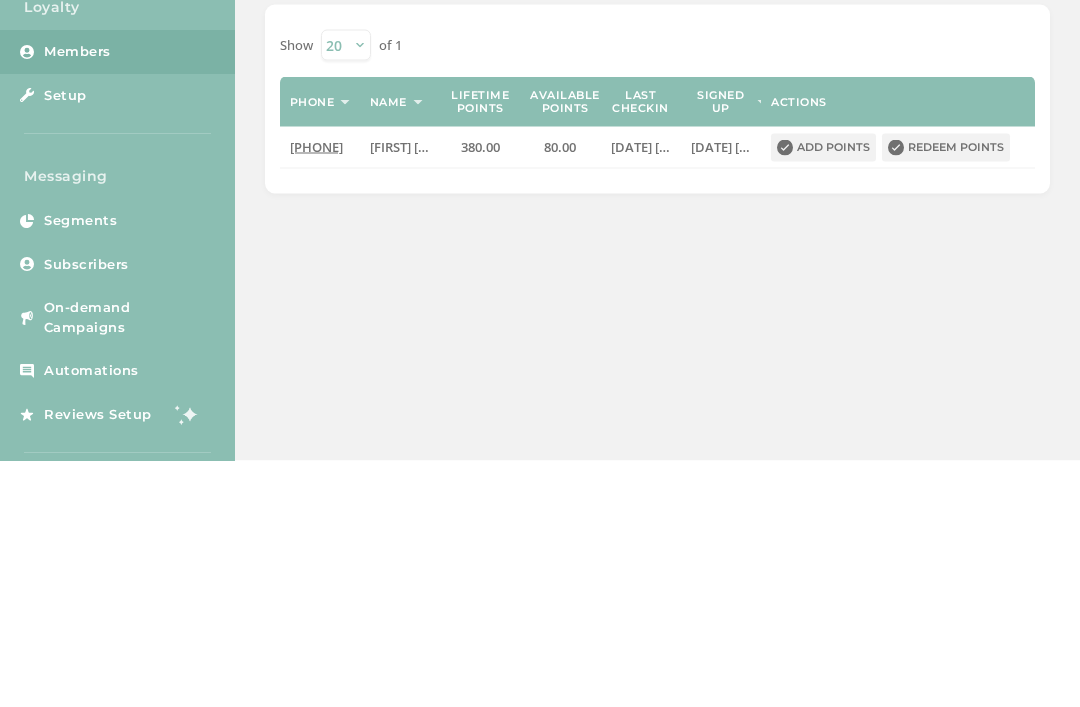 type on "9078858824" 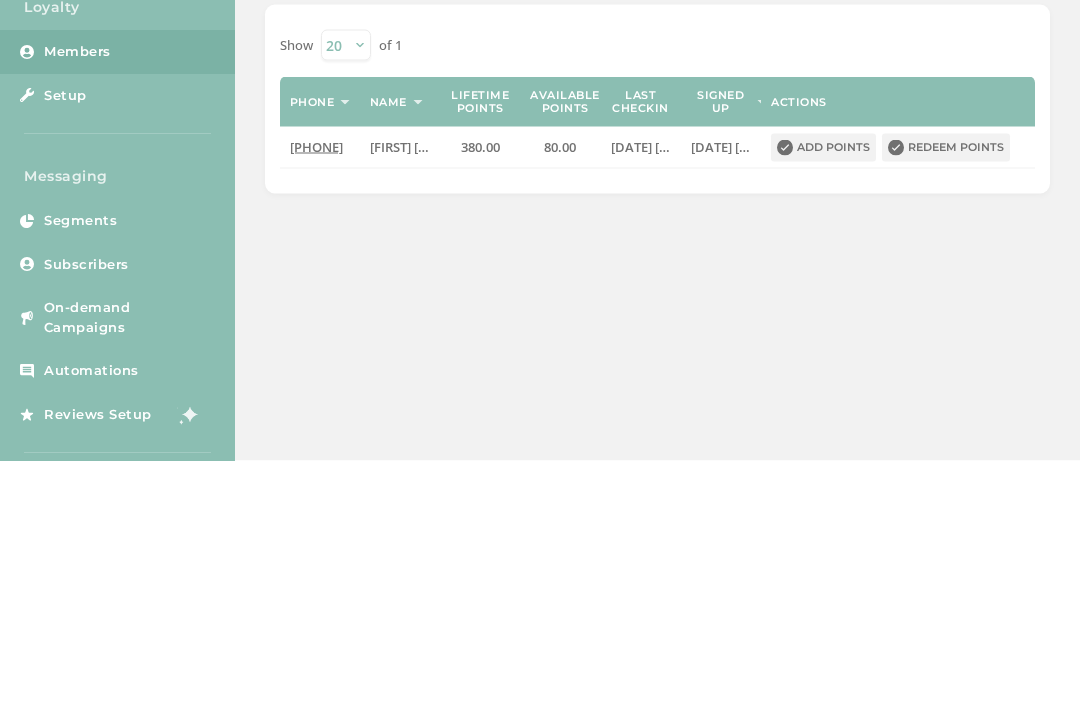 click on "Redeem points" at bounding box center (946, 394) 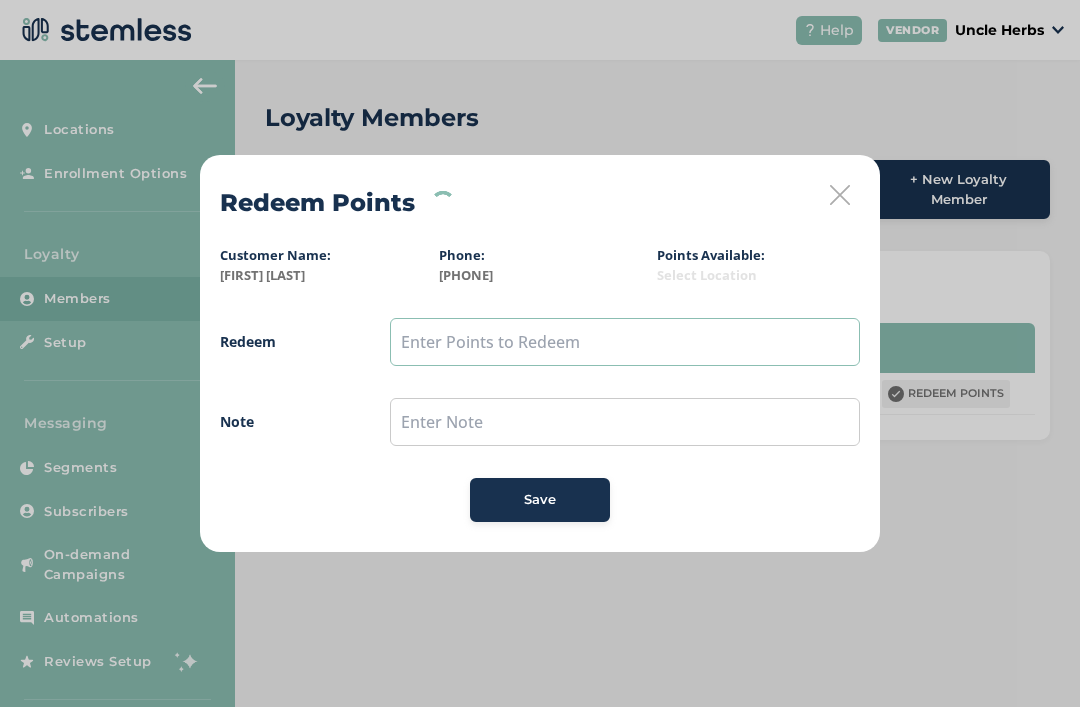 click at bounding box center (625, 342) 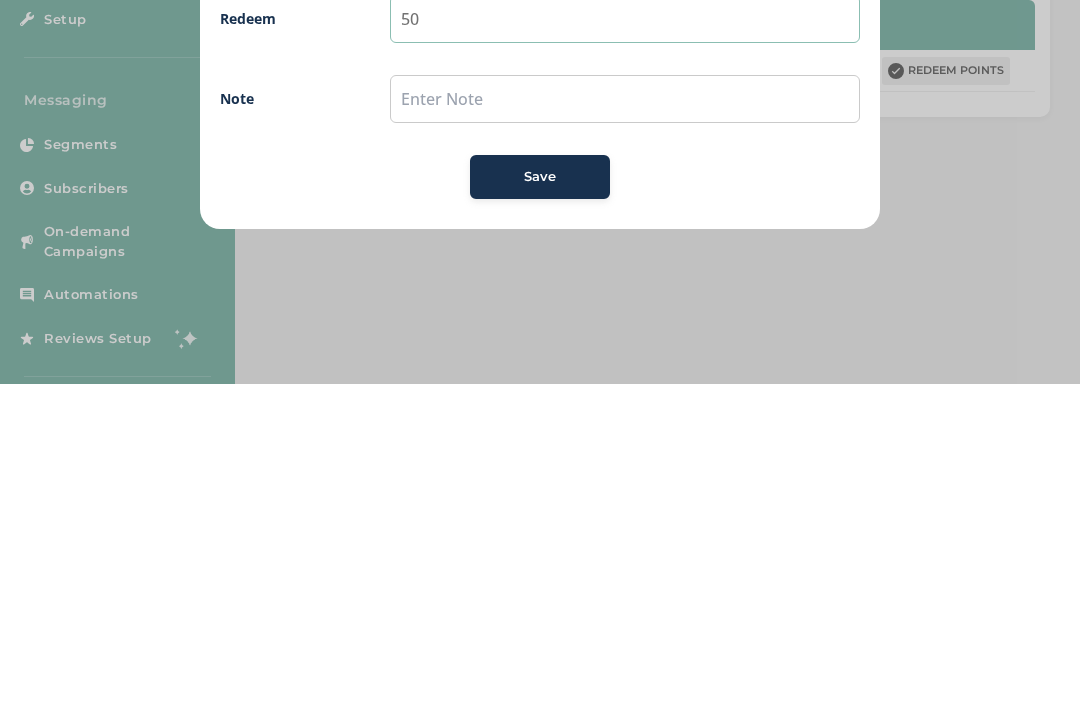 type on "50" 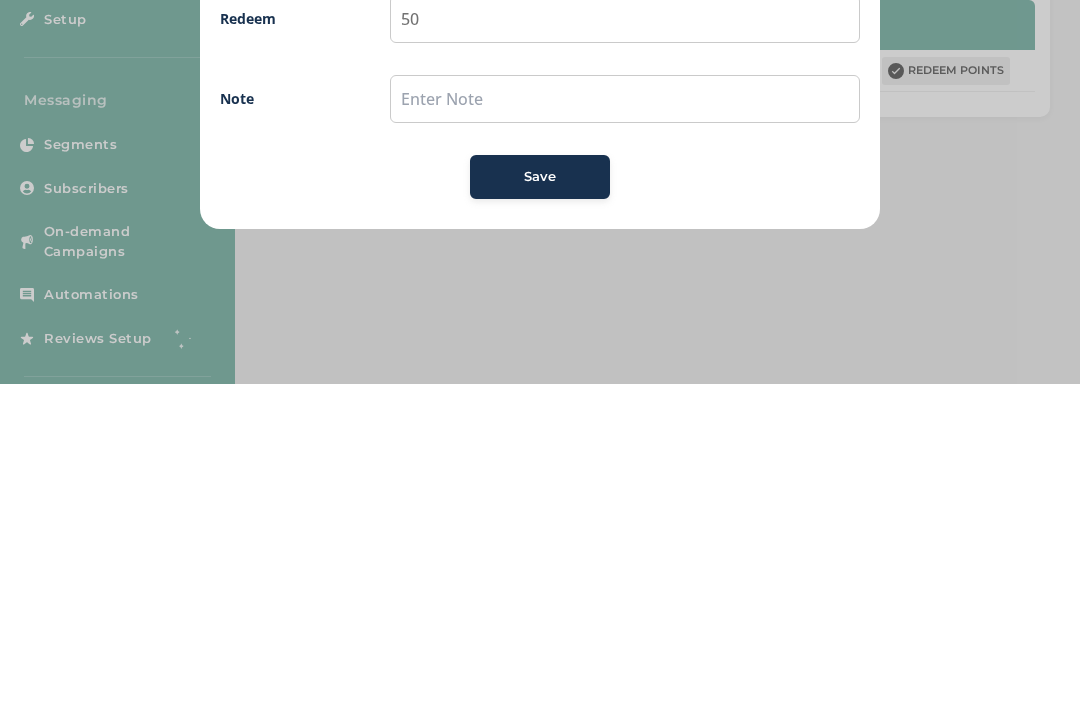 click on "Save" at bounding box center [540, 500] 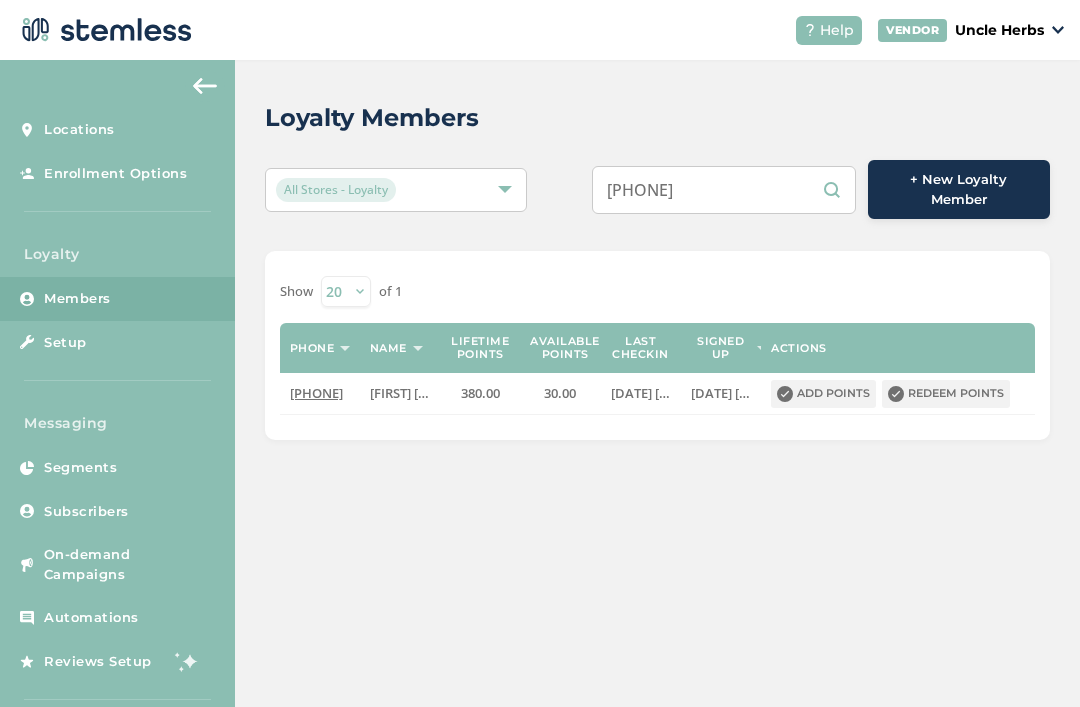 click on "9078858824" at bounding box center (724, 190) 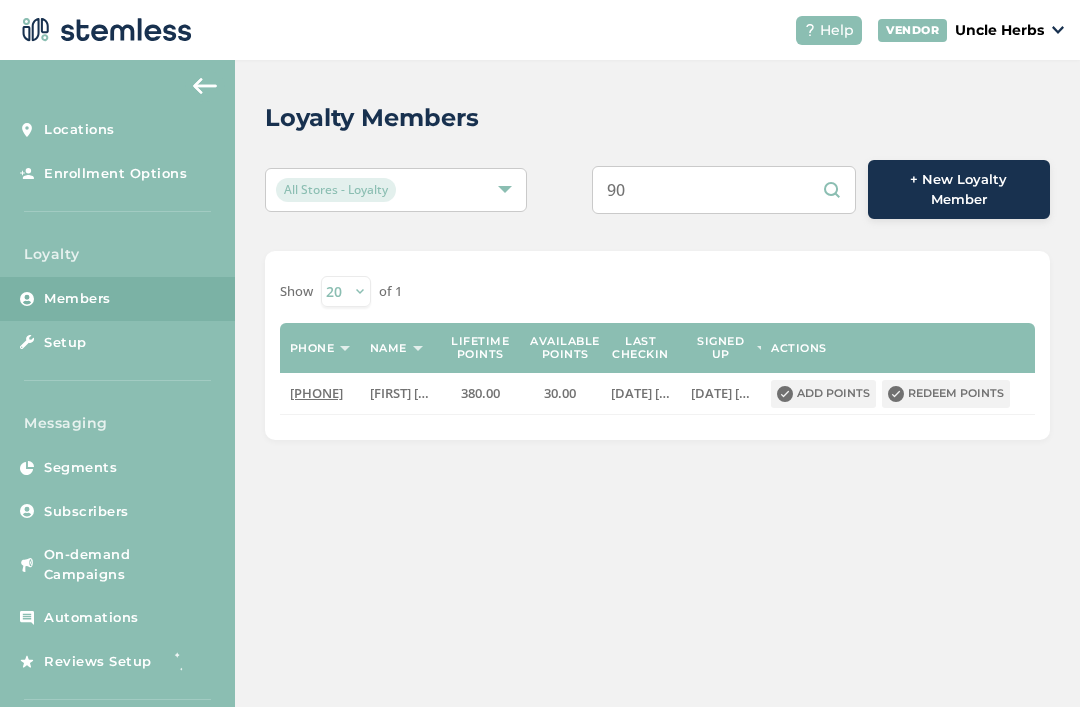 type on "9" 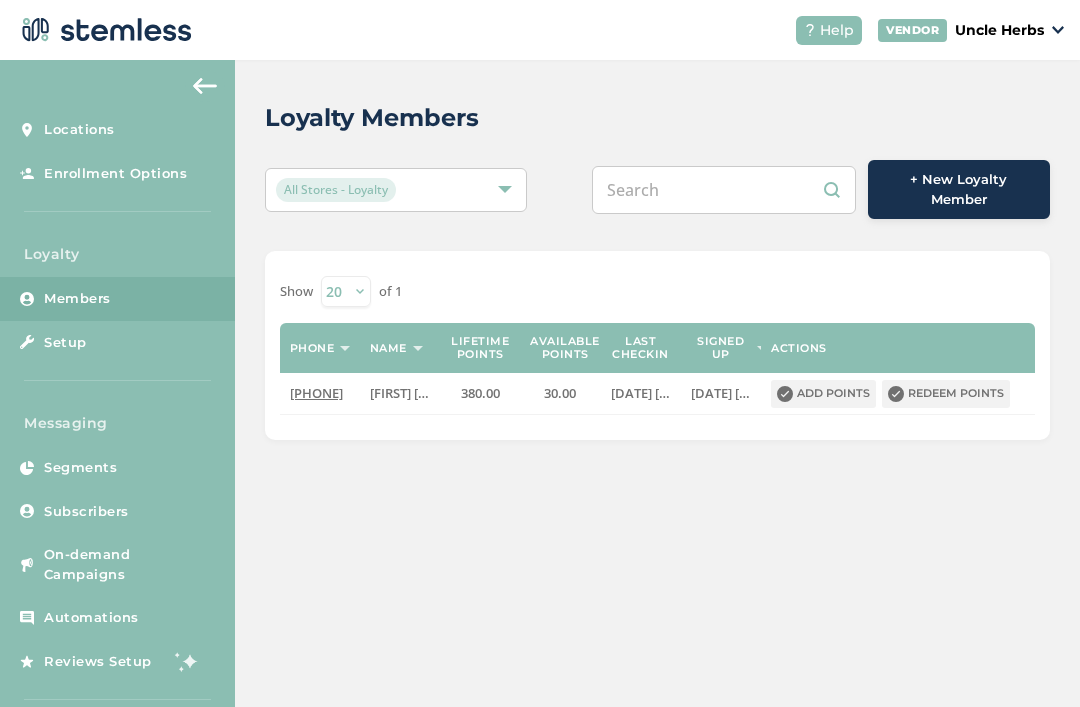 click at bounding box center (724, 190) 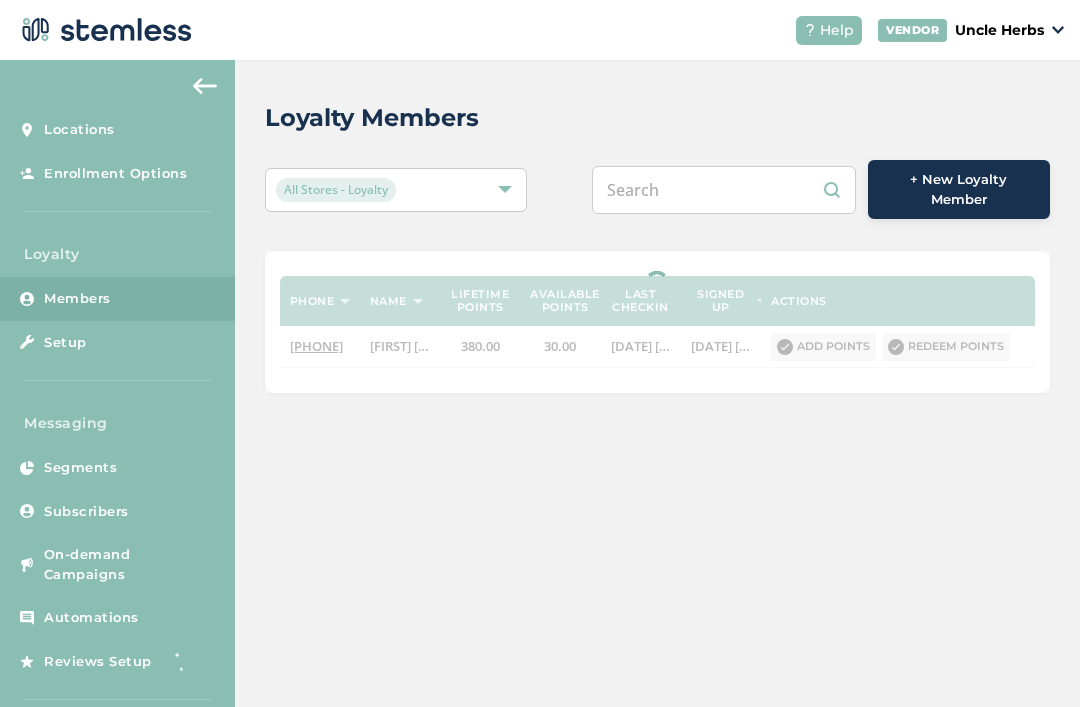 paste on "9079524396" 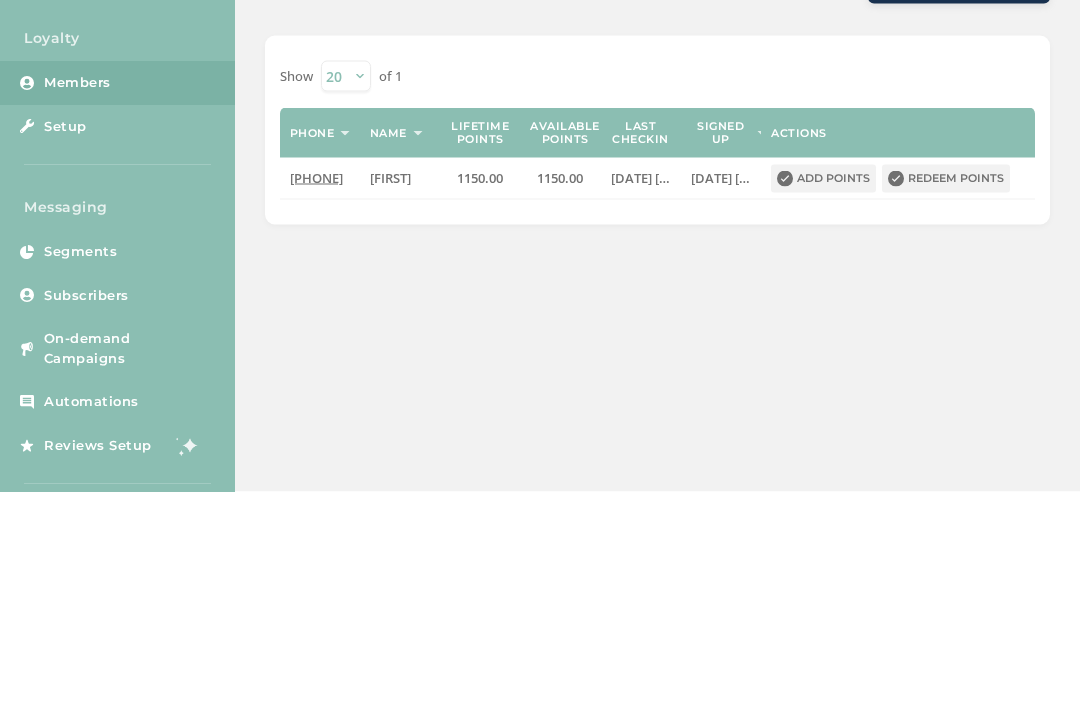 type on "9079524396" 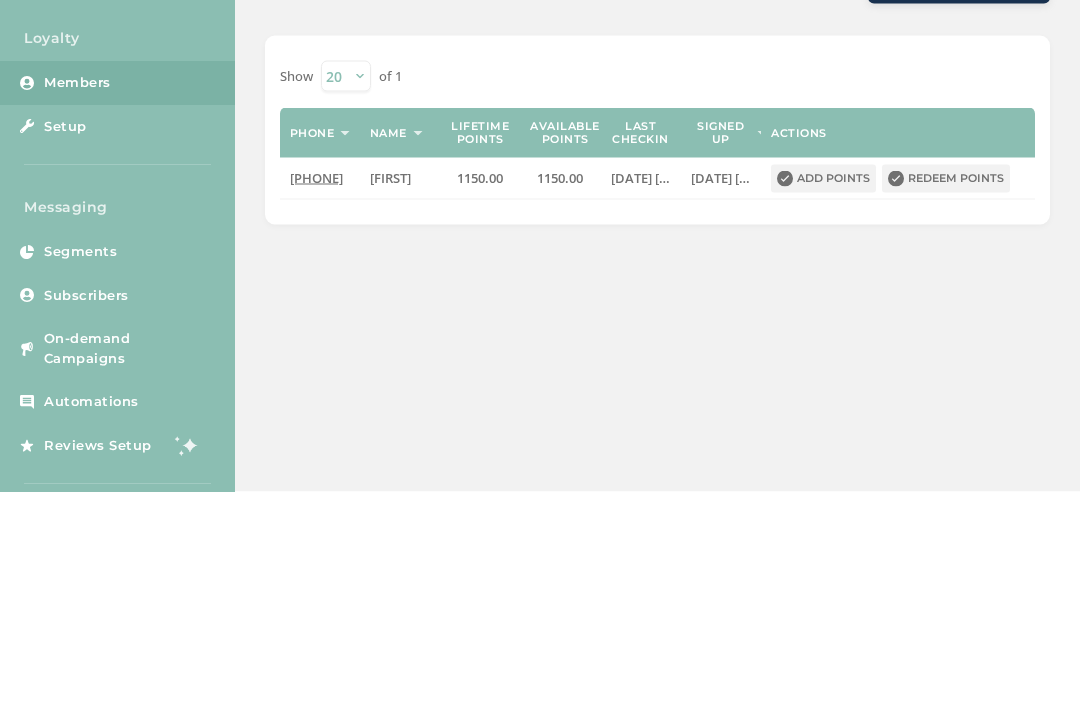 click on "Redeem points" at bounding box center (946, 394) 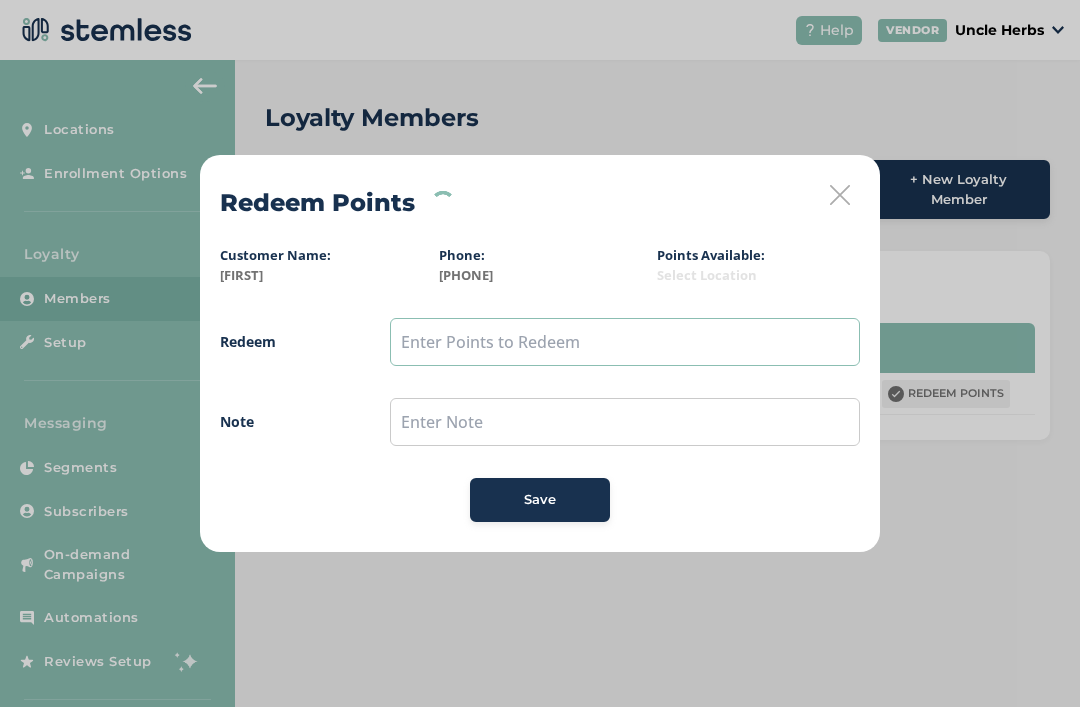 click at bounding box center [625, 342] 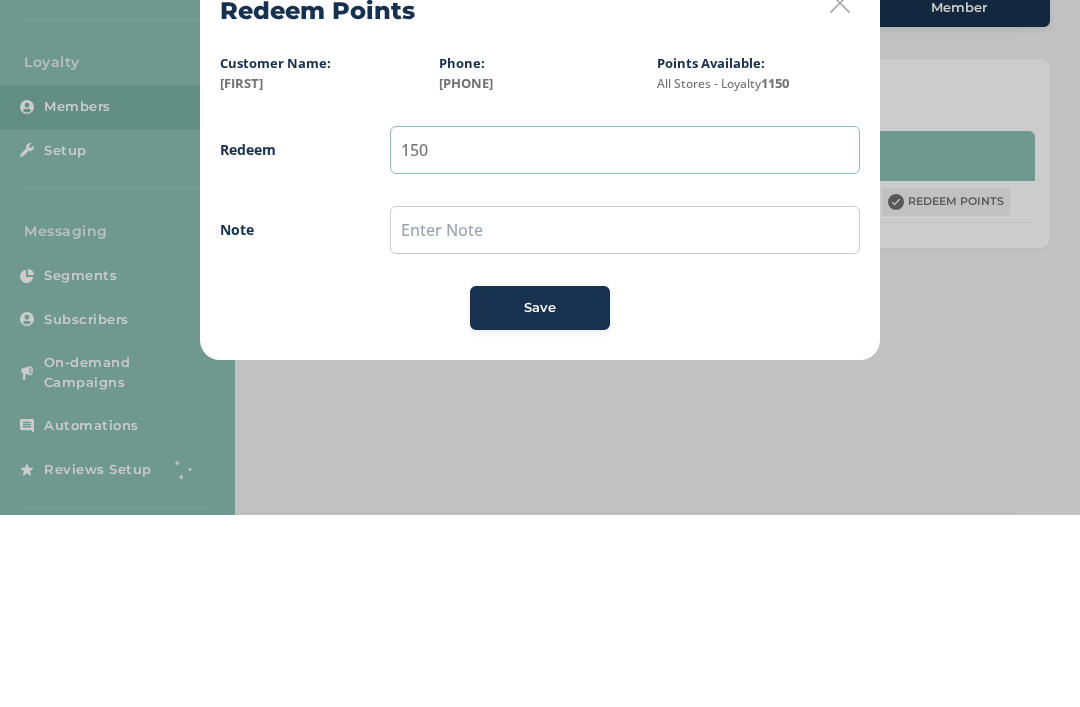 type on "150" 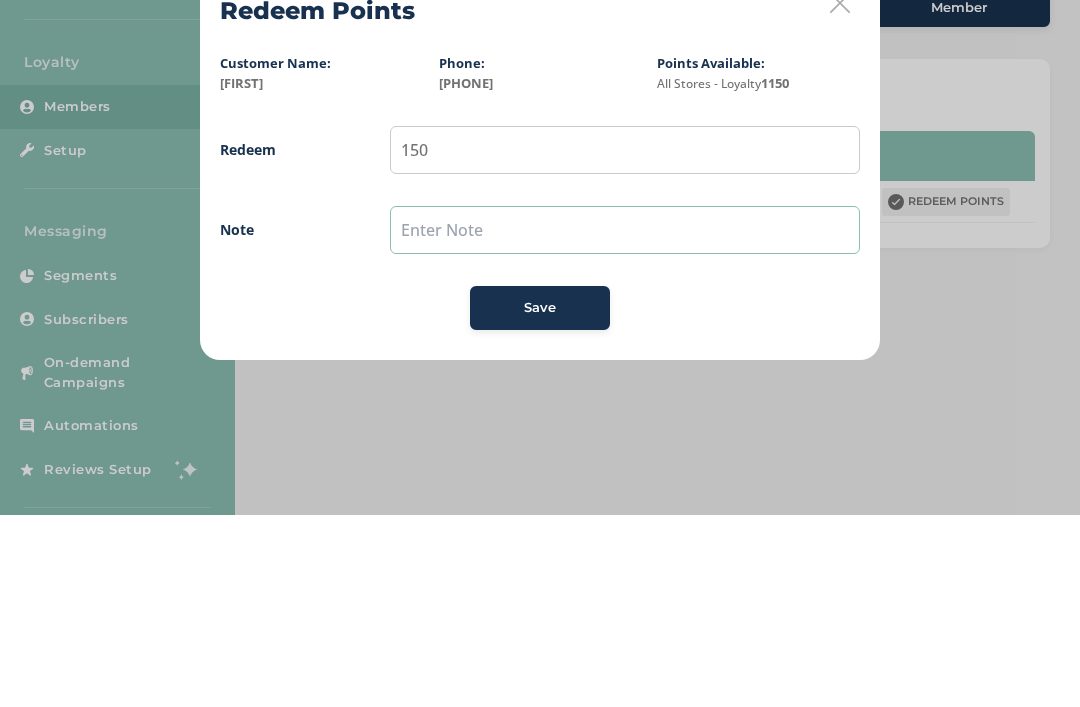 click at bounding box center (625, 422) 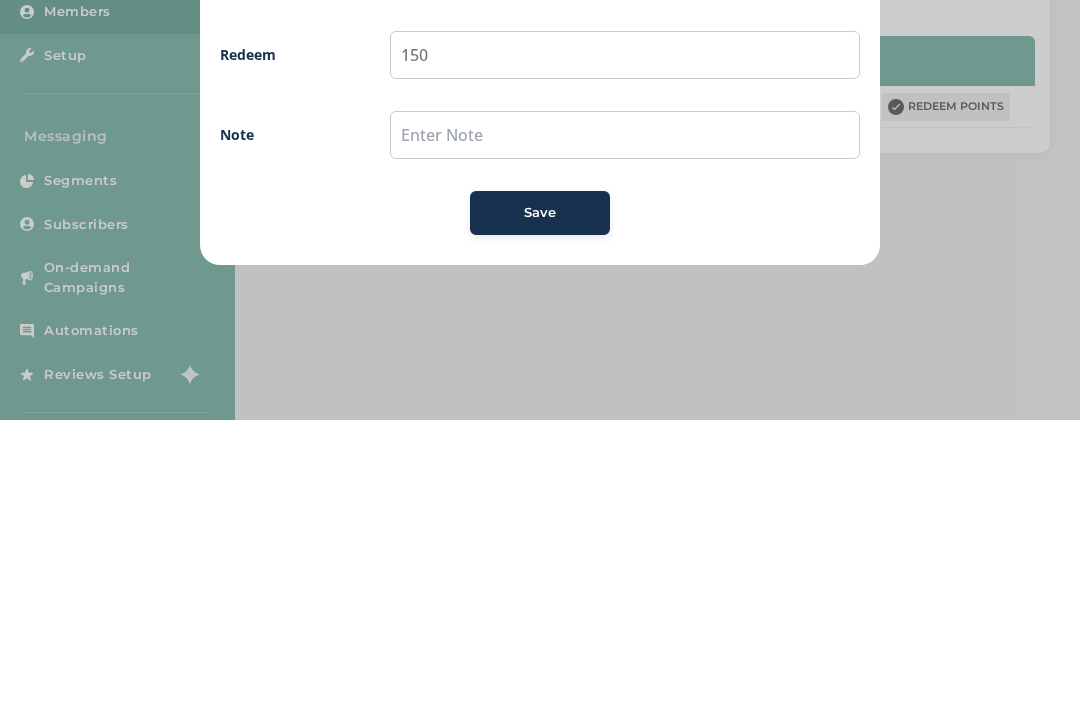 click on "Save" at bounding box center [540, 500] 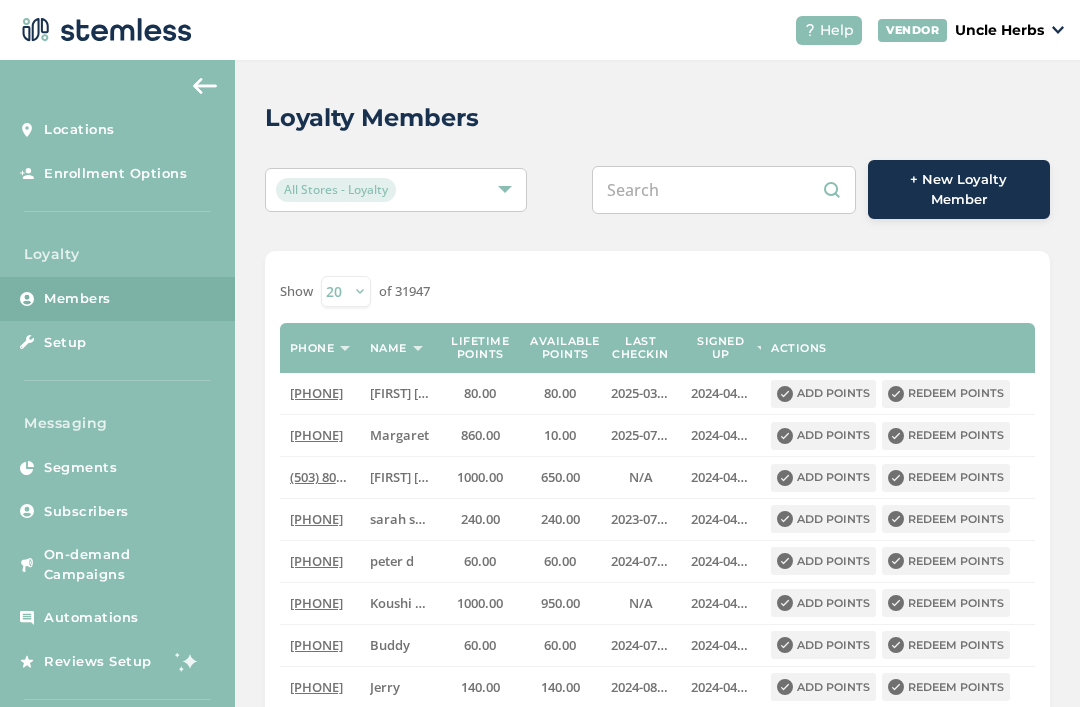 scroll, scrollTop: 0, scrollLeft: 0, axis: both 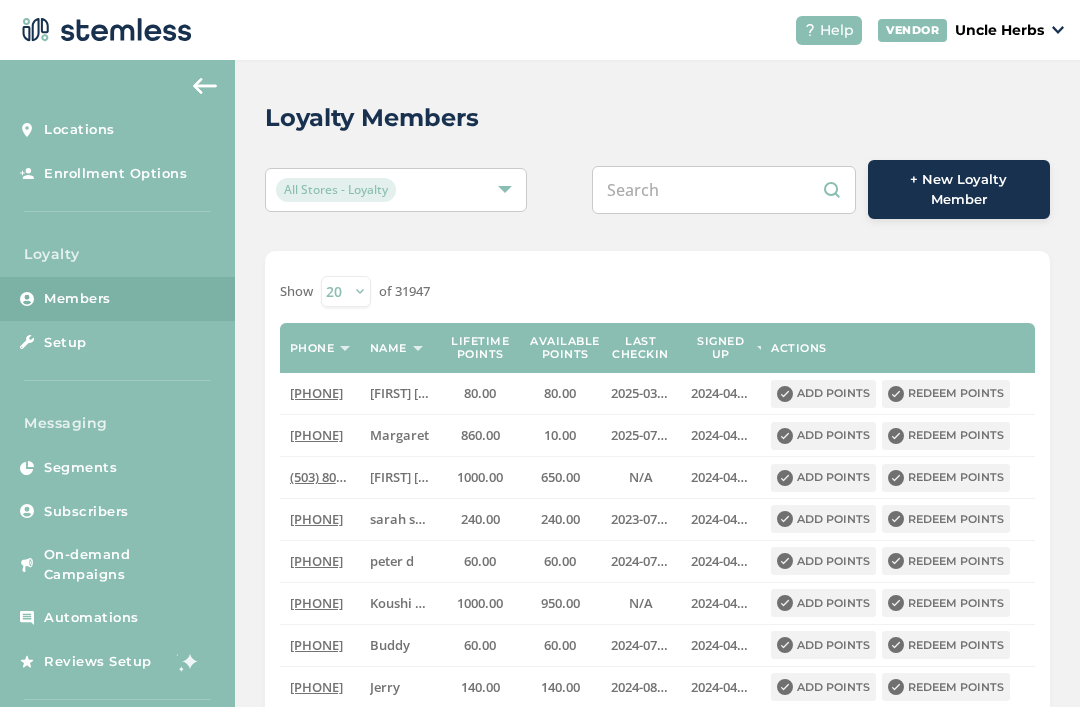 click at bounding box center [724, 190] 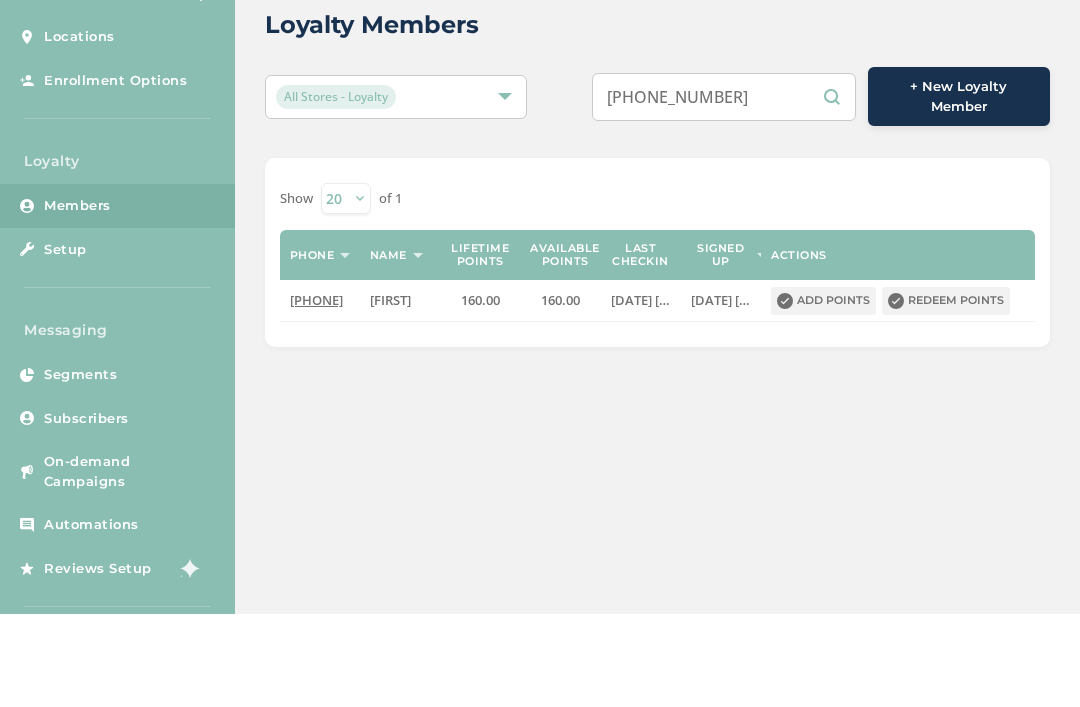 scroll, scrollTop: 0, scrollLeft: 0, axis: both 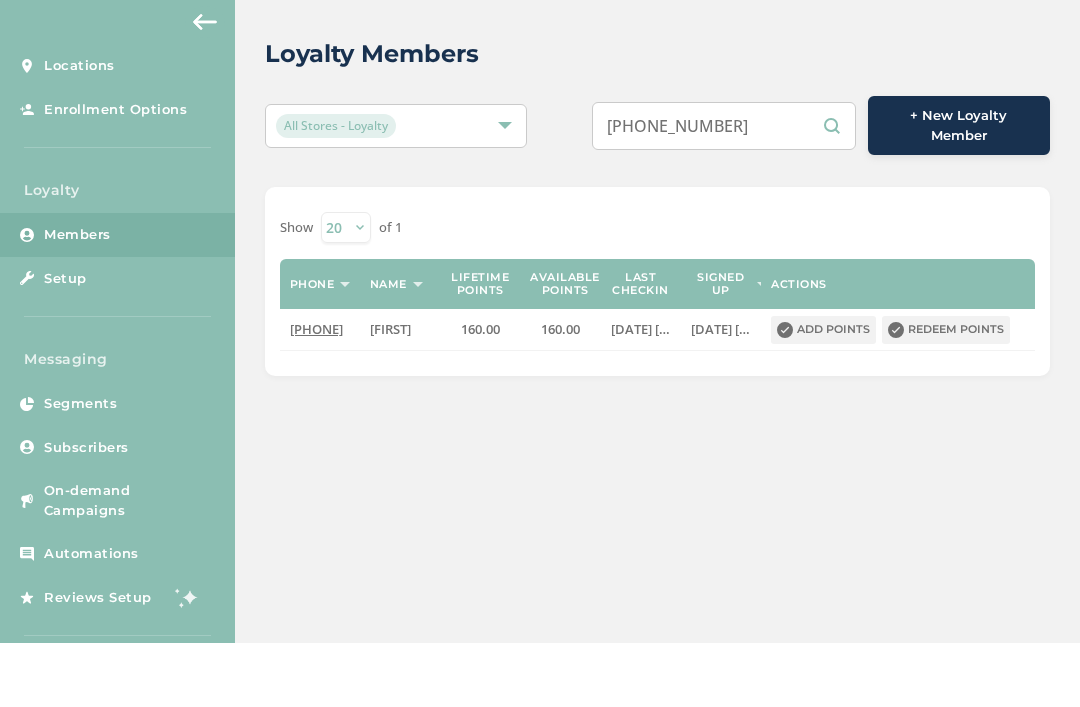 click on "Loyalty Members" at bounding box center (649, 118) 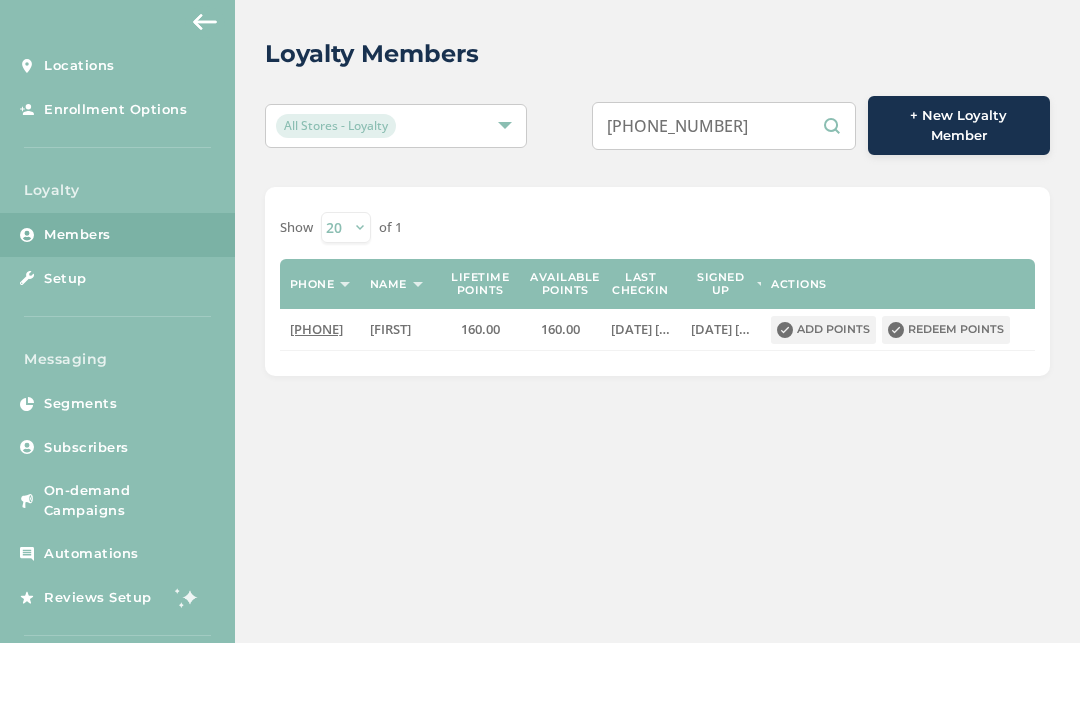 scroll, scrollTop: 64, scrollLeft: 0, axis: vertical 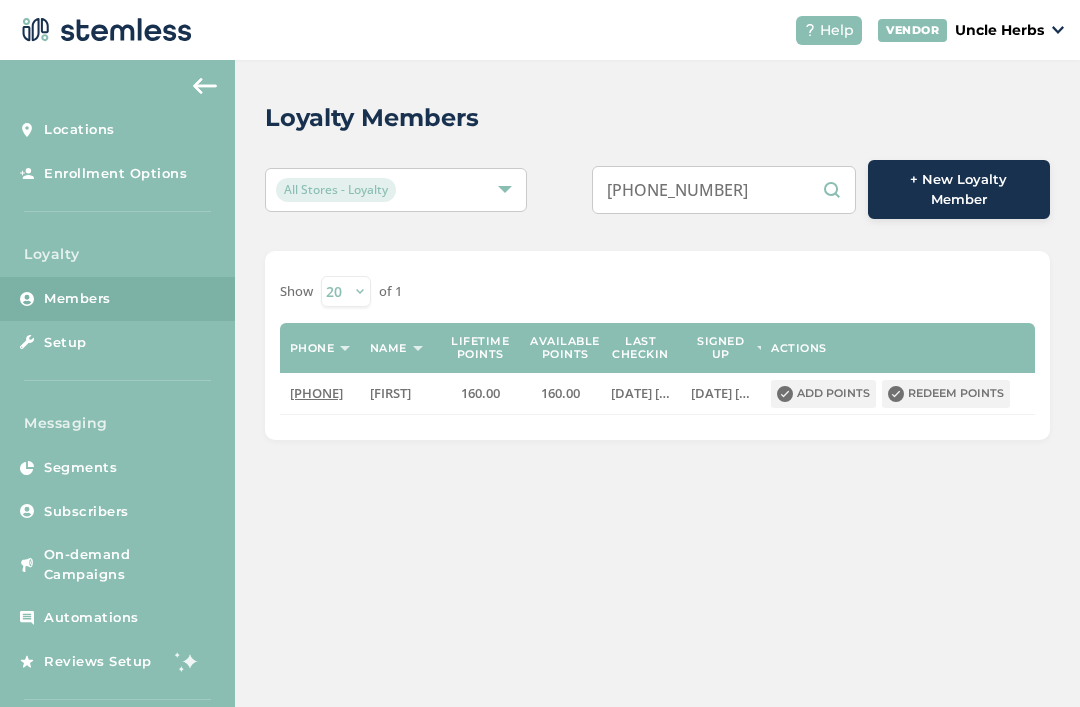 click on "9076009203" at bounding box center (724, 190) 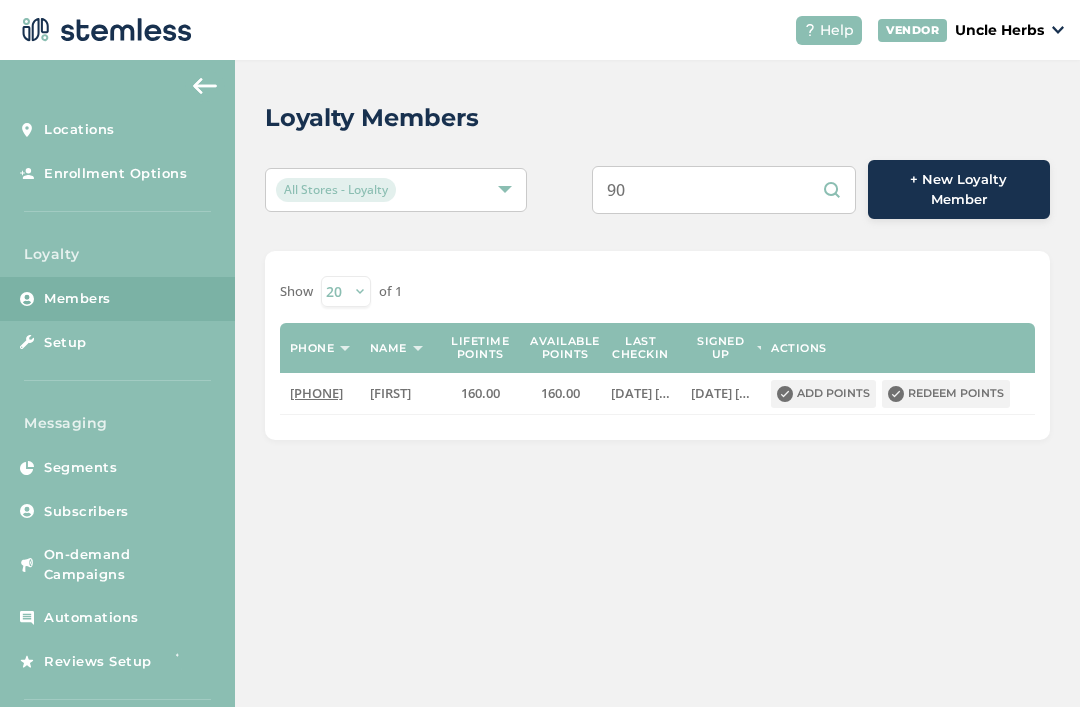type on "9" 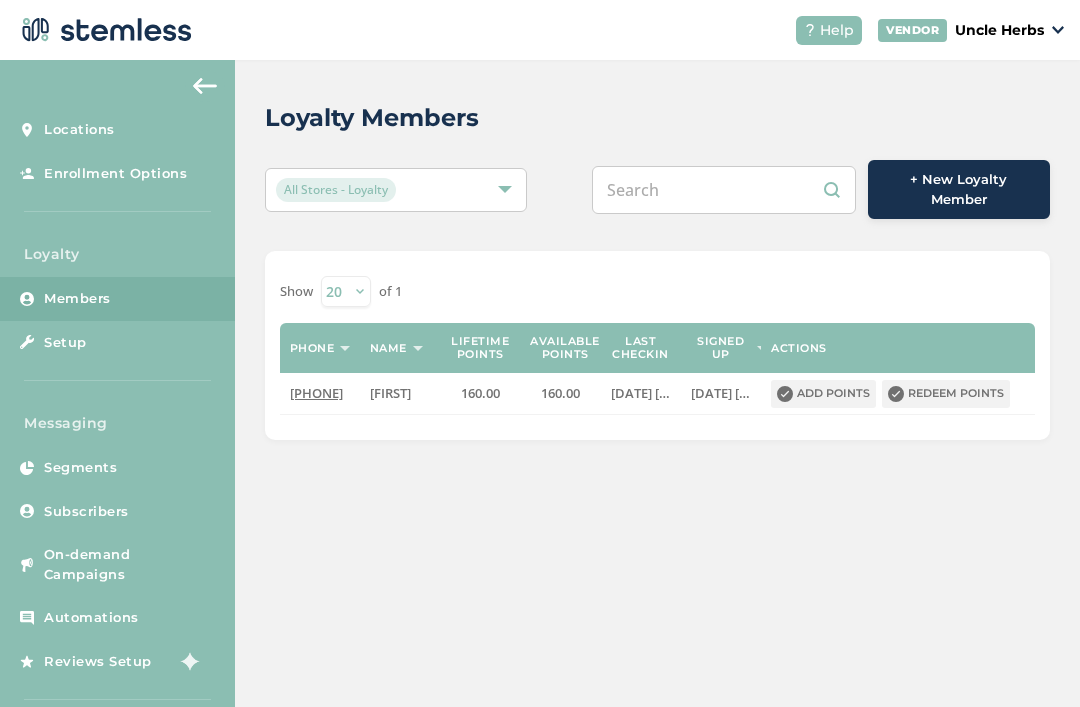 click at bounding box center (724, 190) 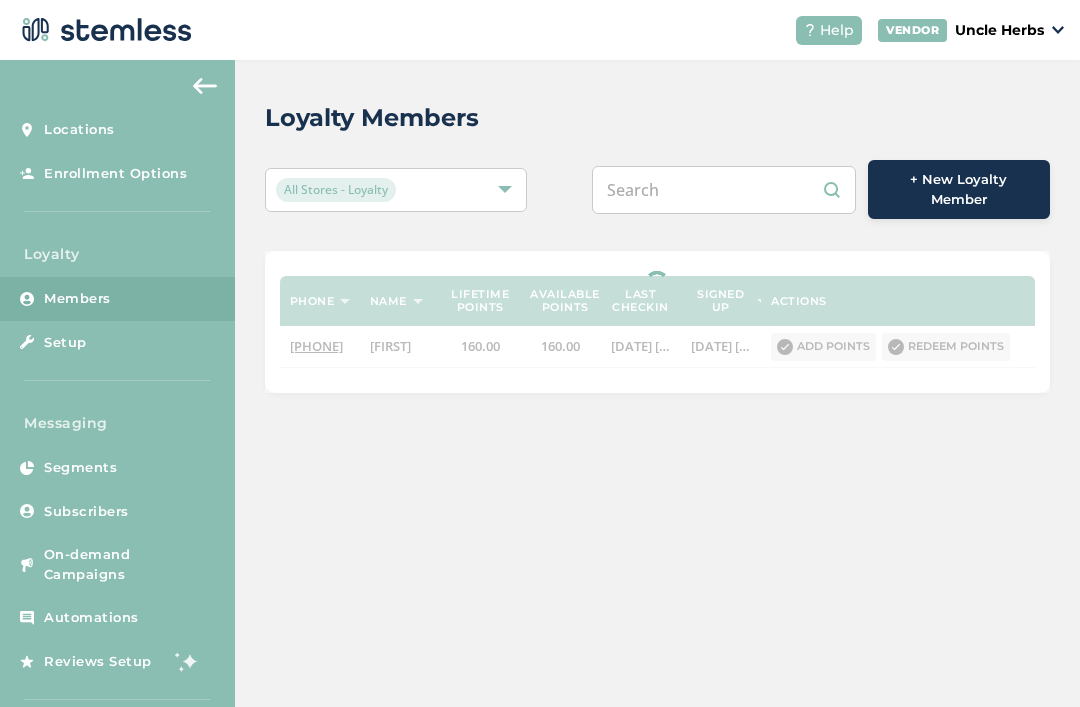 paste on "9079034944" 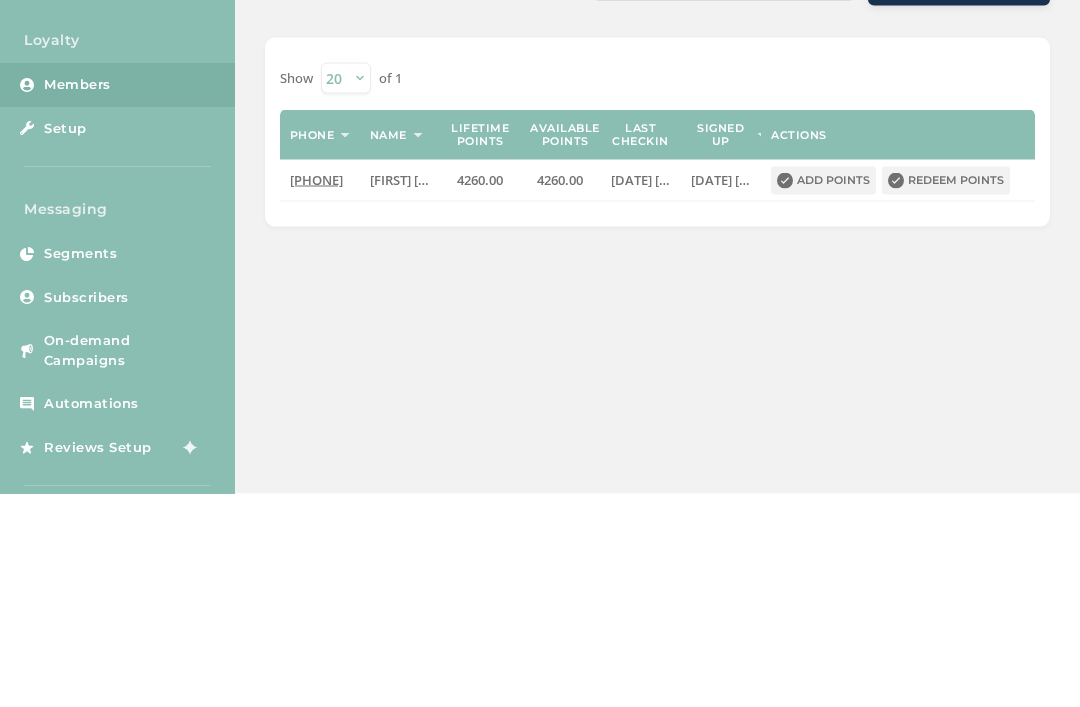 scroll, scrollTop: 34, scrollLeft: 0, axis: vertical 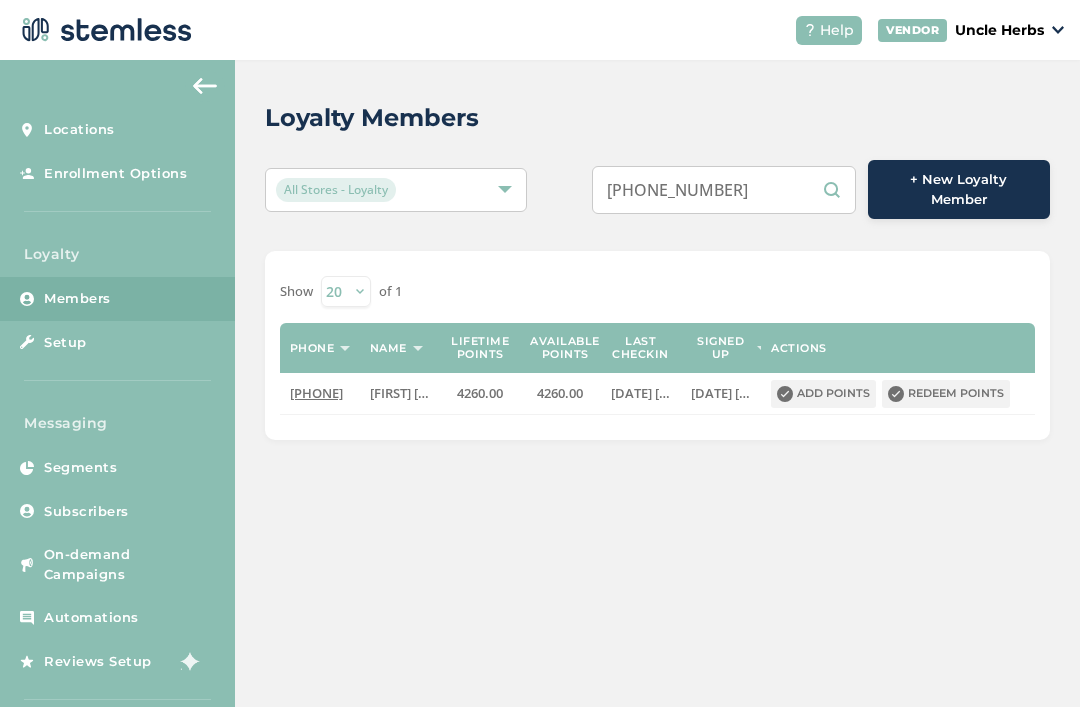 click on "9079034944" at bounding box center (724, 190) 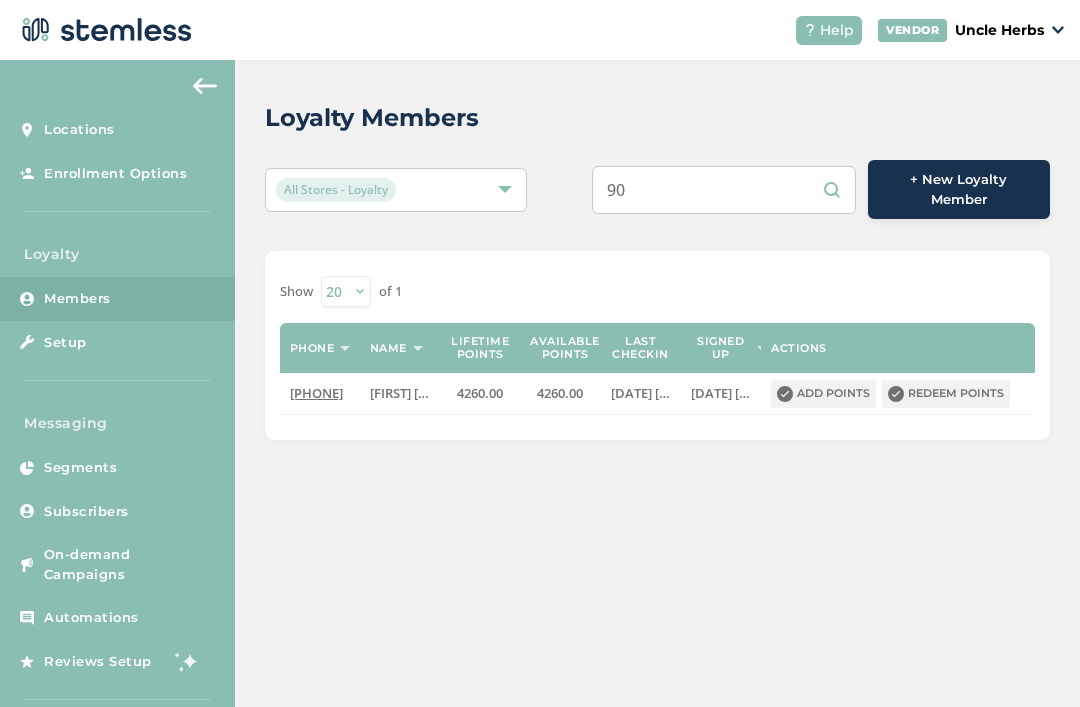 type on "9" 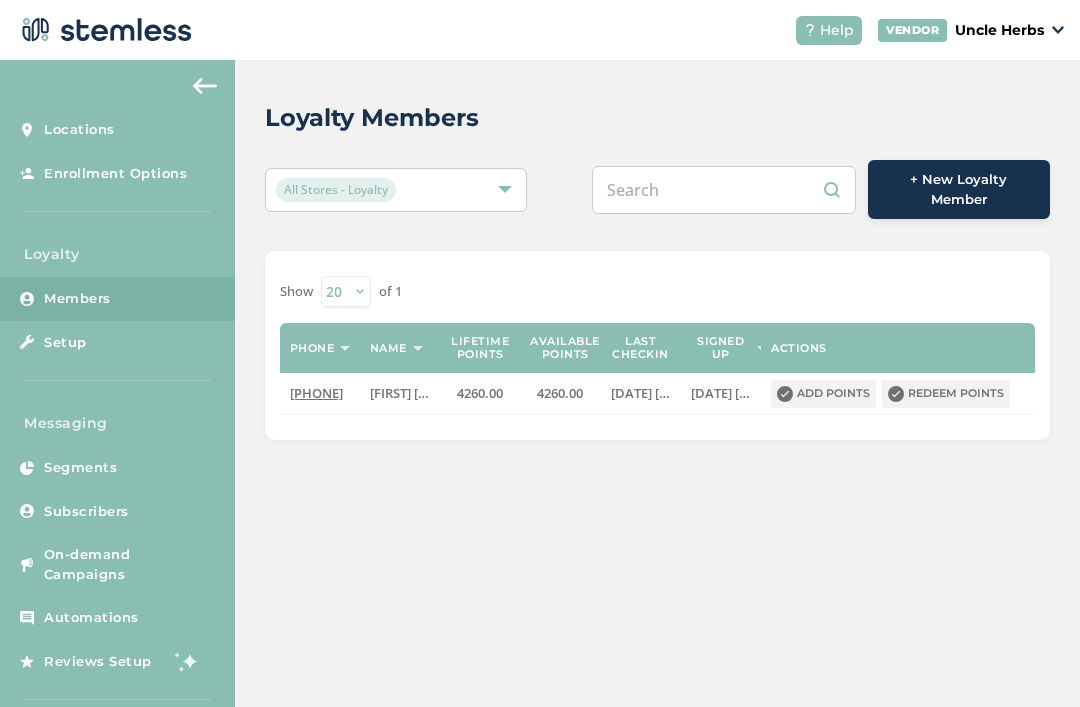 click at bounding box center [724, 190] 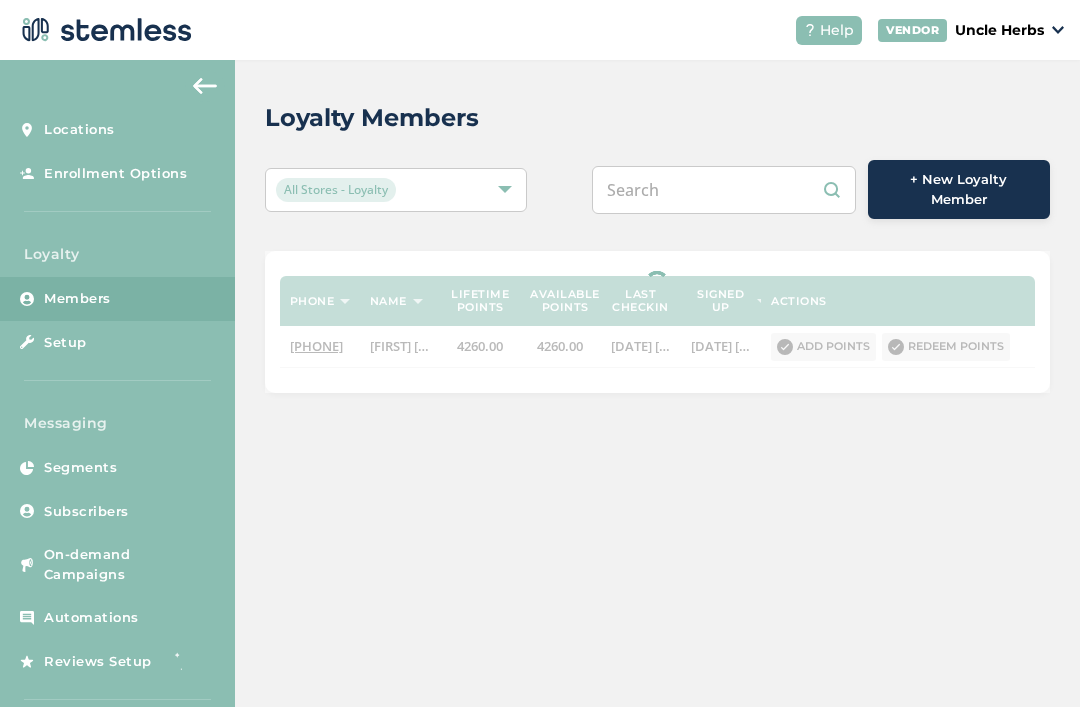 paste on "[NUMBER]" 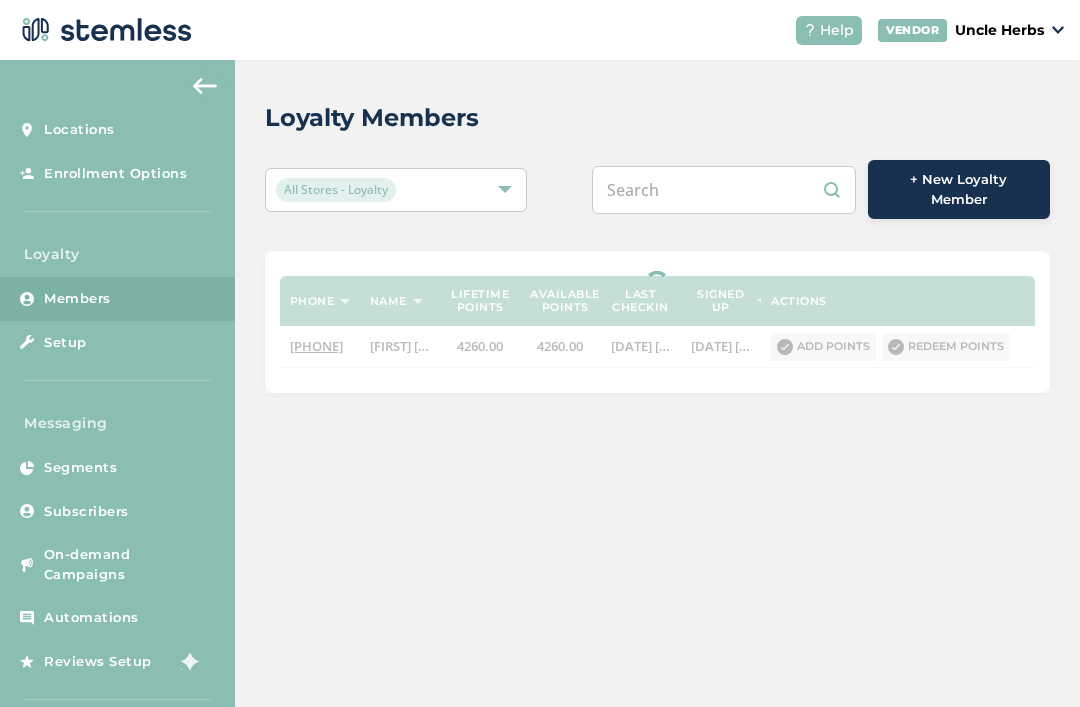 type on "[NUMBER]" 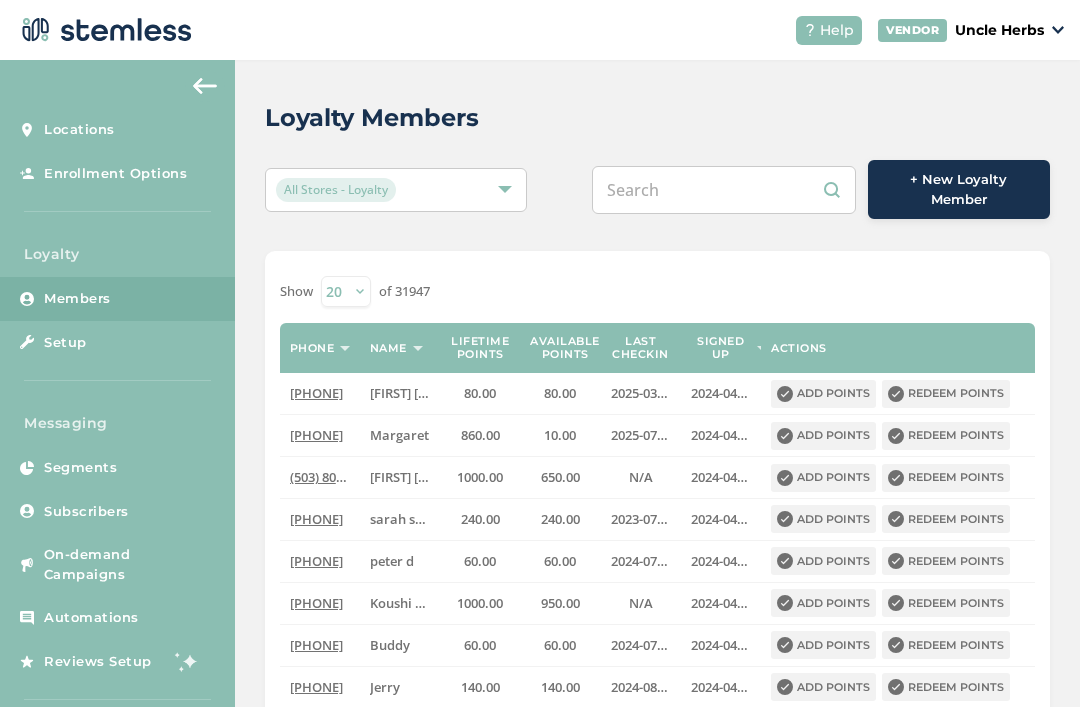scroll, scrollTop: 34, scrollLeft: 0, axis: vertical 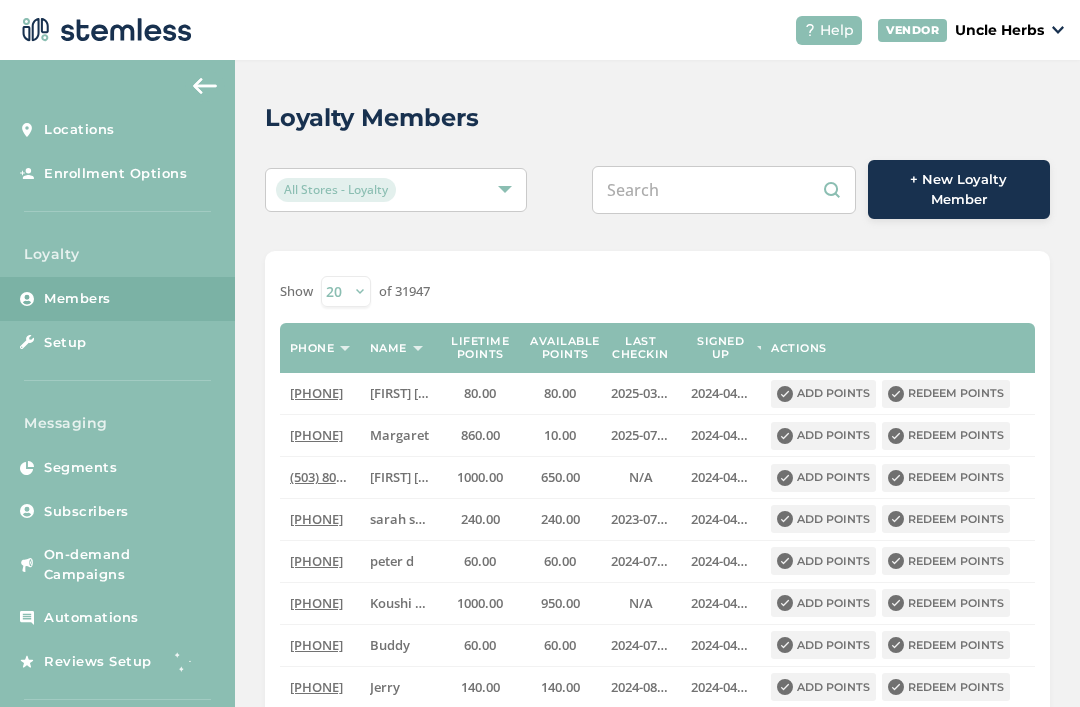 click at bounding box center (724, 190) 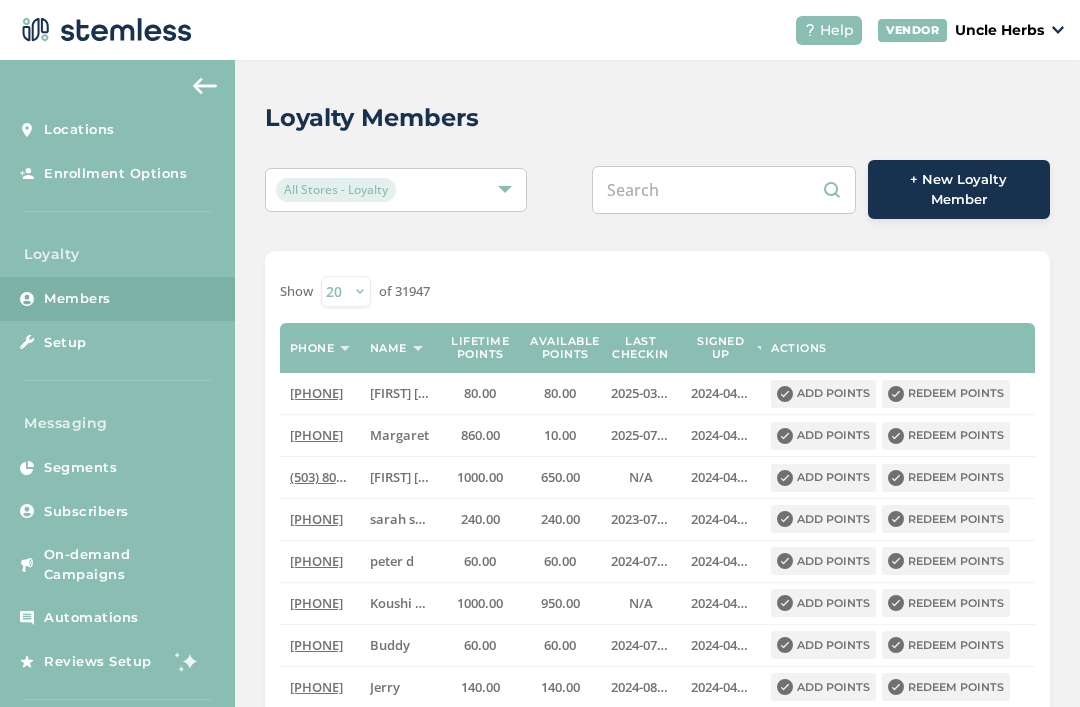 click at bounding box center (724, 190) 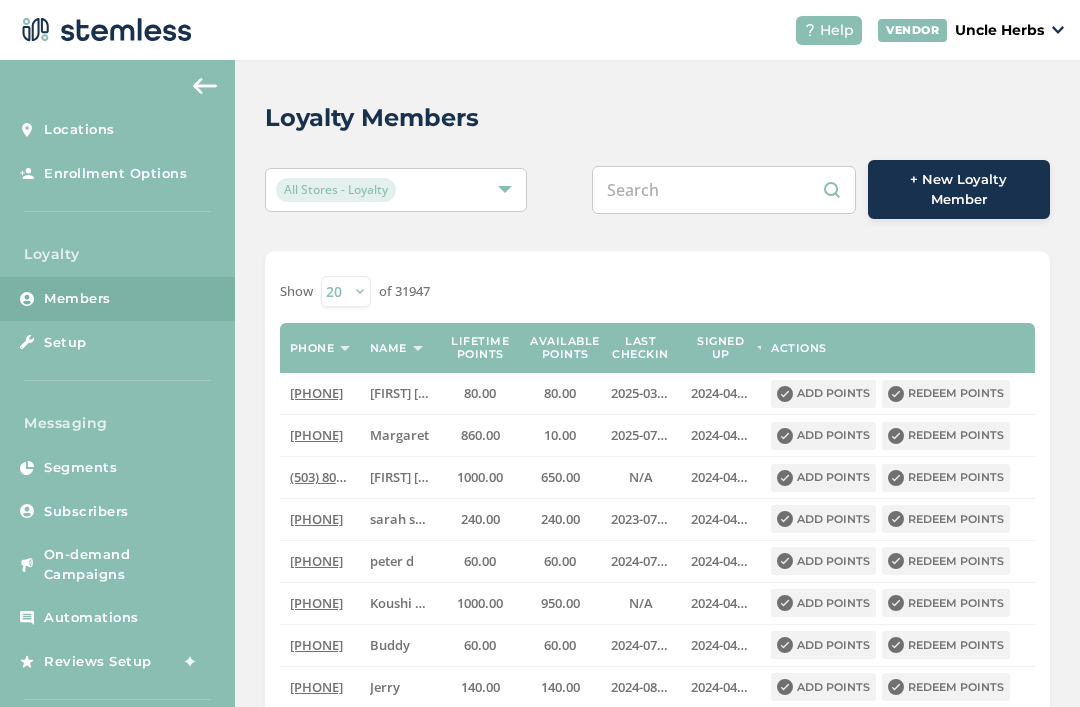 paste on "[NUMBER]" 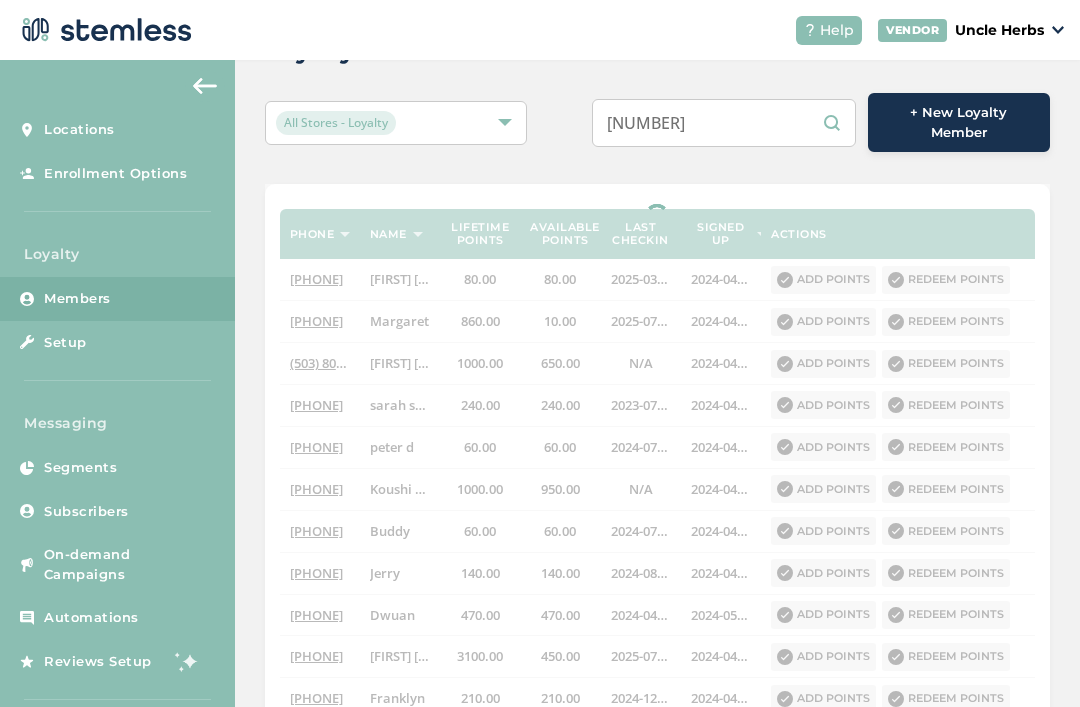 scroll, scrollTop: 0, scrollLeft: 0, axis: both 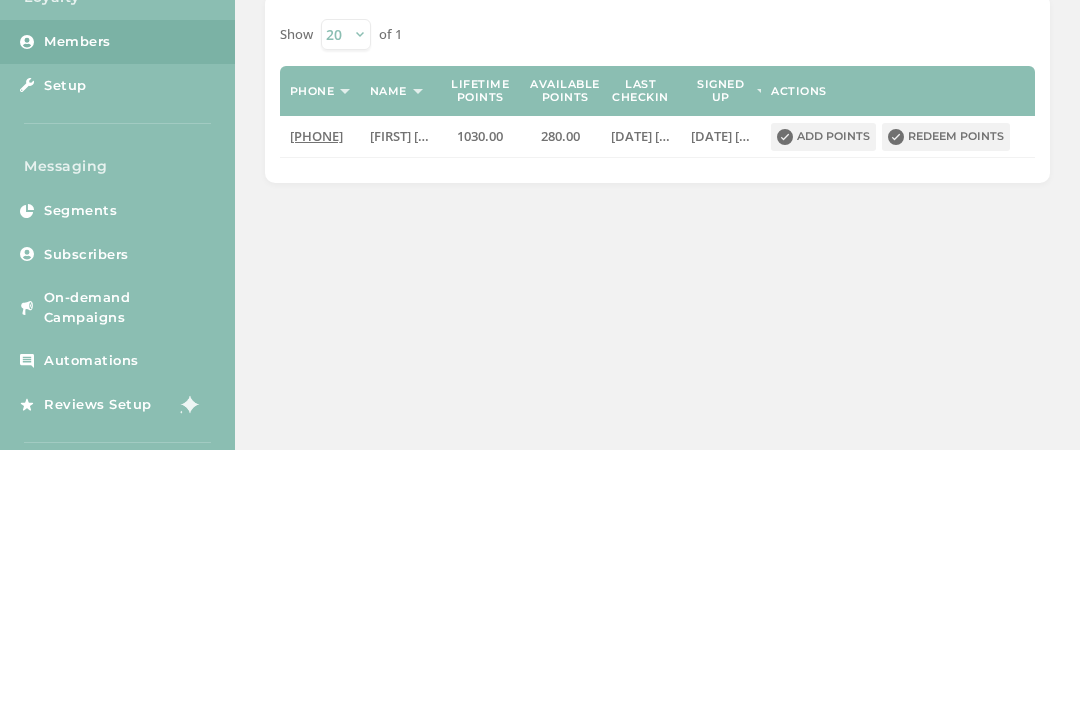 type on "[NUMBER]" 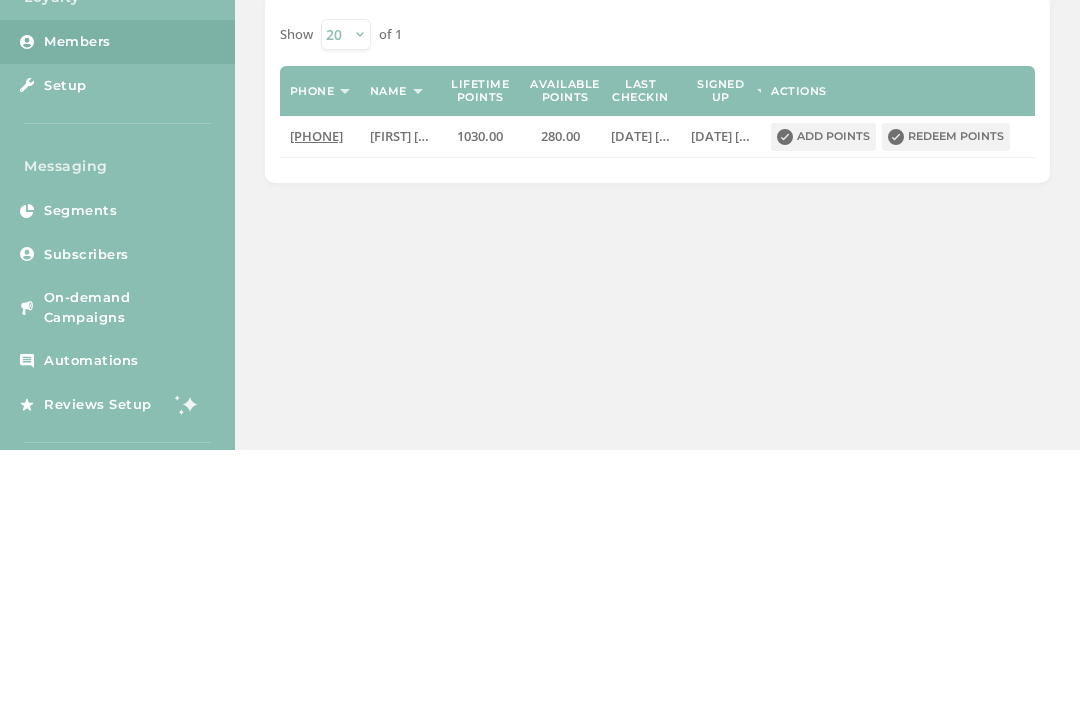 click on "Redeem points" at bounding box center [946, 394] 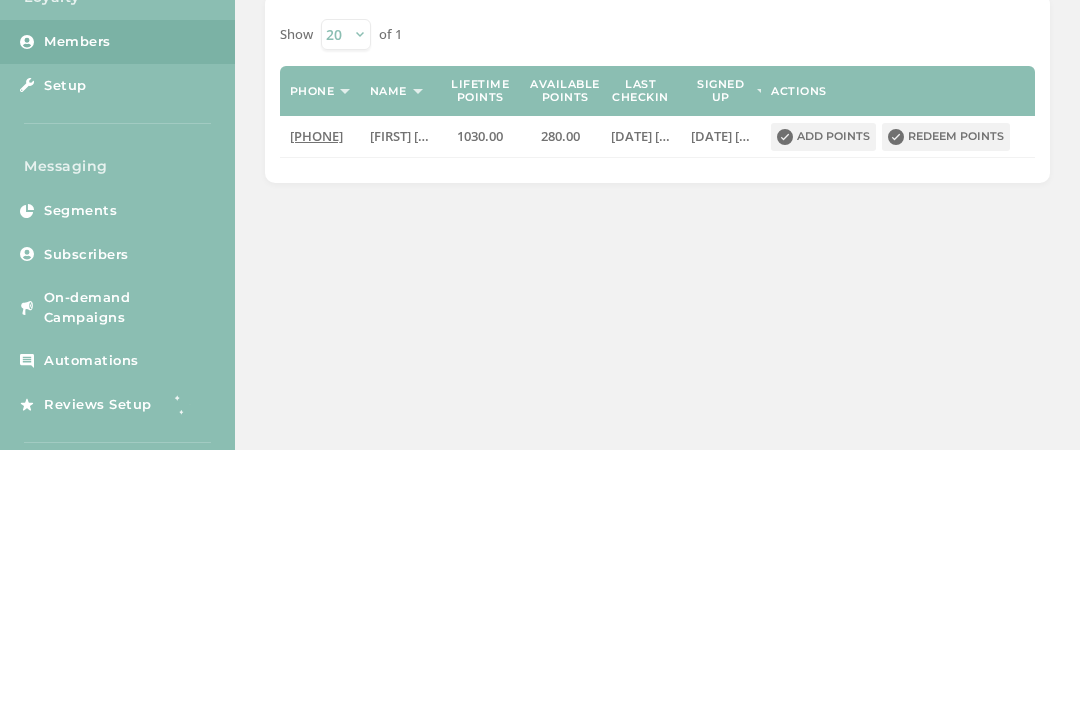 scroll, scrollTop: 0, scrollLeft: 0, axis: both 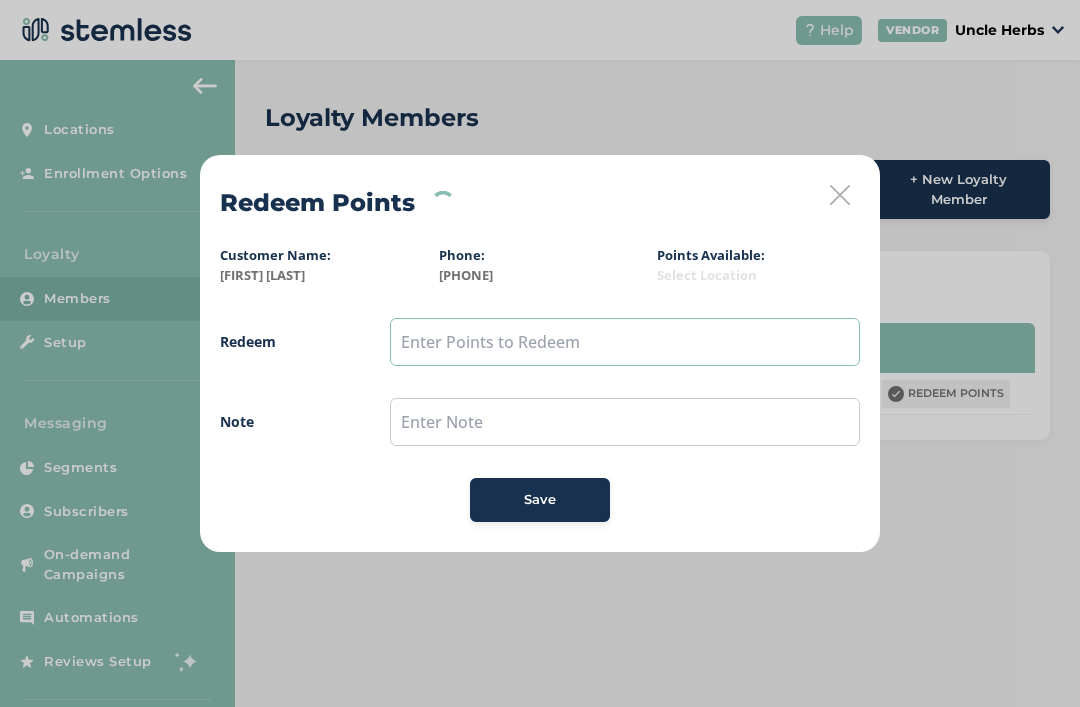 click at bounding box center (625, 342) 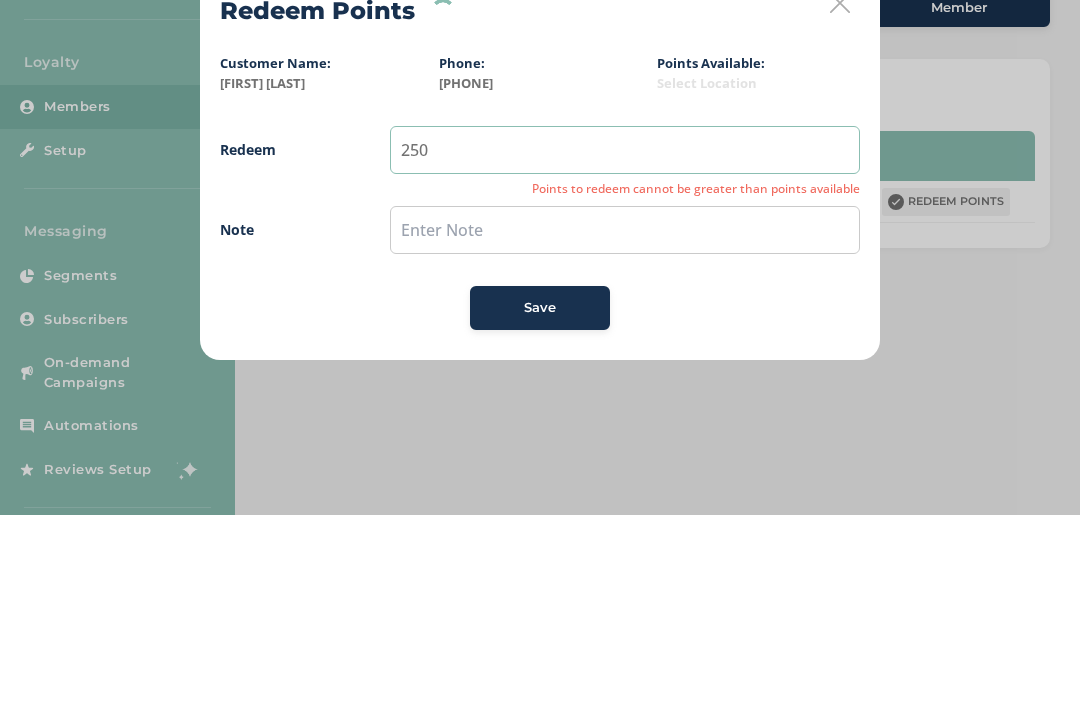 type on "250" 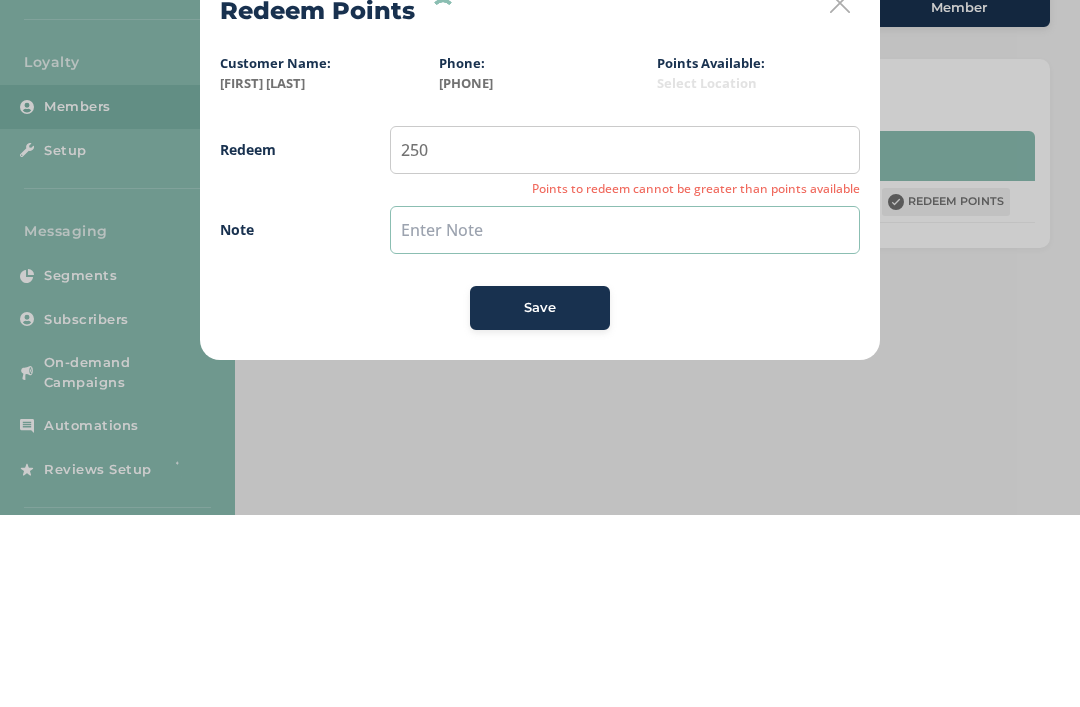 click at bounding box center [625, 422] 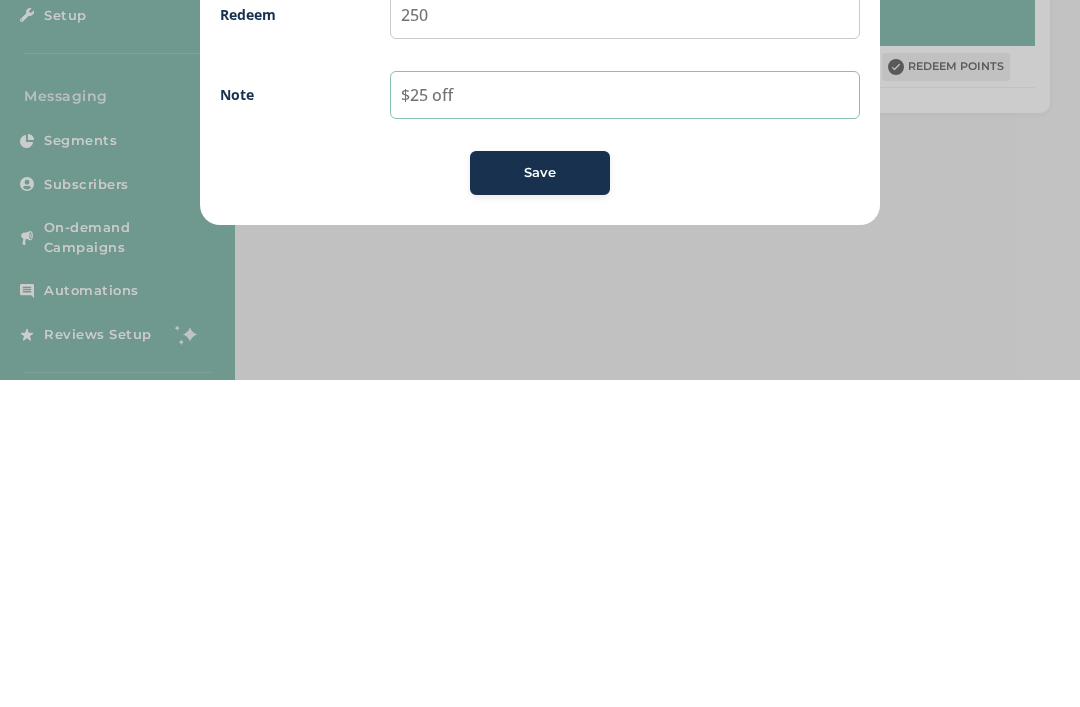 type on "$25 off" 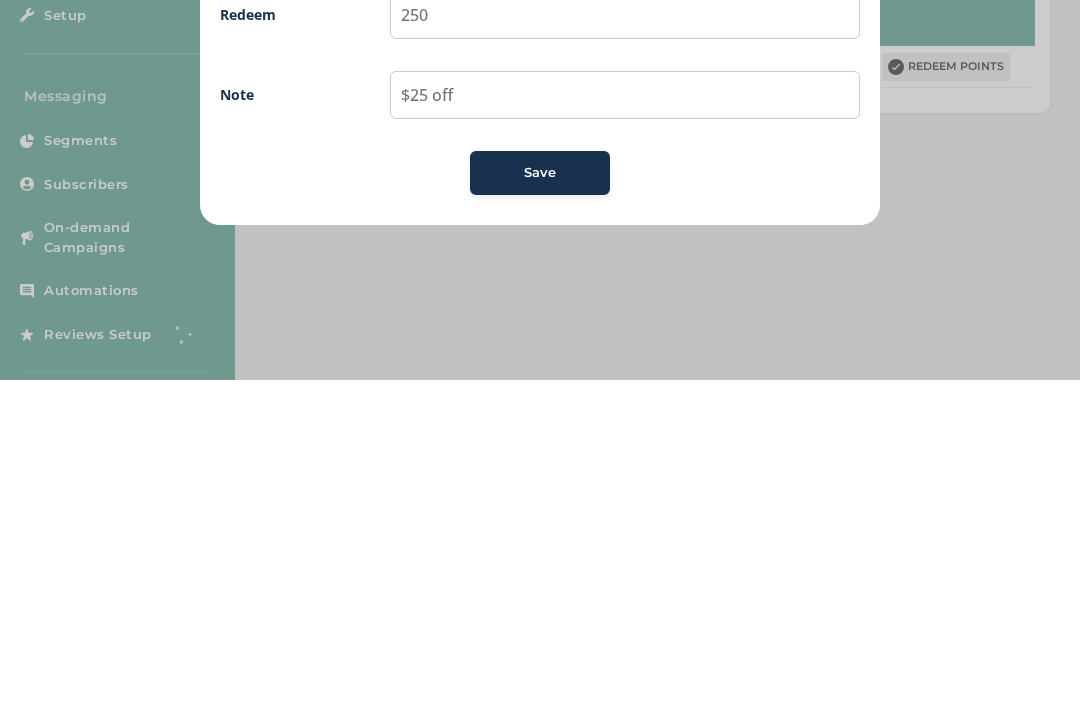 click on "Save" at bounding box center (540, 500) 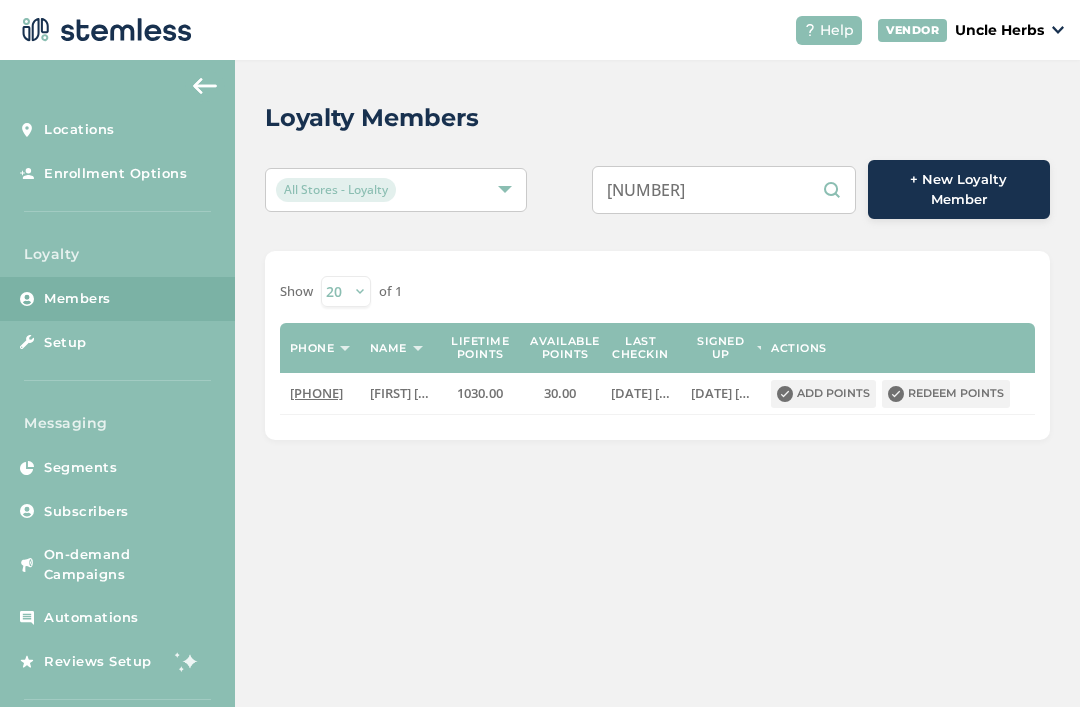 click on "[NUMBER]" at bounding box center [724, 190] 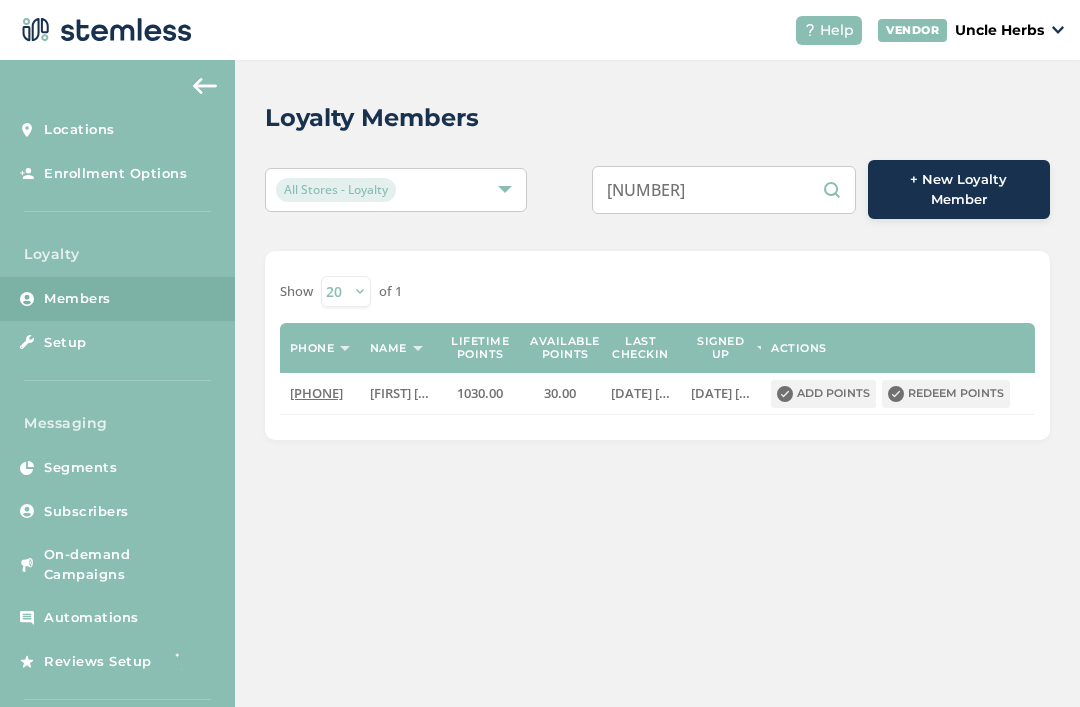 scroll, scrollTop: 64, scrollLeft: 0, axis: vertical 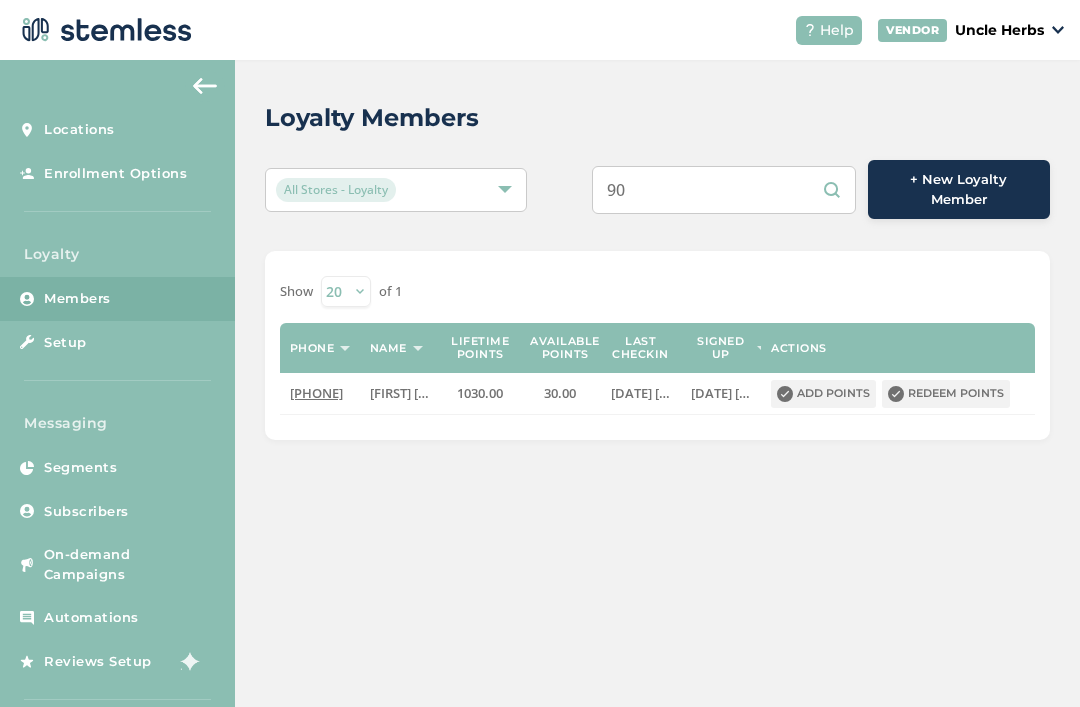 type on "9" 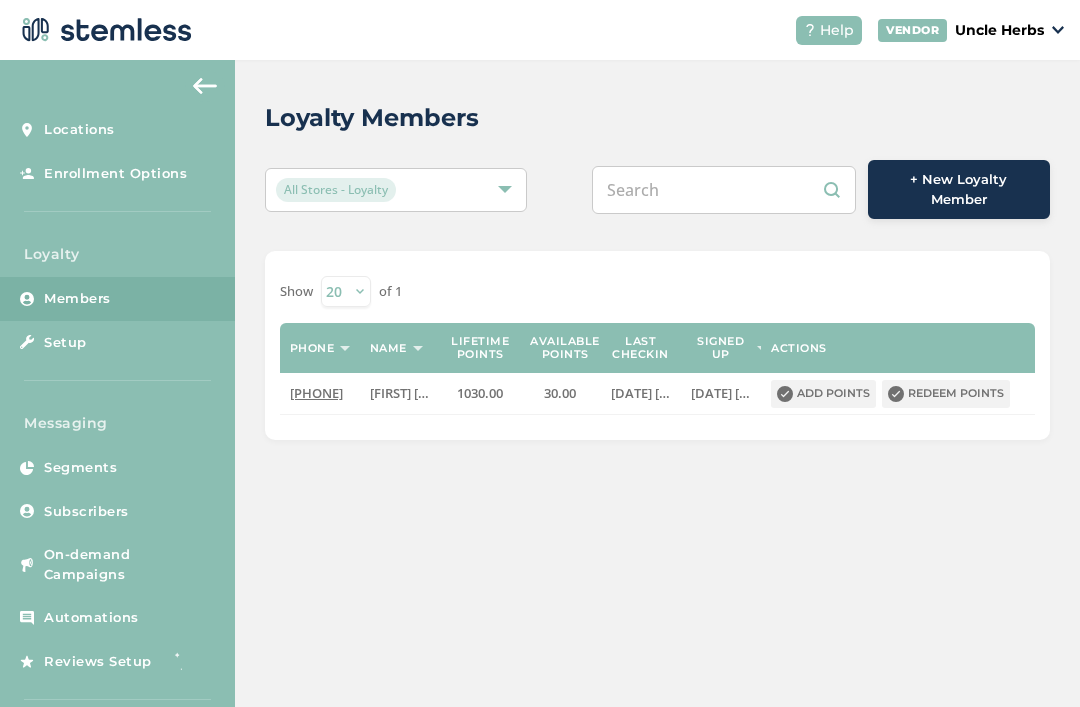 click at bounding box center (724, 190) 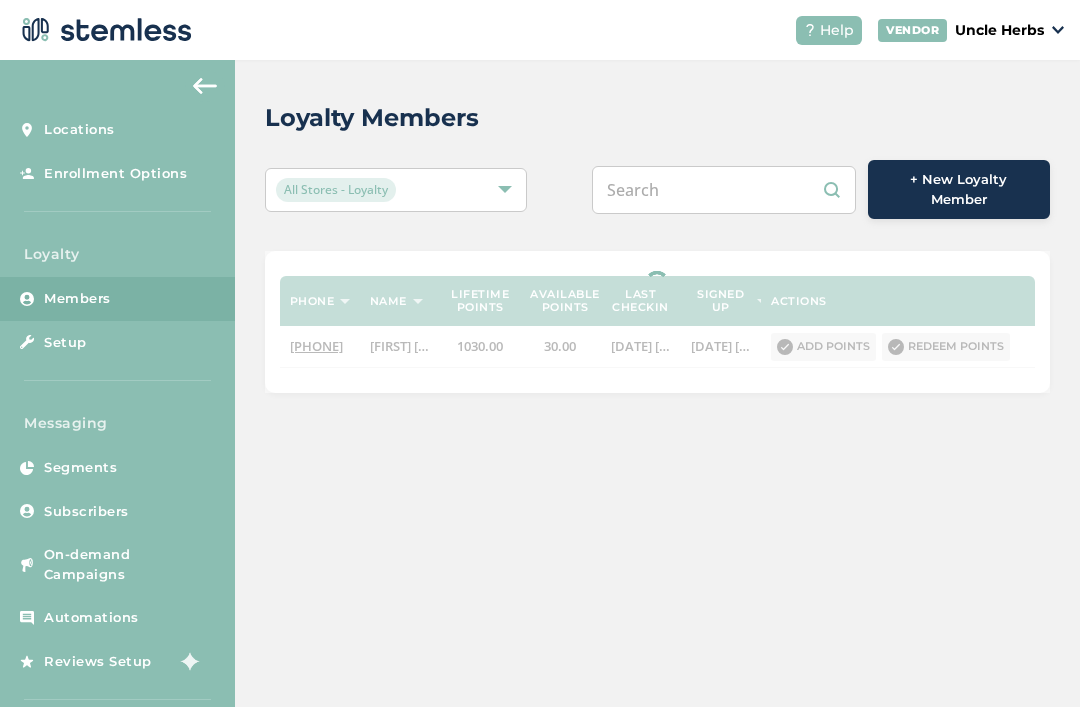 paste on "[NUMBER]" 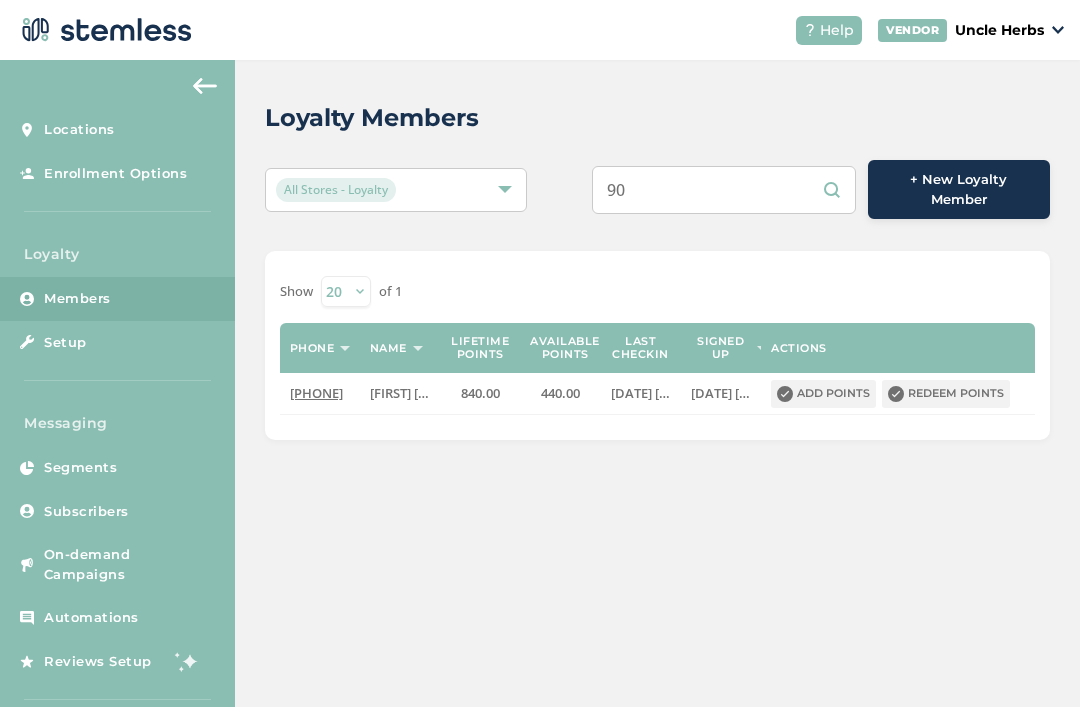 type on "9" 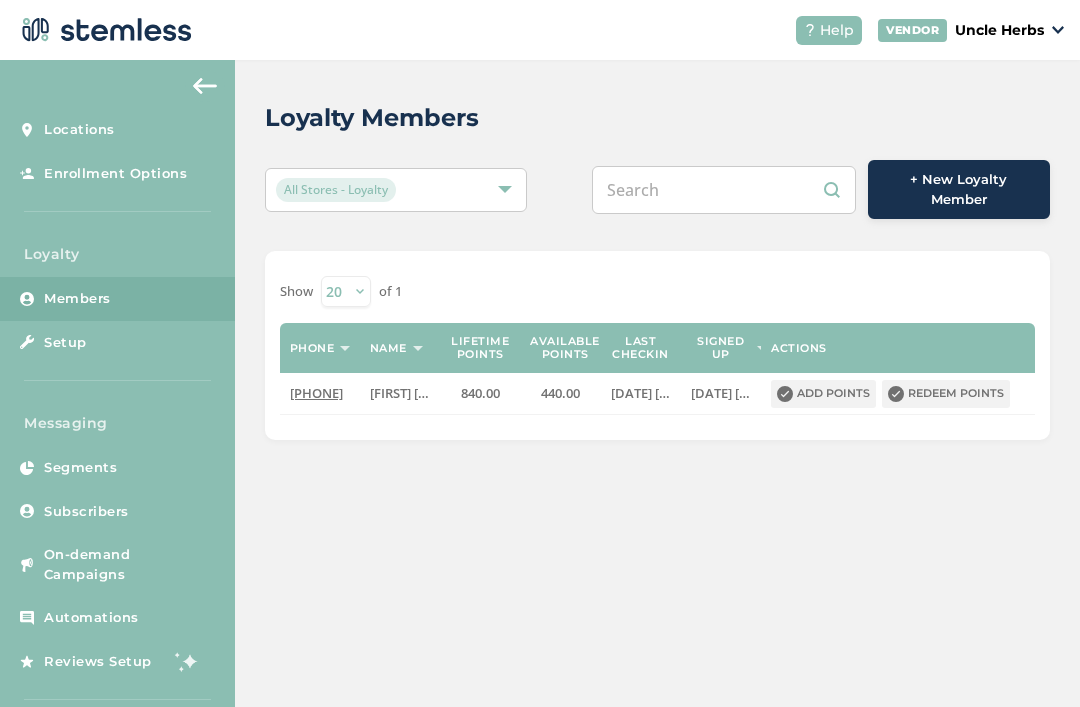 click at bounding box center [724, 190] 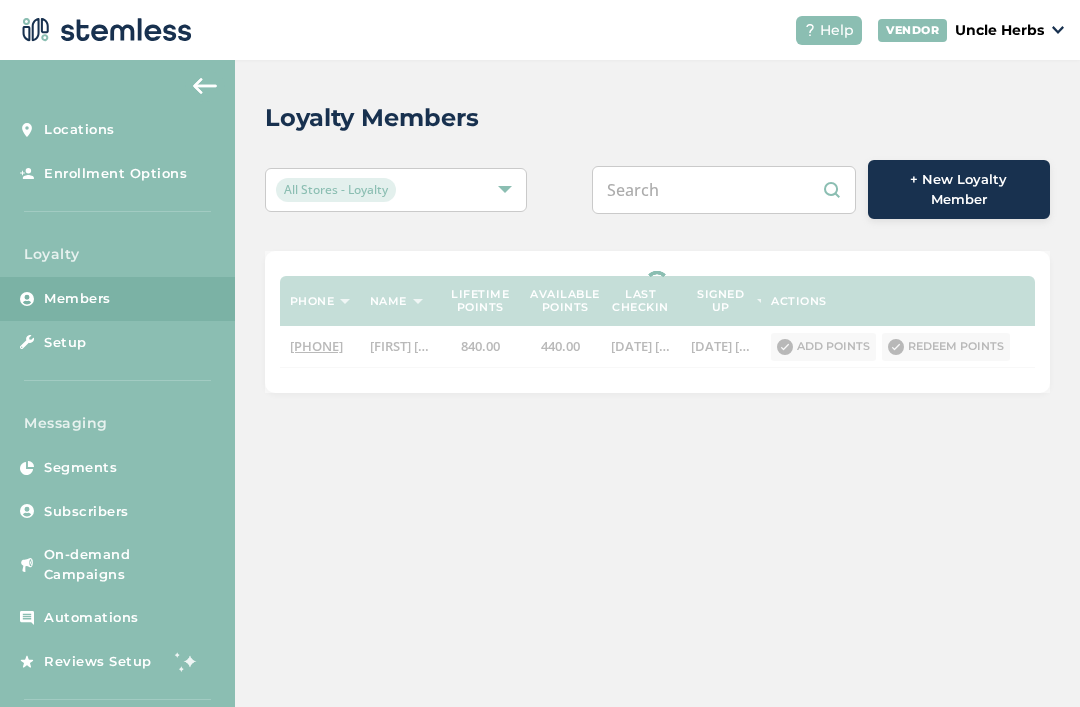 paste on "[NUMBER]" 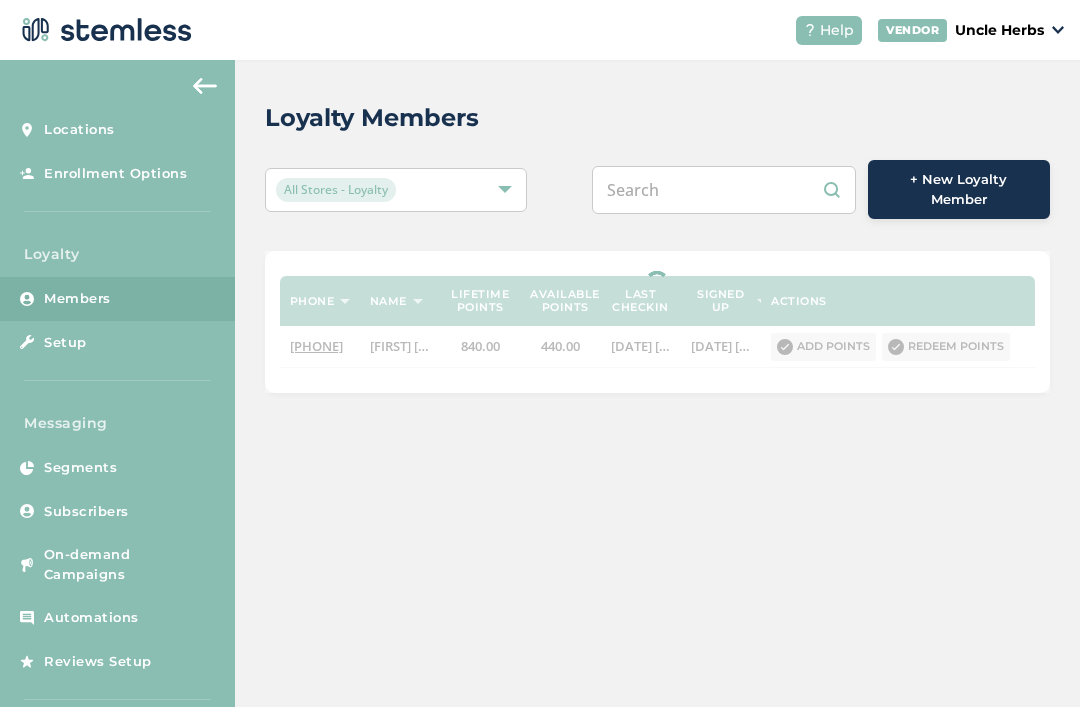 type on "[NUMBER]" 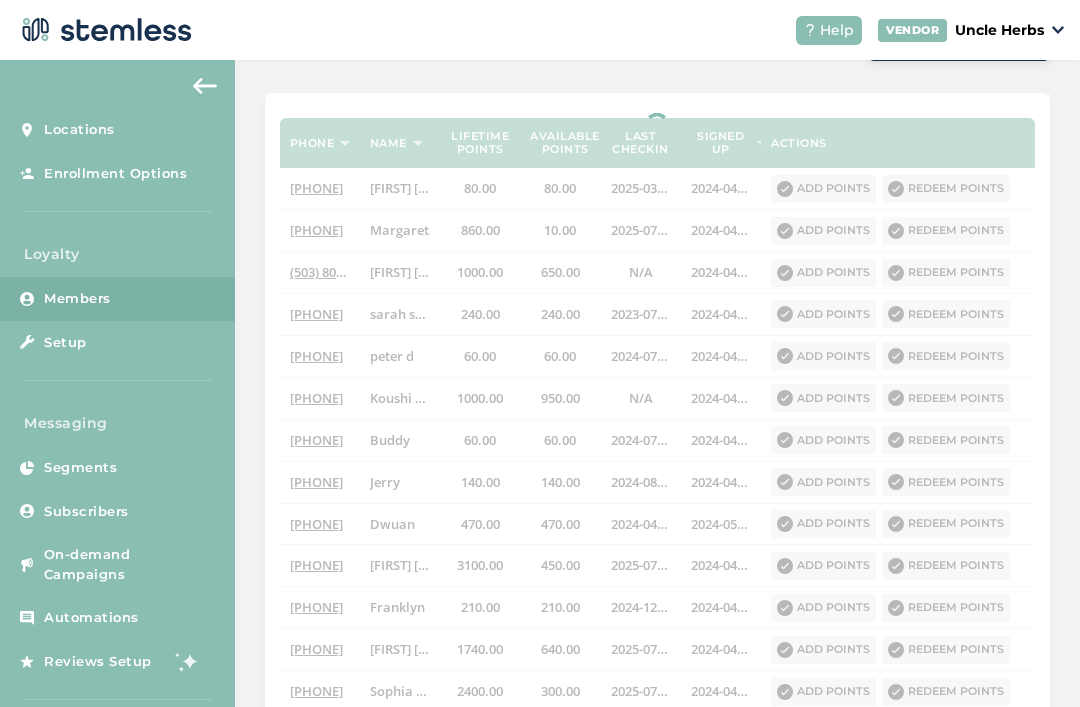scroll, scrollTop: 0, scrollLeft: 0, axis: both 